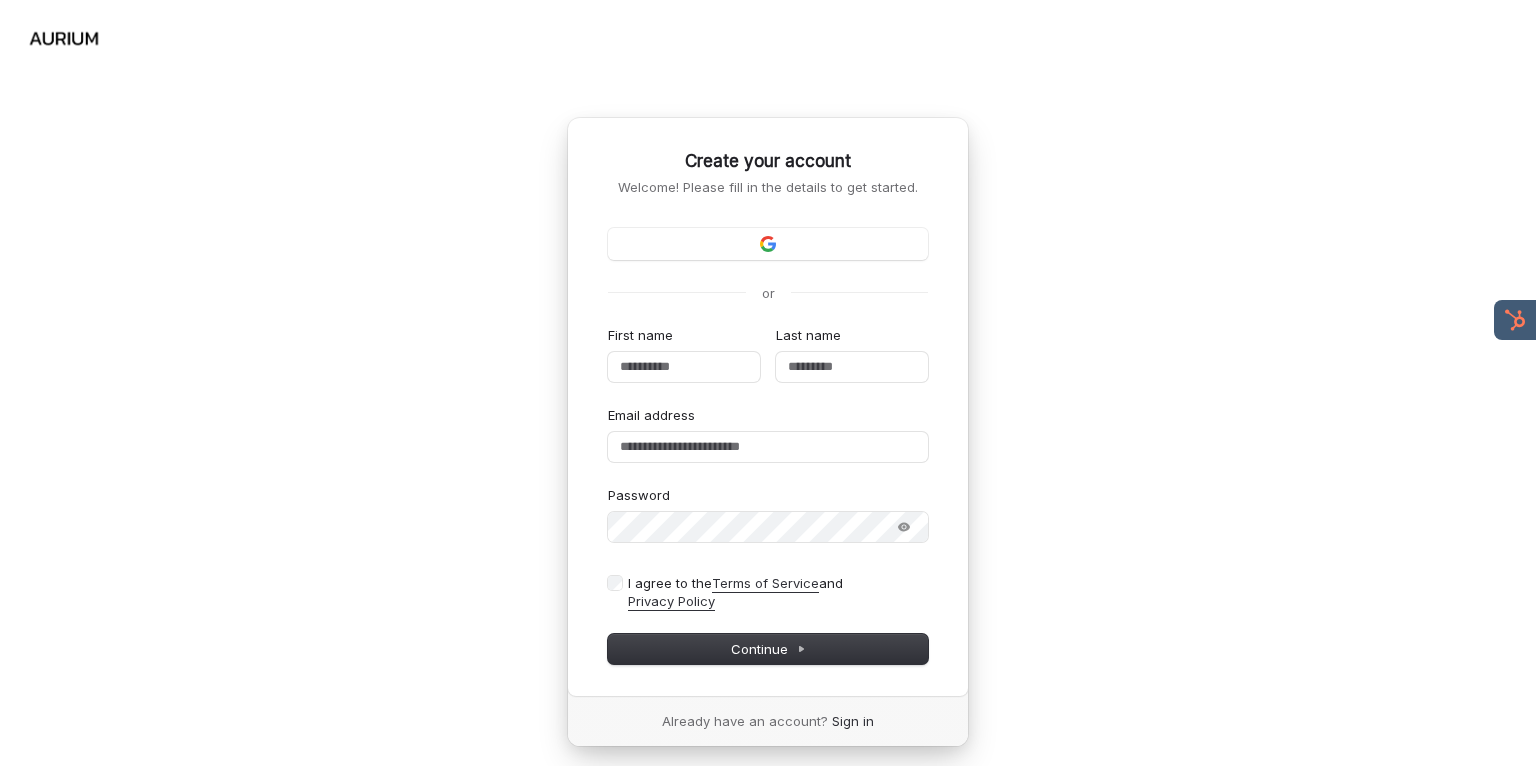 scroll, scrollTop: 0, scrollLeft: 0, axis: both 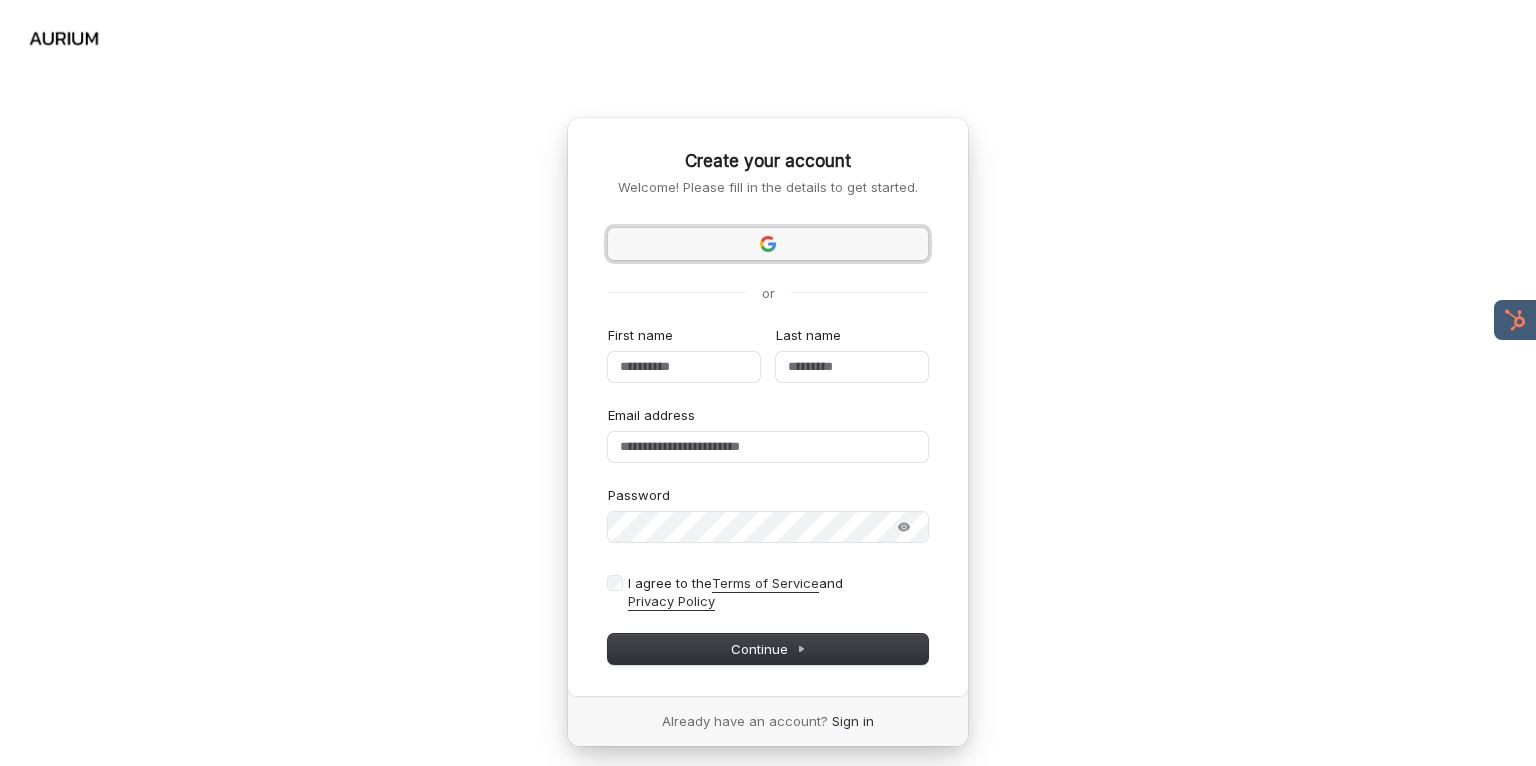 click at bounding box center (768, 244) 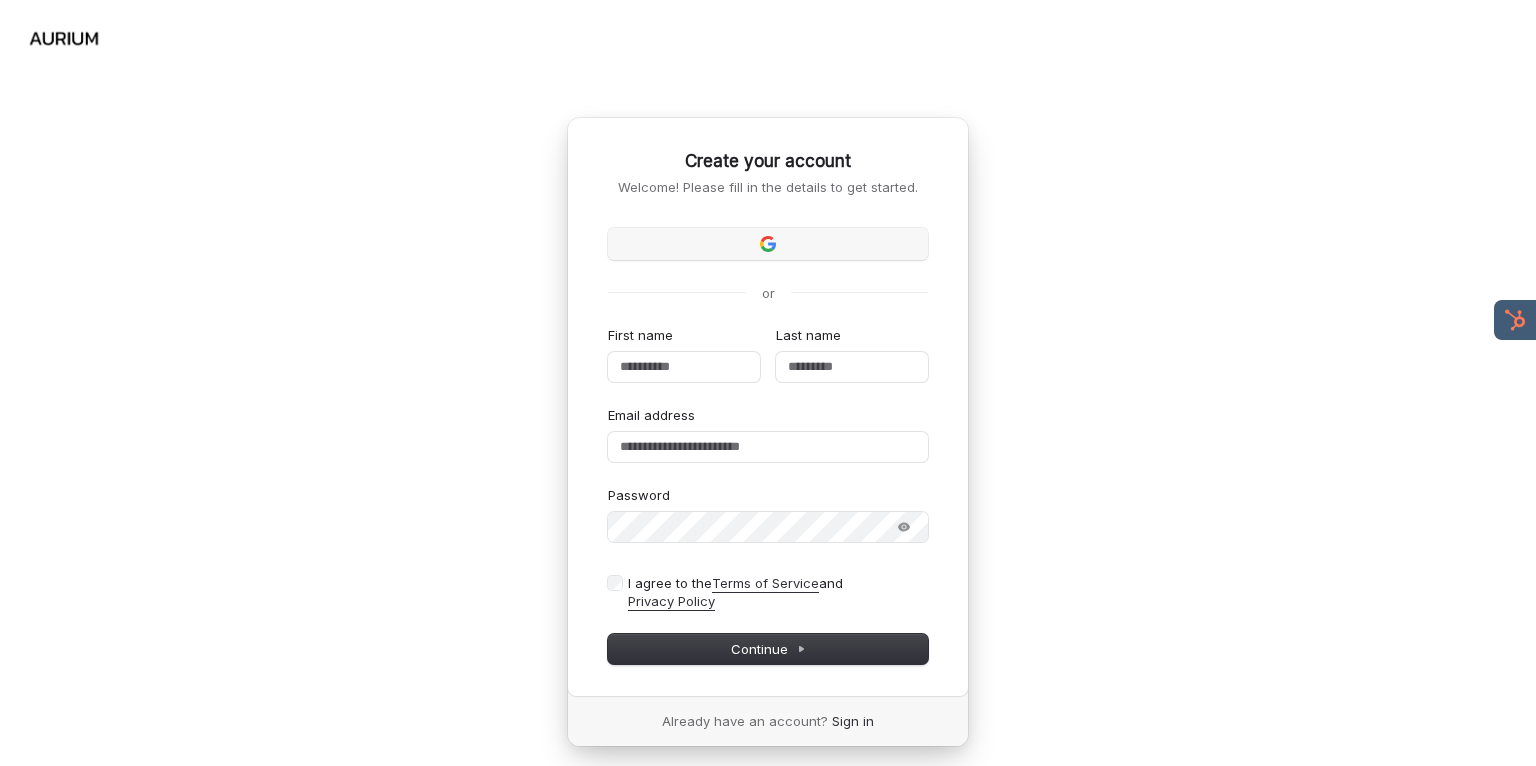 type 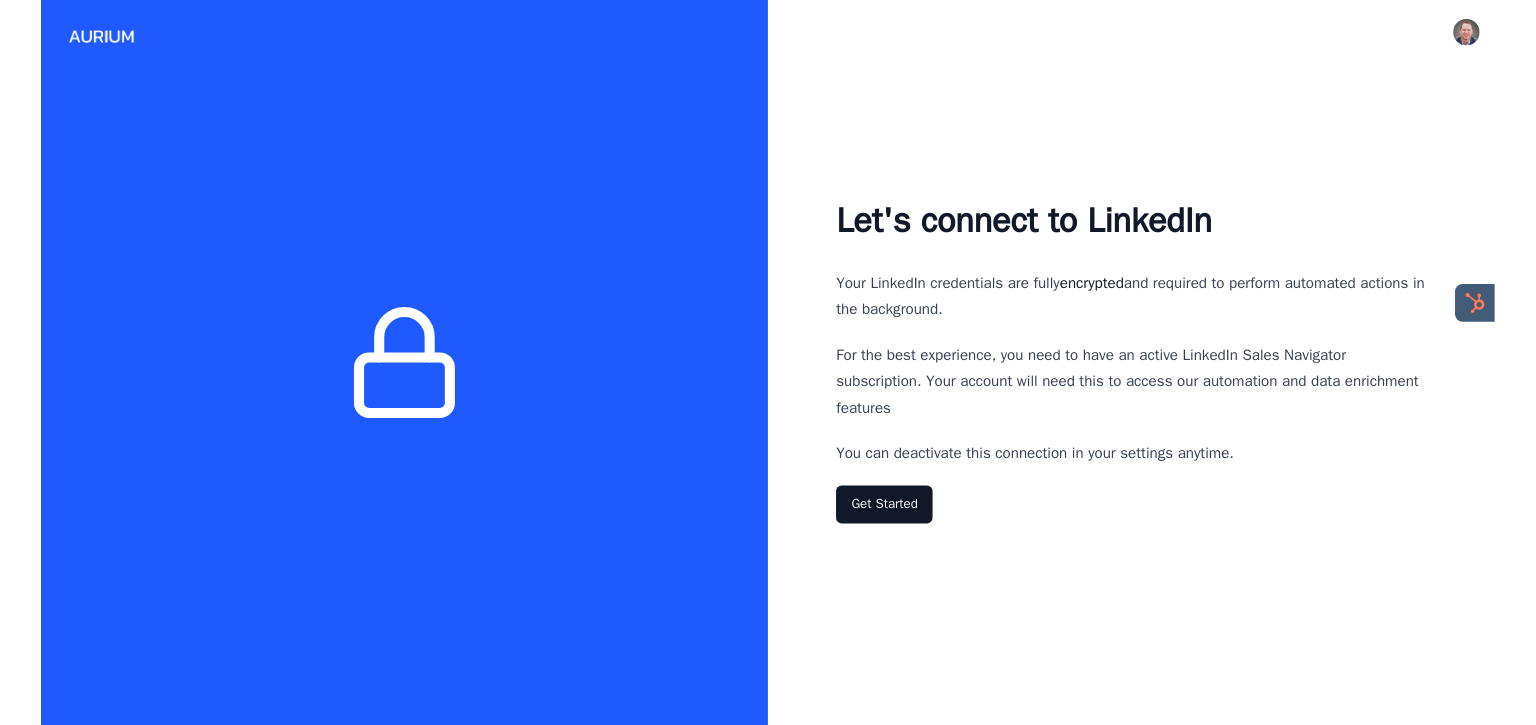 scroll, scrollTop: 0, scrollLeft: 0, axis: both 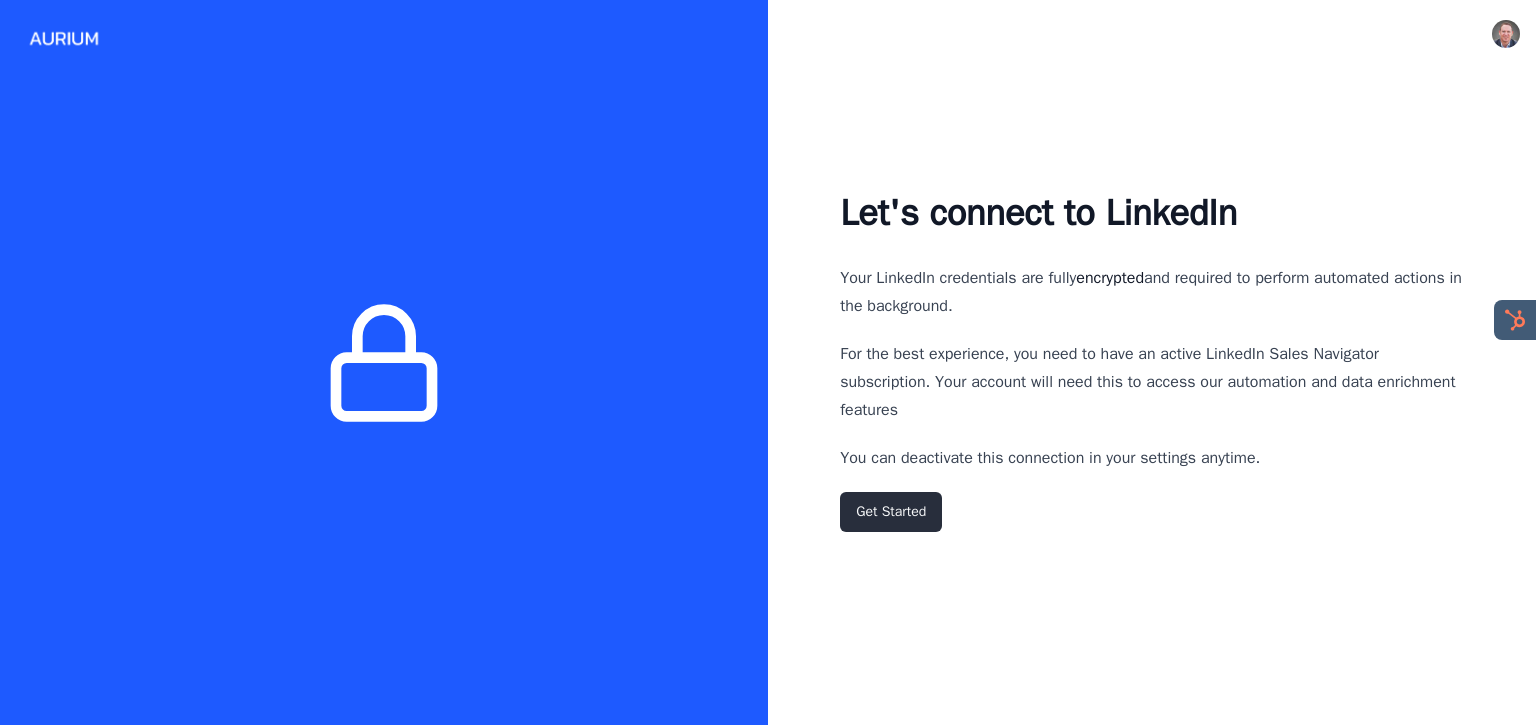 click on "Get Started" at bounding box center [891, 512] 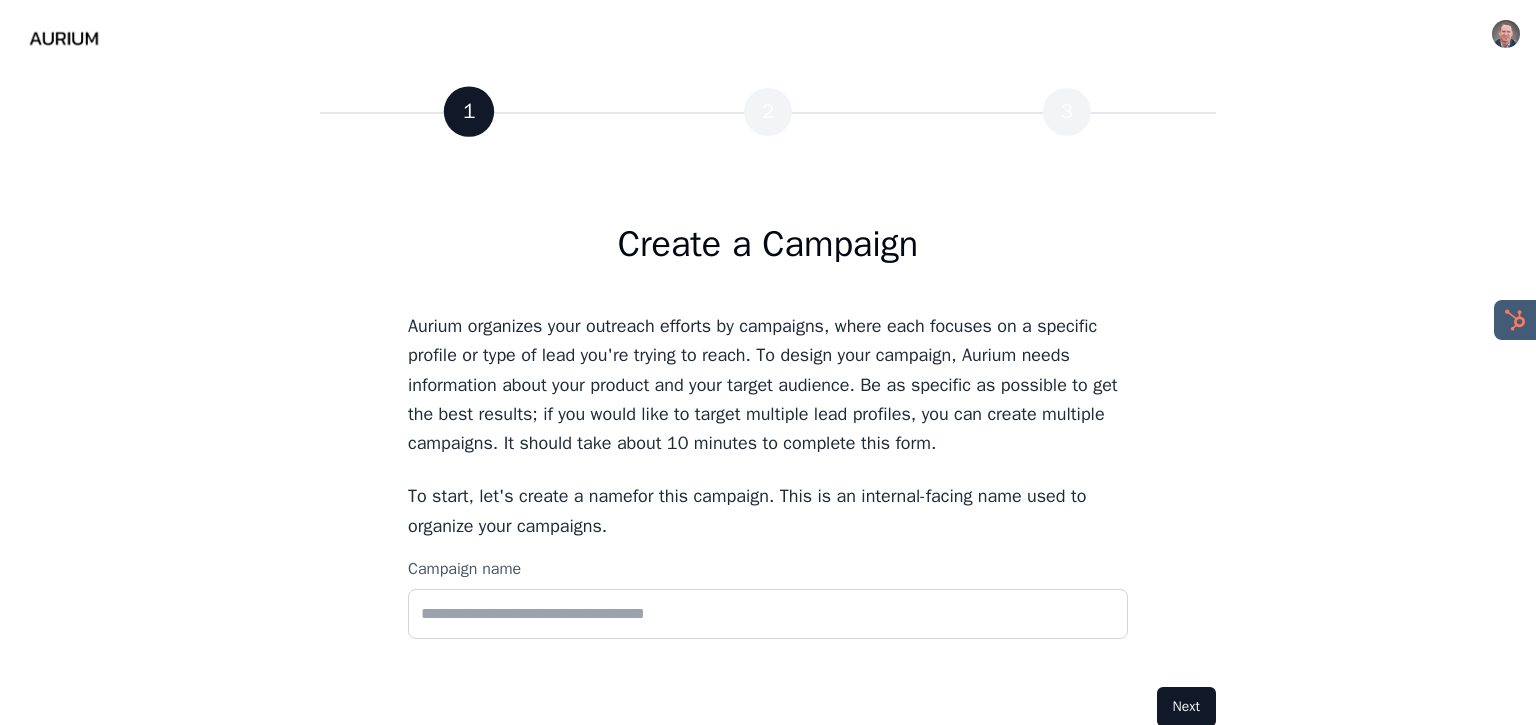 scroll, scrollTop: 0, scrollLeft: 0, axis: both 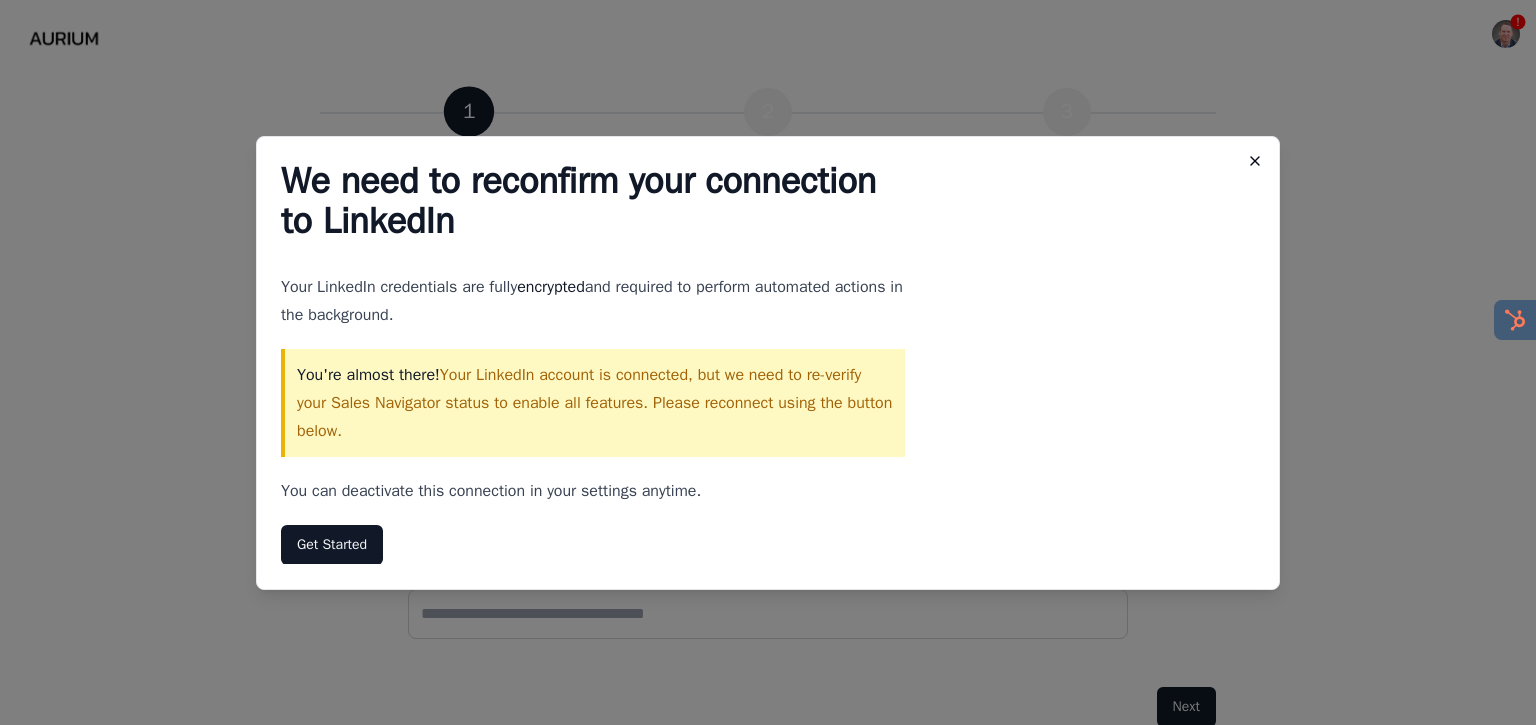 click 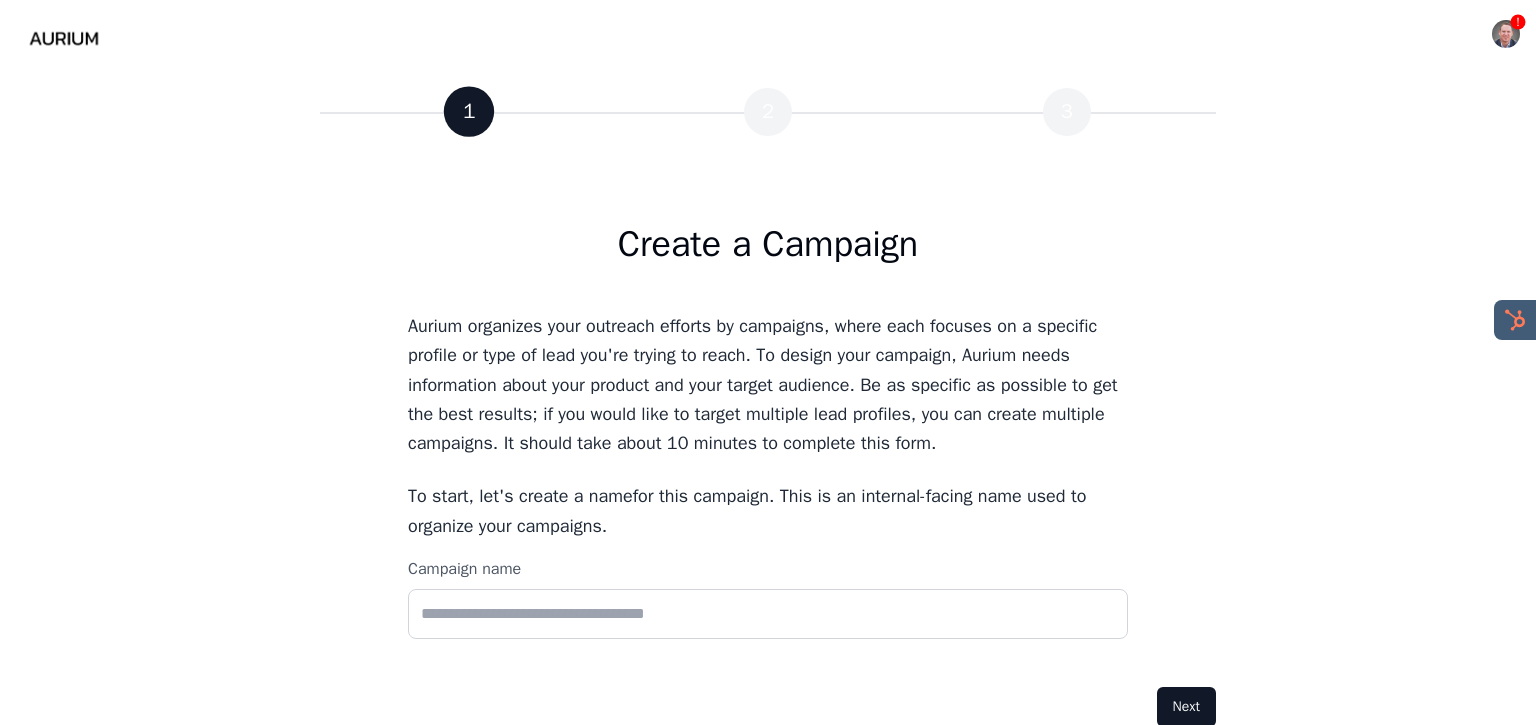 scroll, scrollTop: 17, scrollLeft: 0, axis: vertical 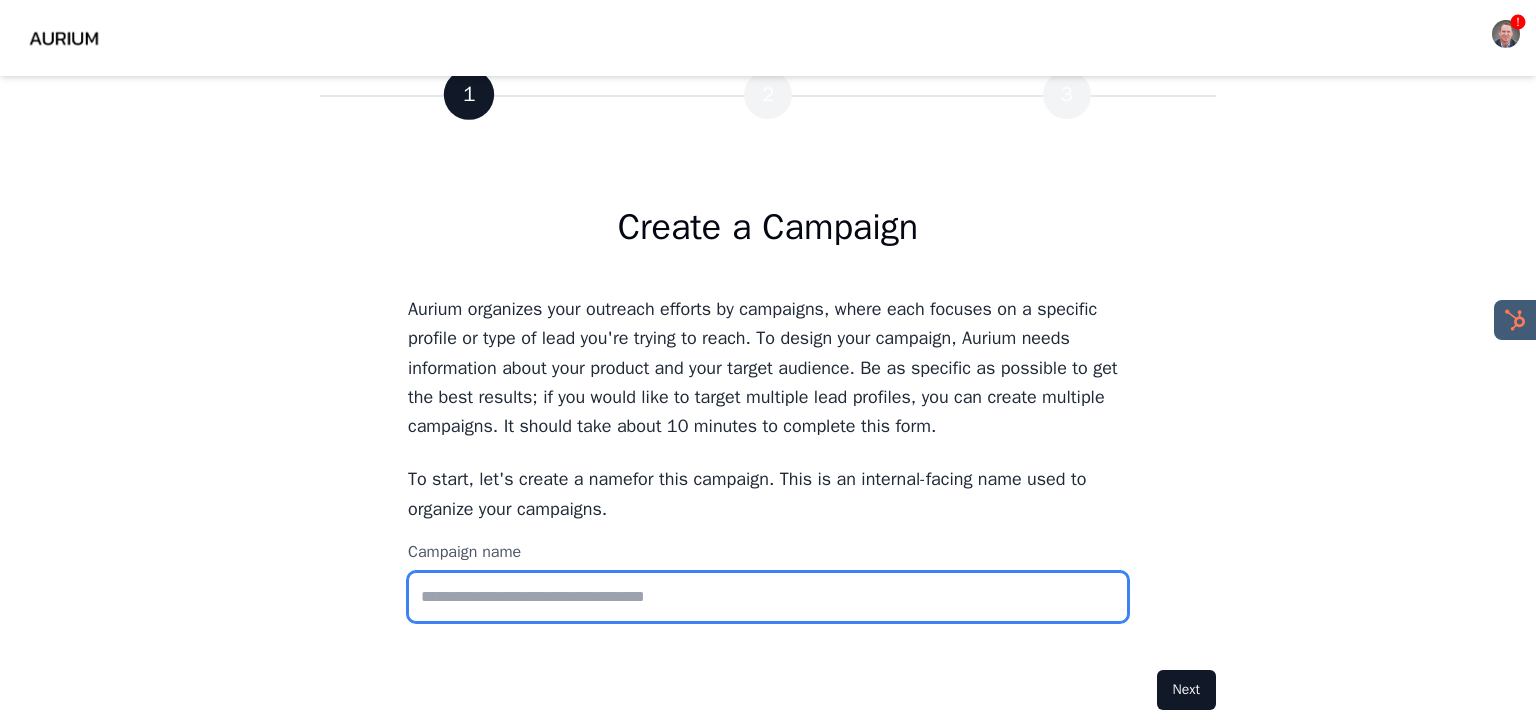 click on "Campaign name" at bounding box center (768, 597) 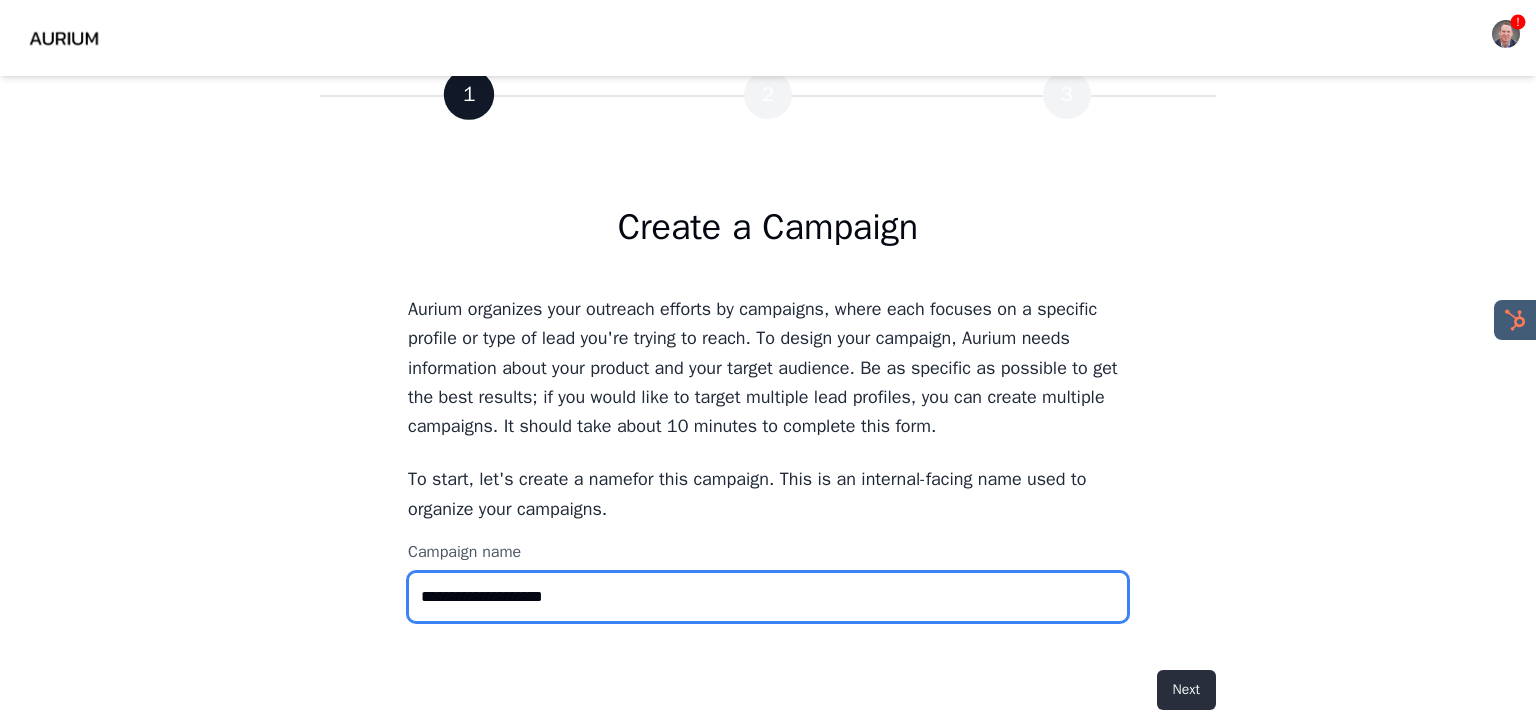 type on "**********" 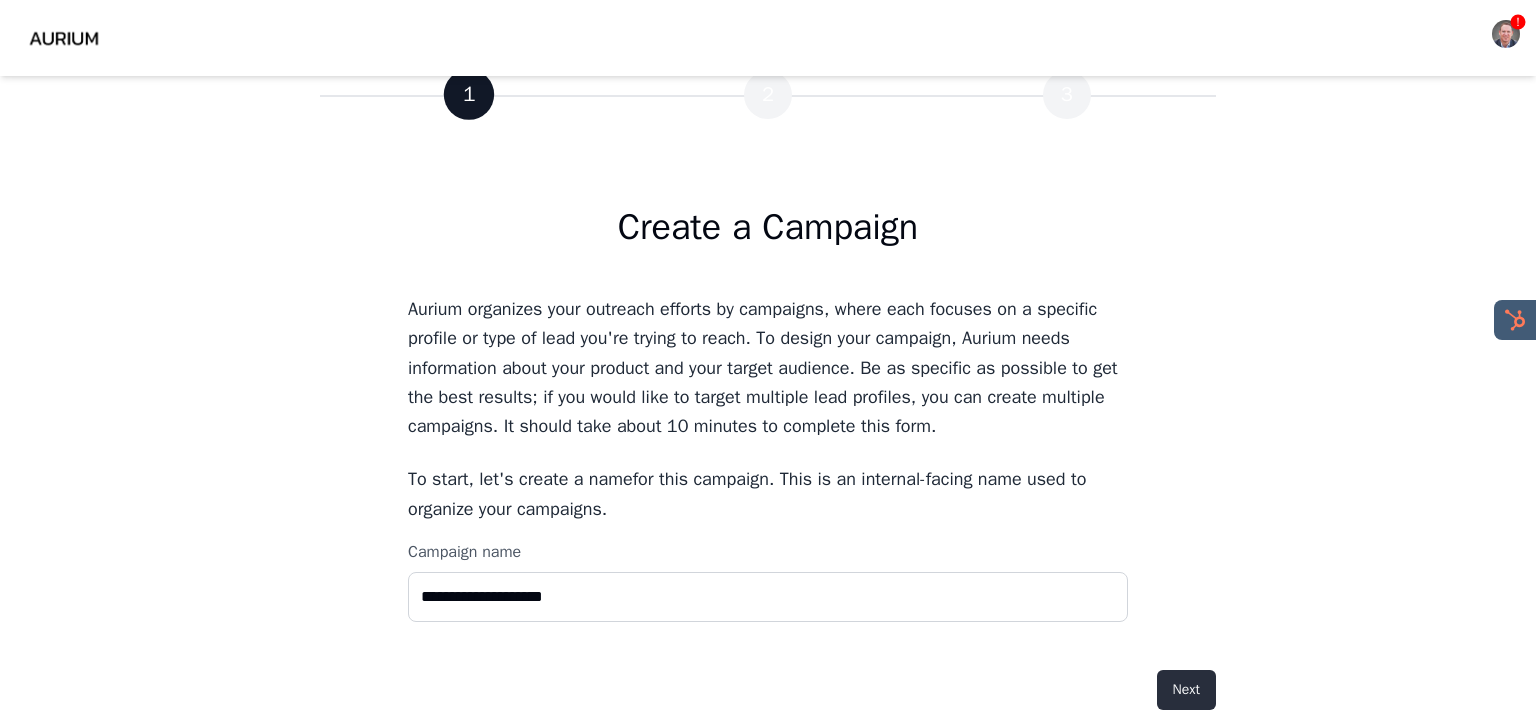 click on "Next" at bounding box center [1186, 690] 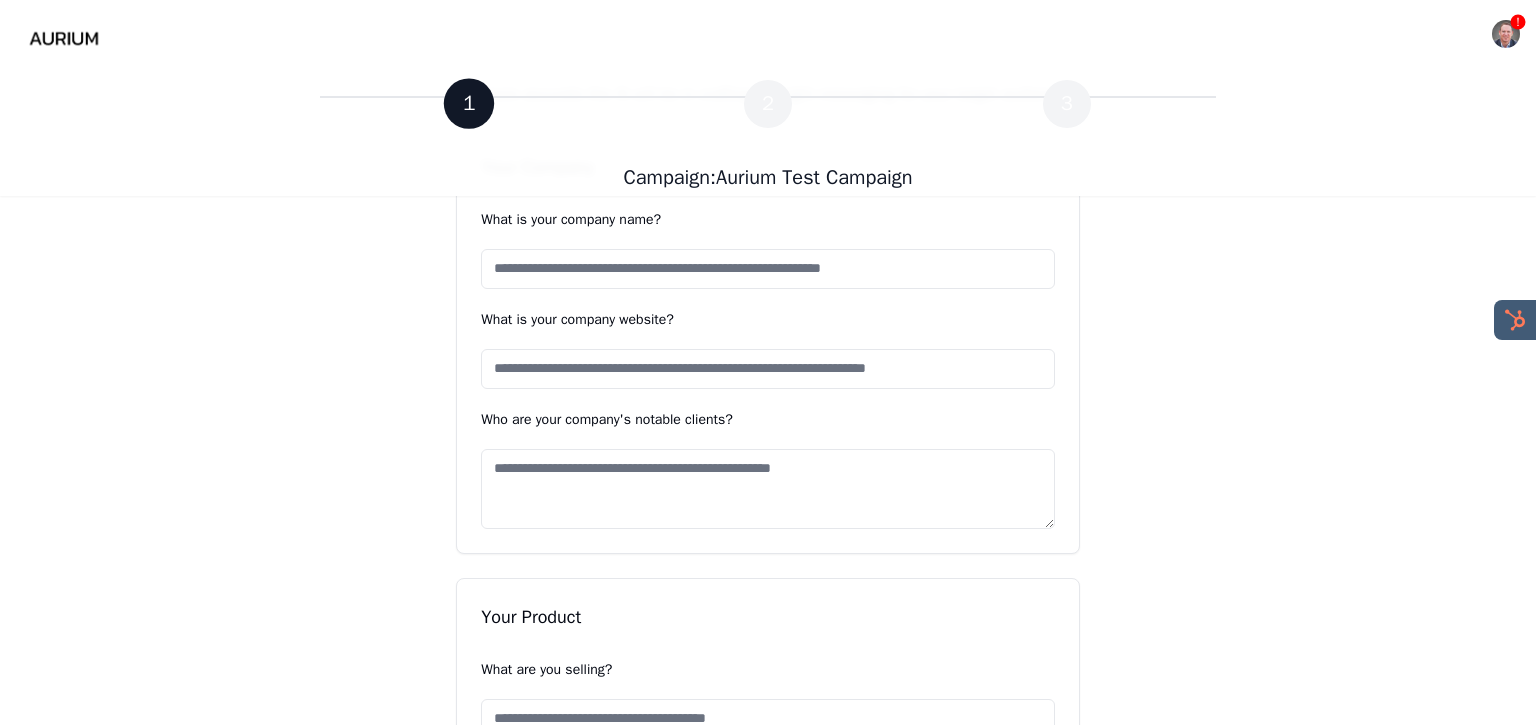 scroll, scrollTop: 296, scrollLeft: 0, axis: vertical 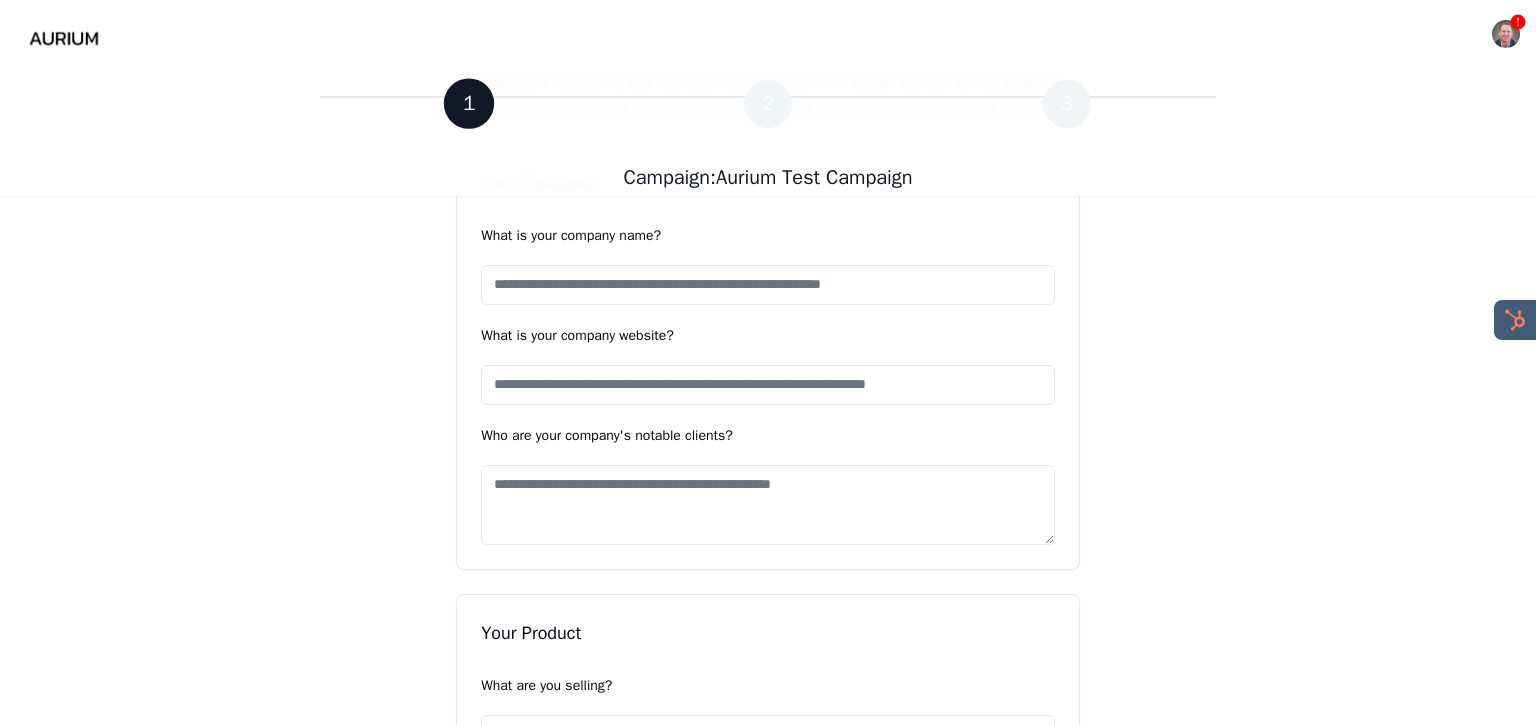 click on "What is your company name?" at bounding box center [768, 285] 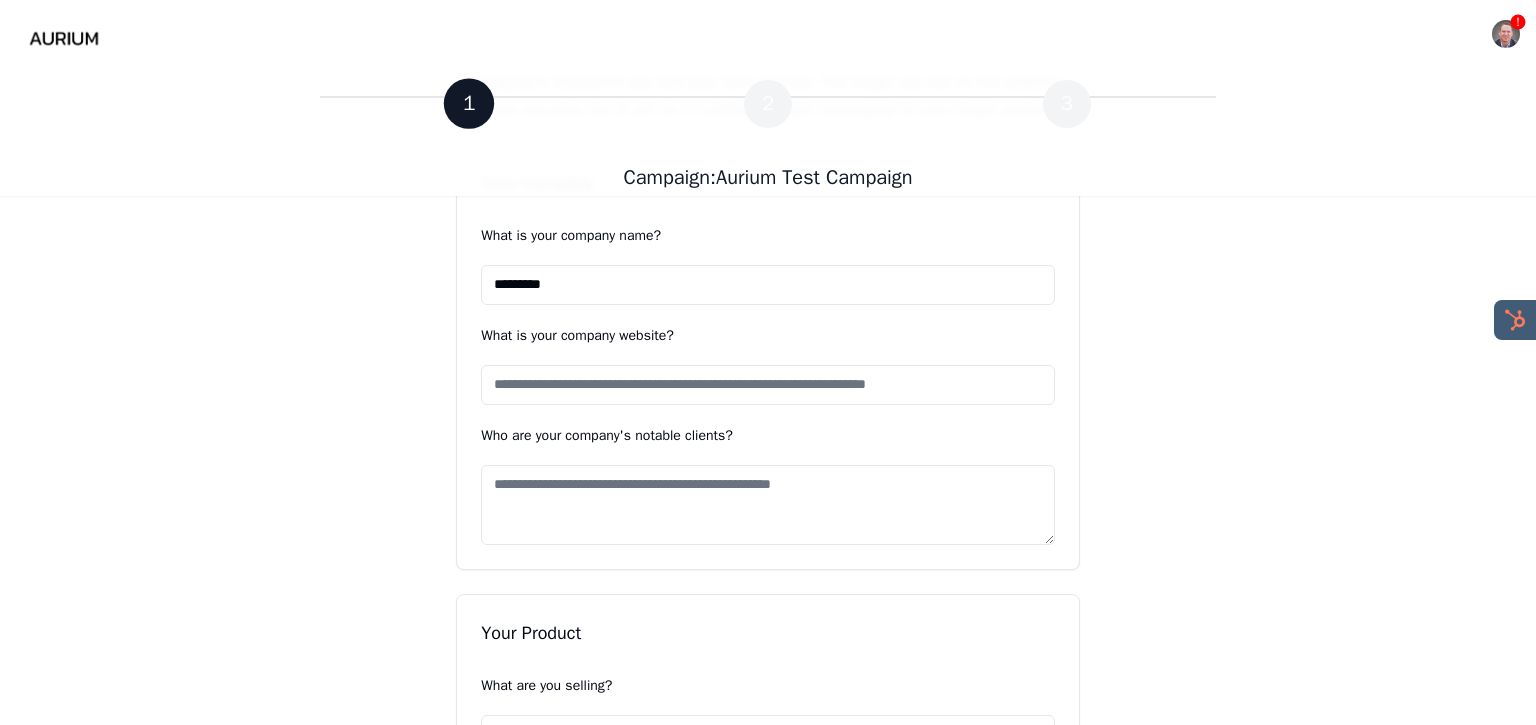 type on "*********" 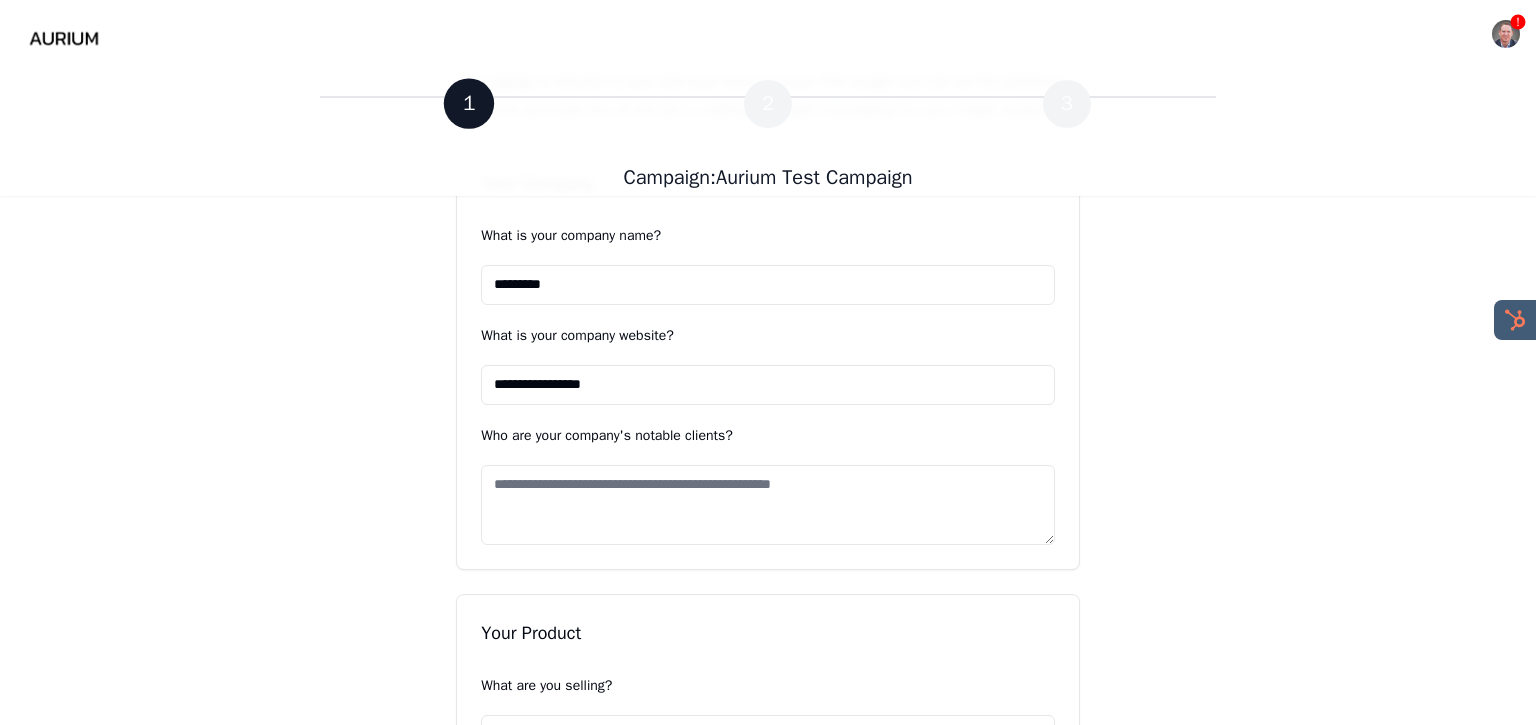 type on "**********" 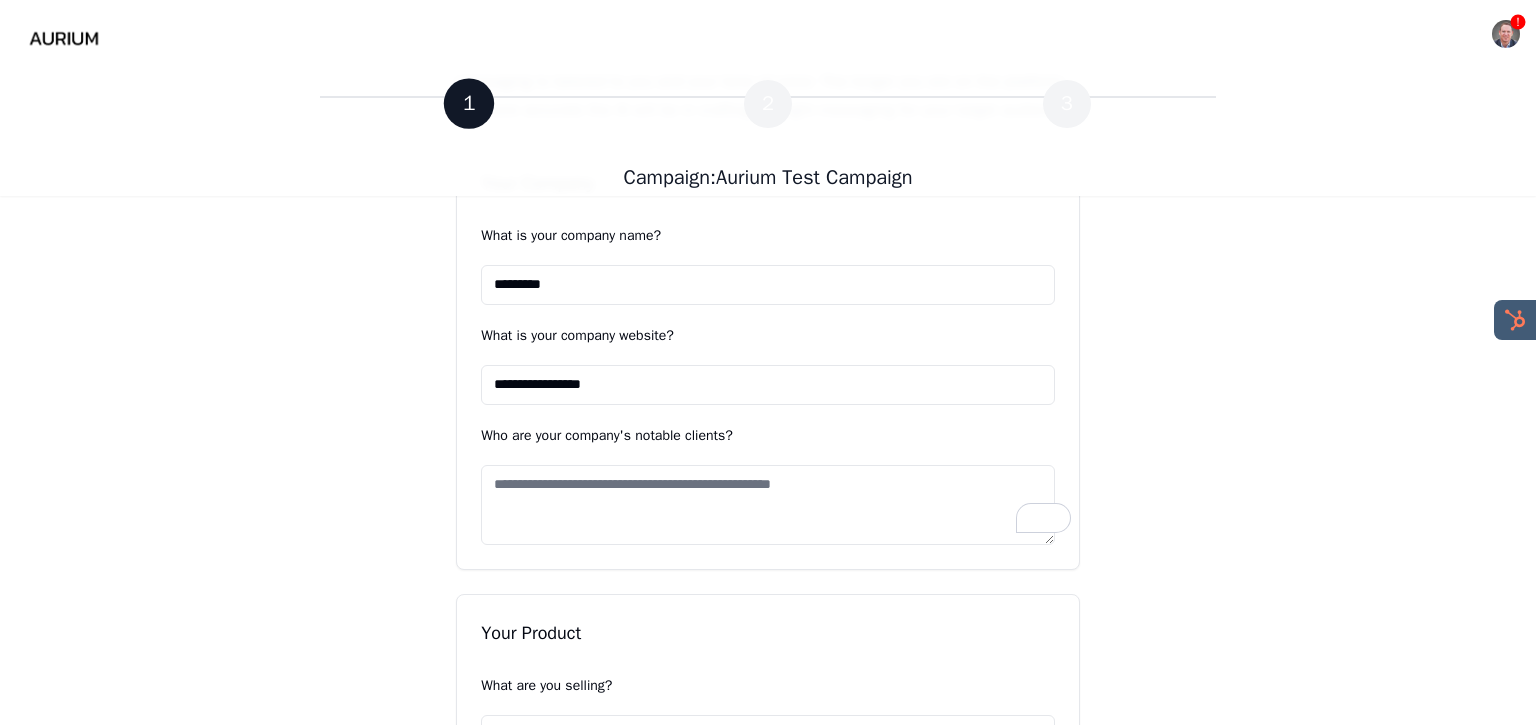 click on "Who are your company's notable clients?" at bounding box center [768, 505] 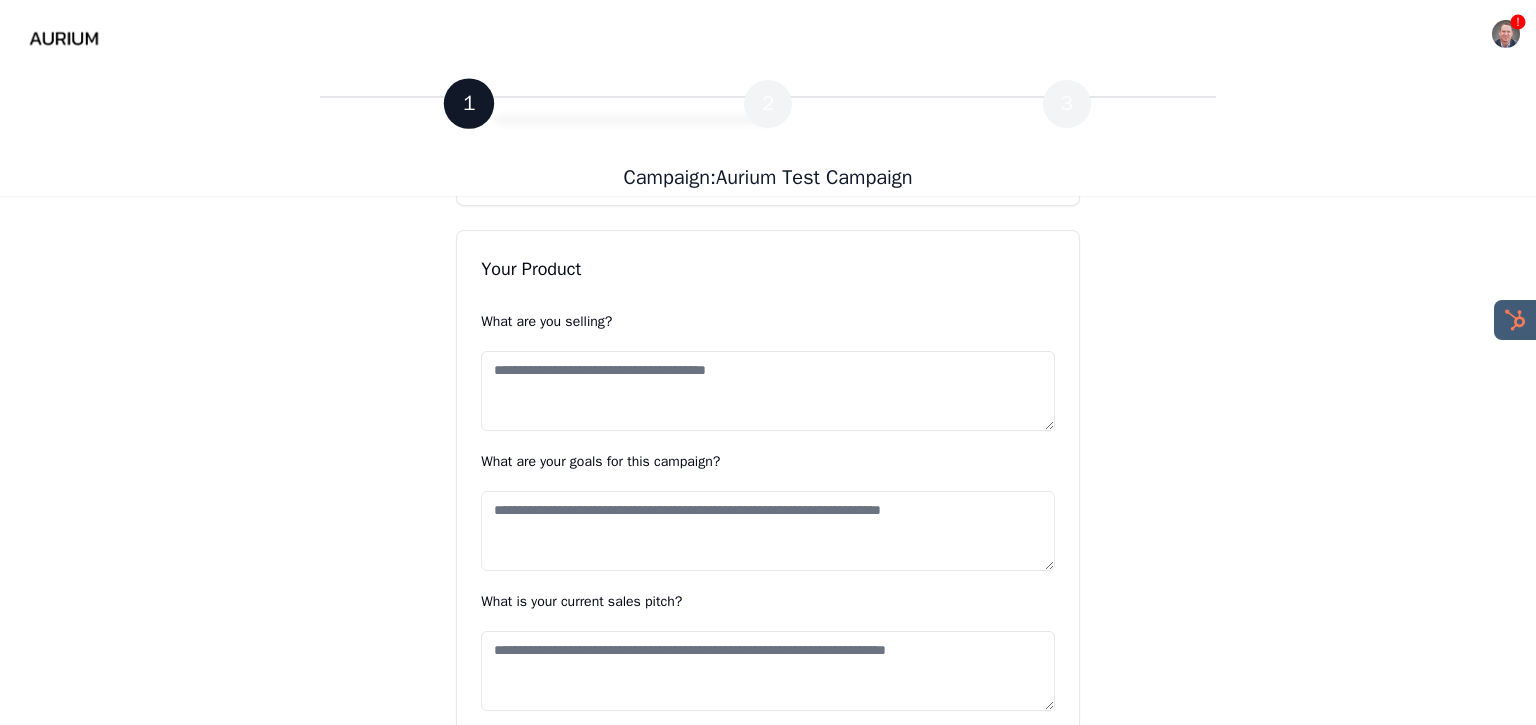 scroll, scrollTop: 665, scrollLeft: 0, axis: vertical 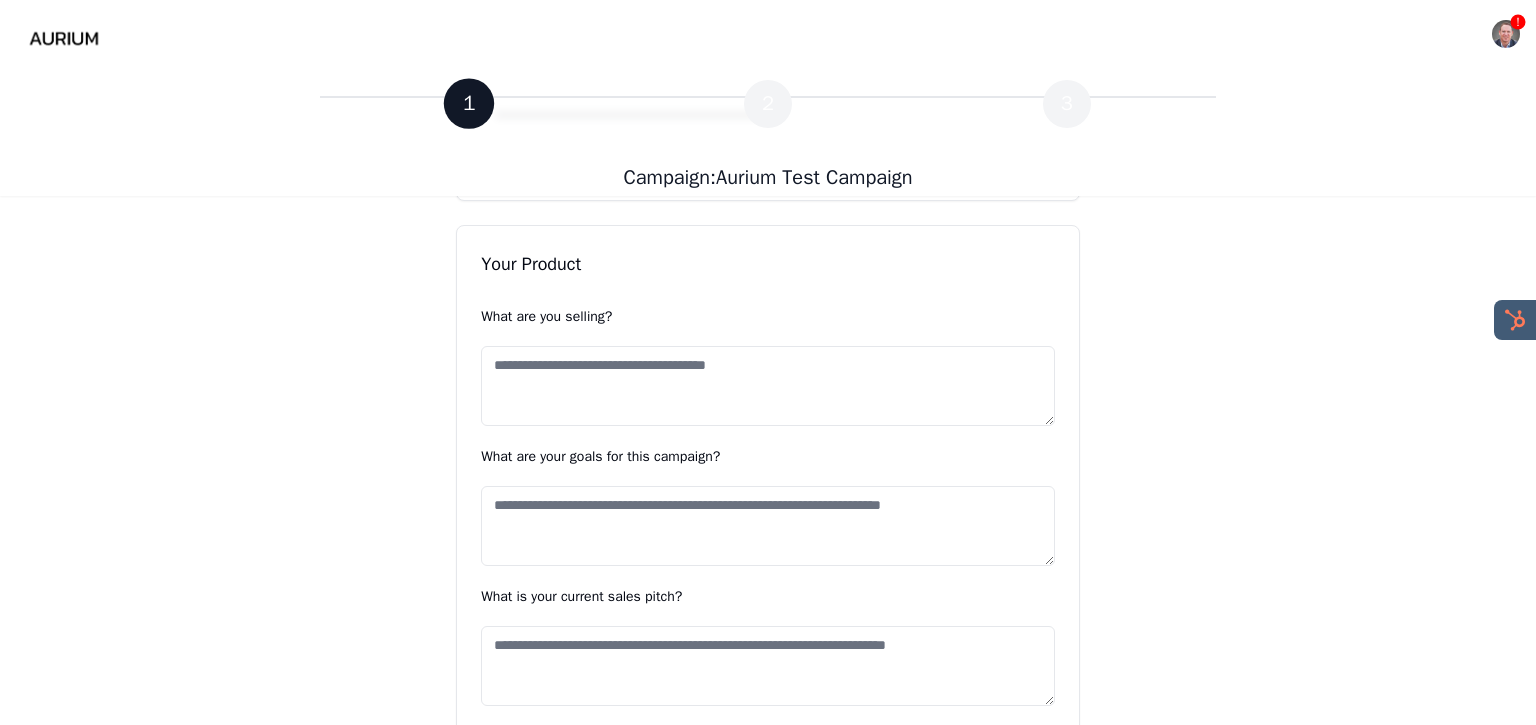 type on "**********" 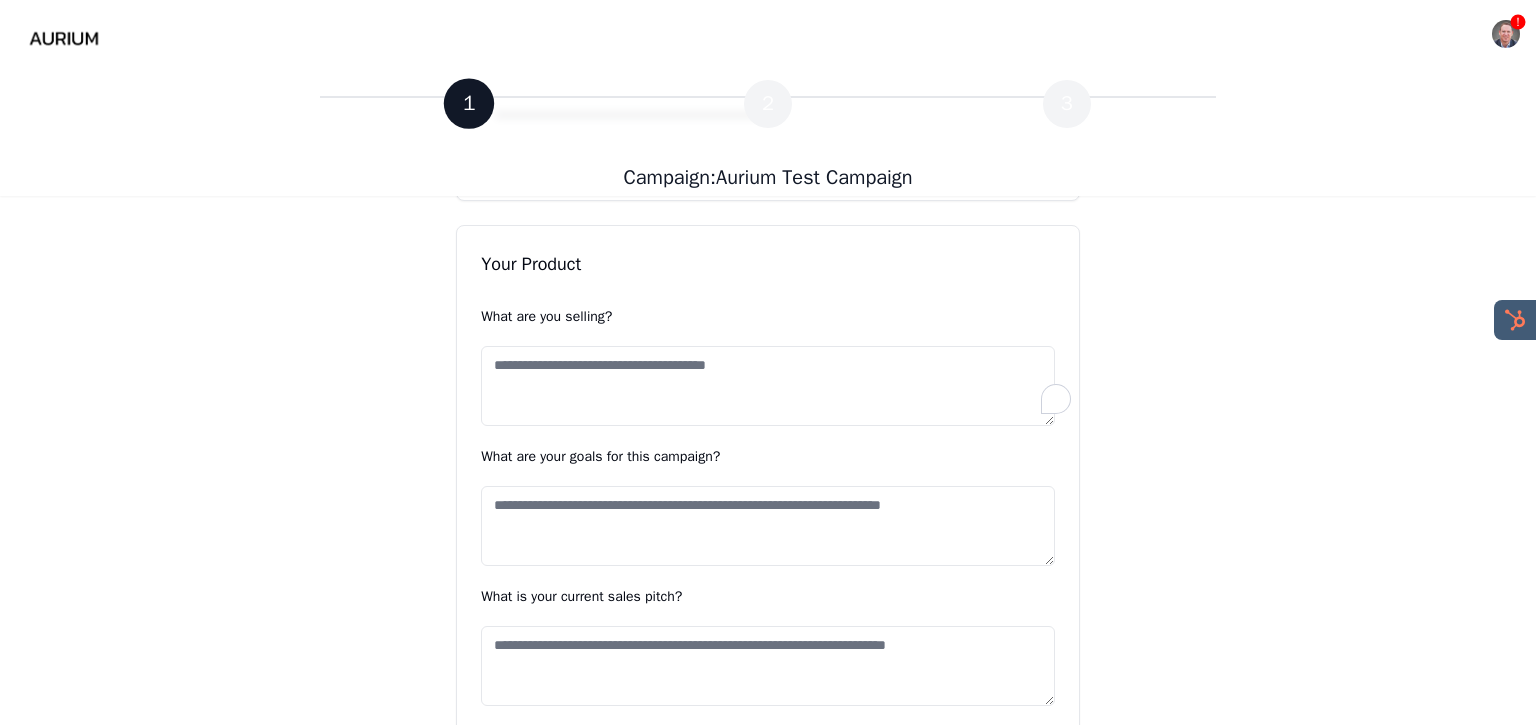 click on "What are you selling?" at bounding box center (768, 386) 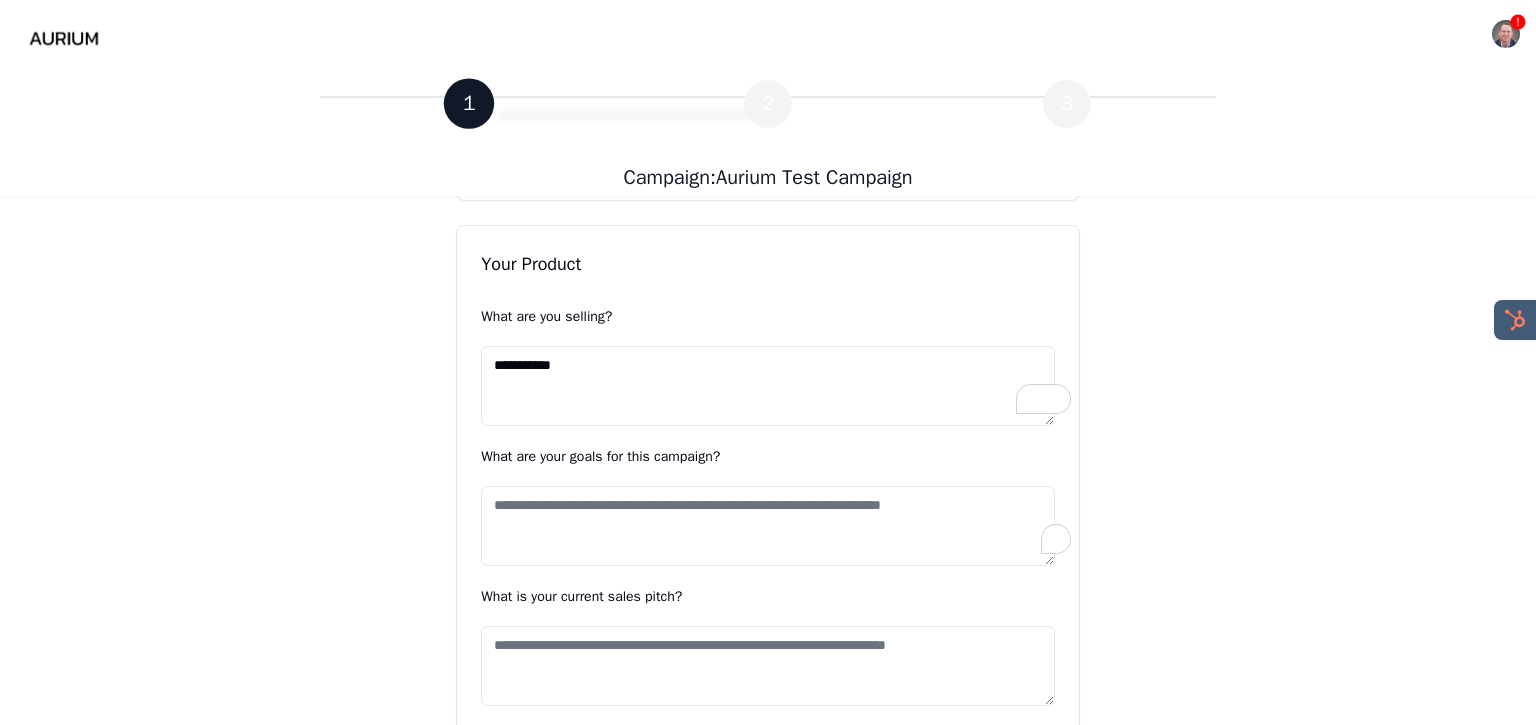 click on "What are your goals for this campaign?" at bounding box center (768, 526) 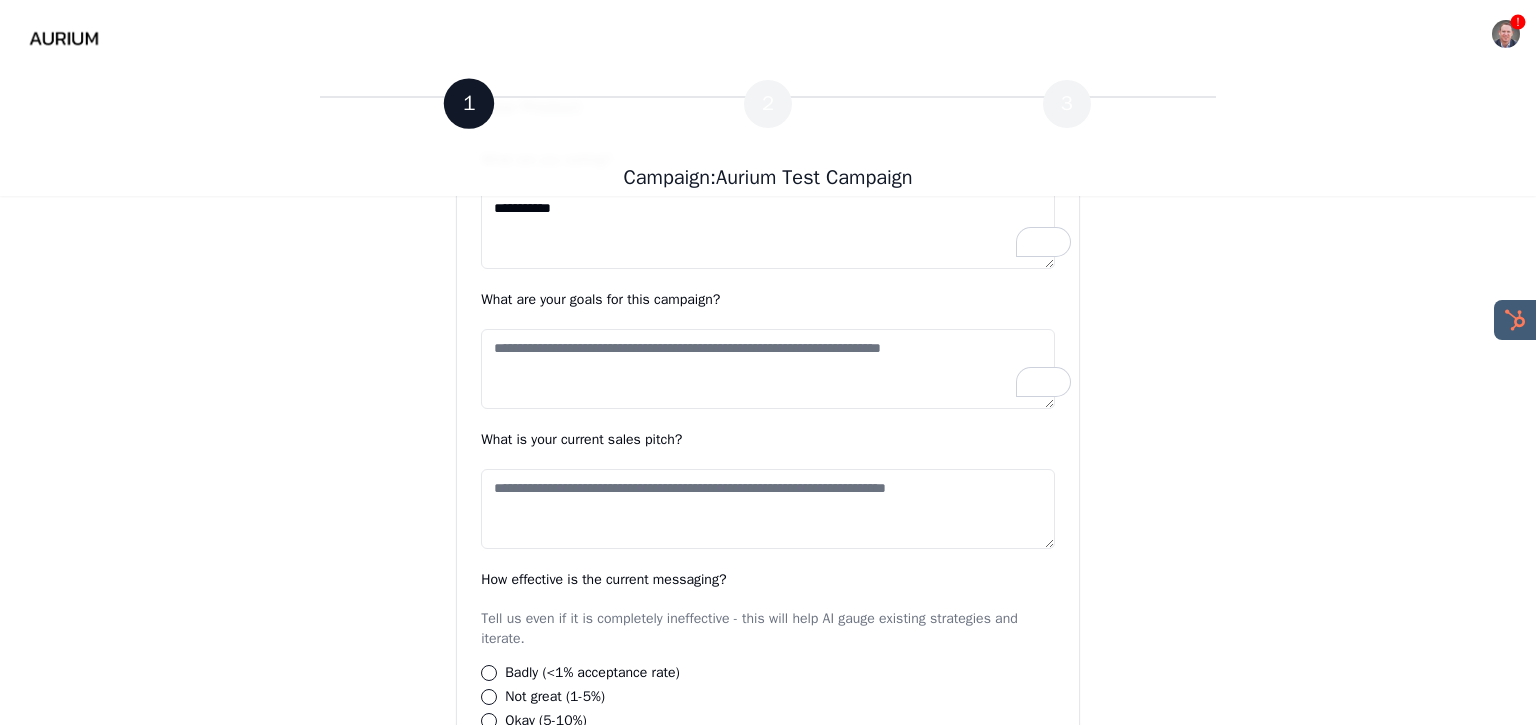 scroll, scrollTop: 748, scrollLeft: 0, axis: vertical 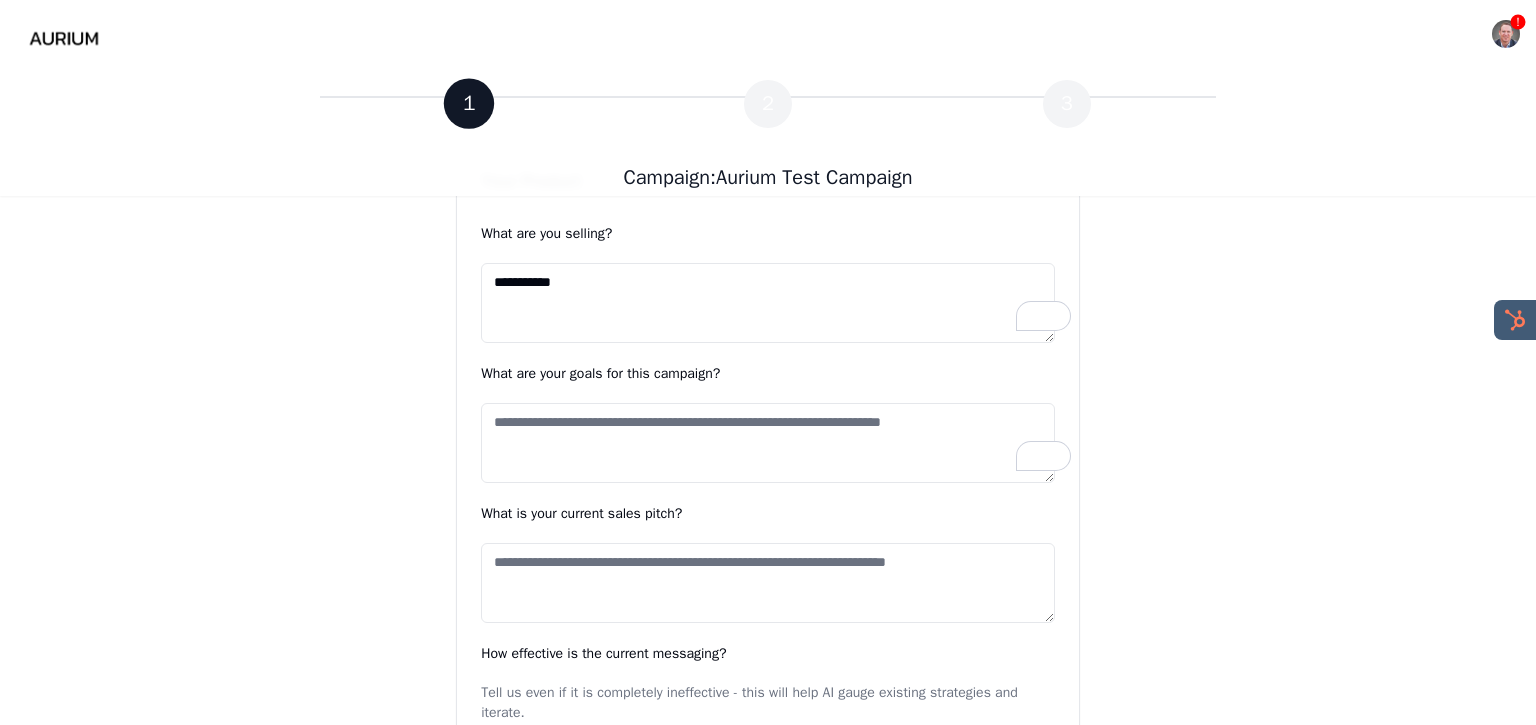 click on "**********" at bounding box center [768, 303] 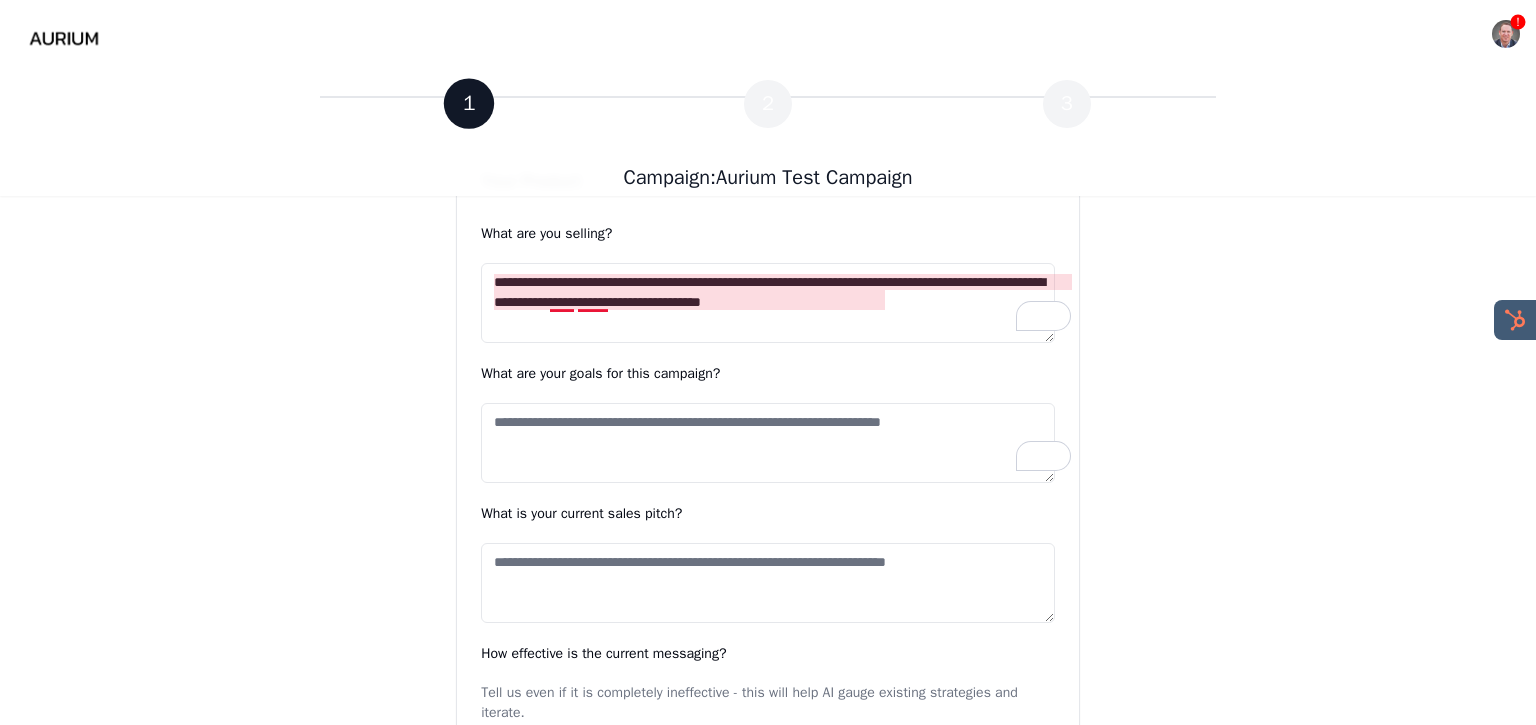 click on "**********" at bounding box center (768, 303) 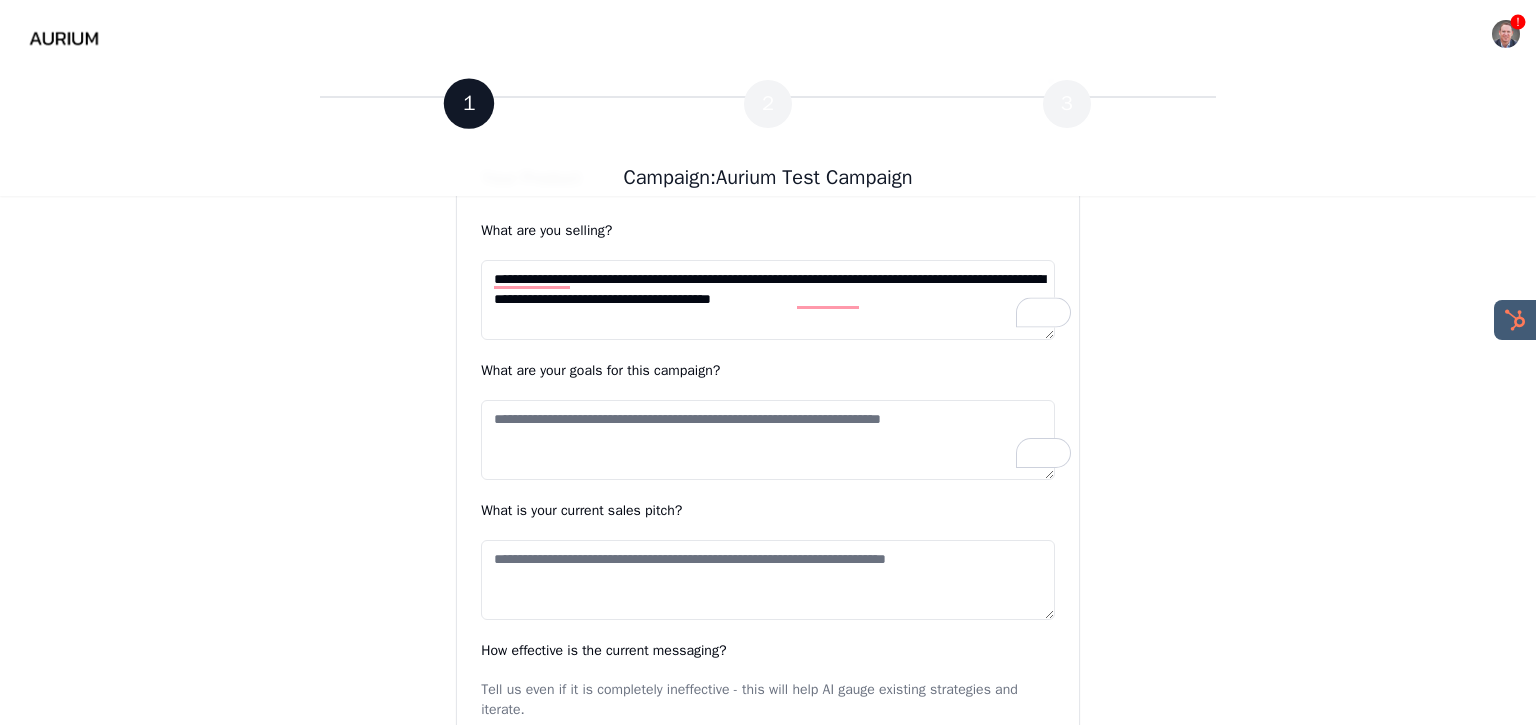 scroll, scrollTop: 750, scrollLeft: 0, axis: vertical 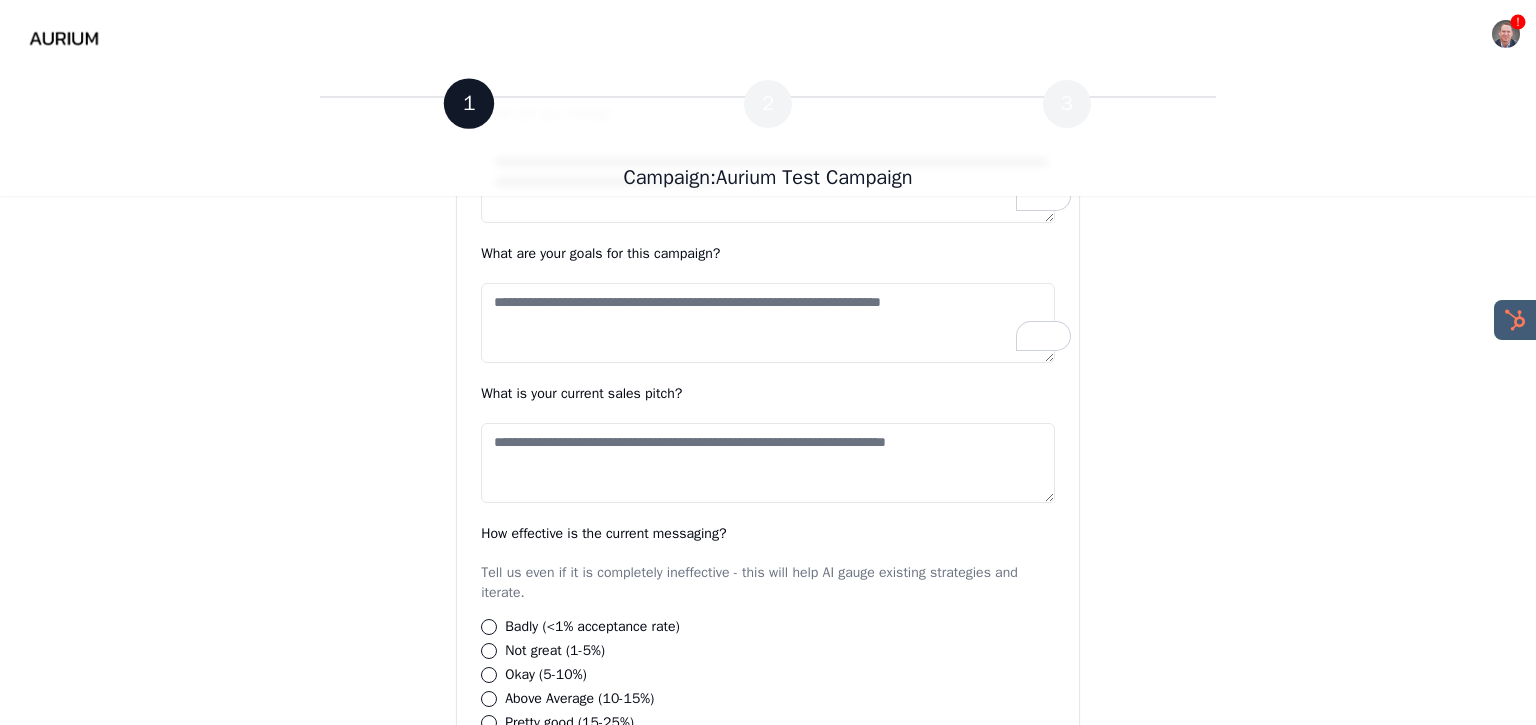 type on "**********" 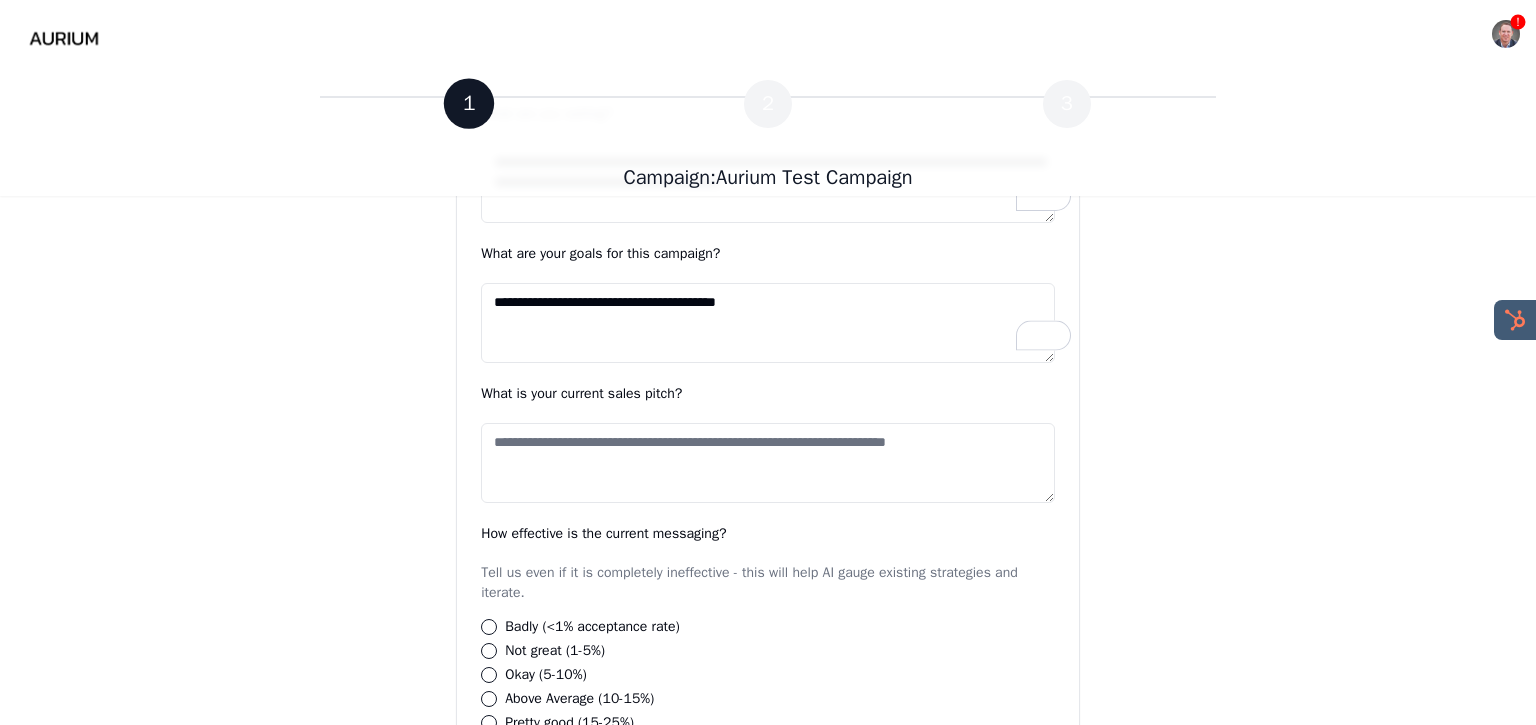 click on "**********" at bounding box center (768, 323) 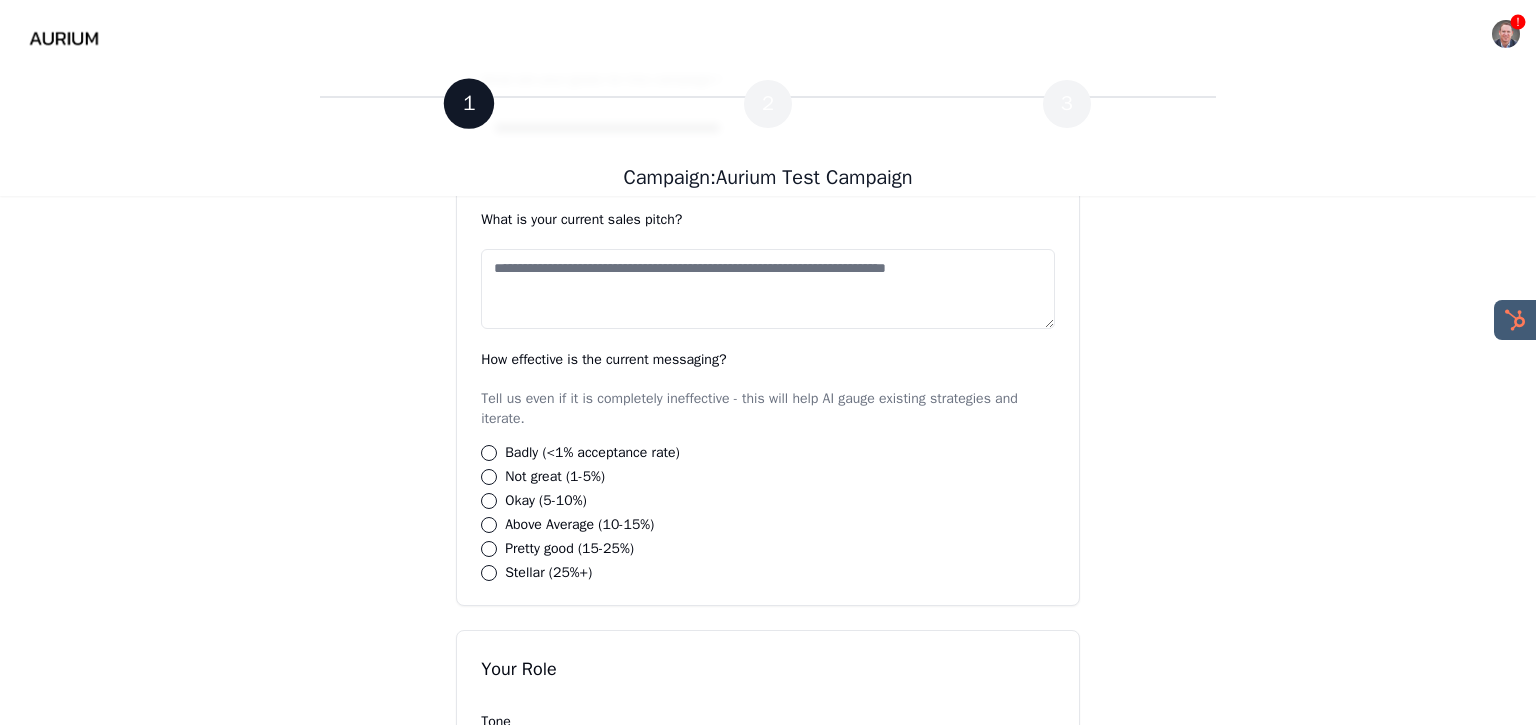 scroll, scrollTop: 1031, scrollLeft: 0, axis: vertical 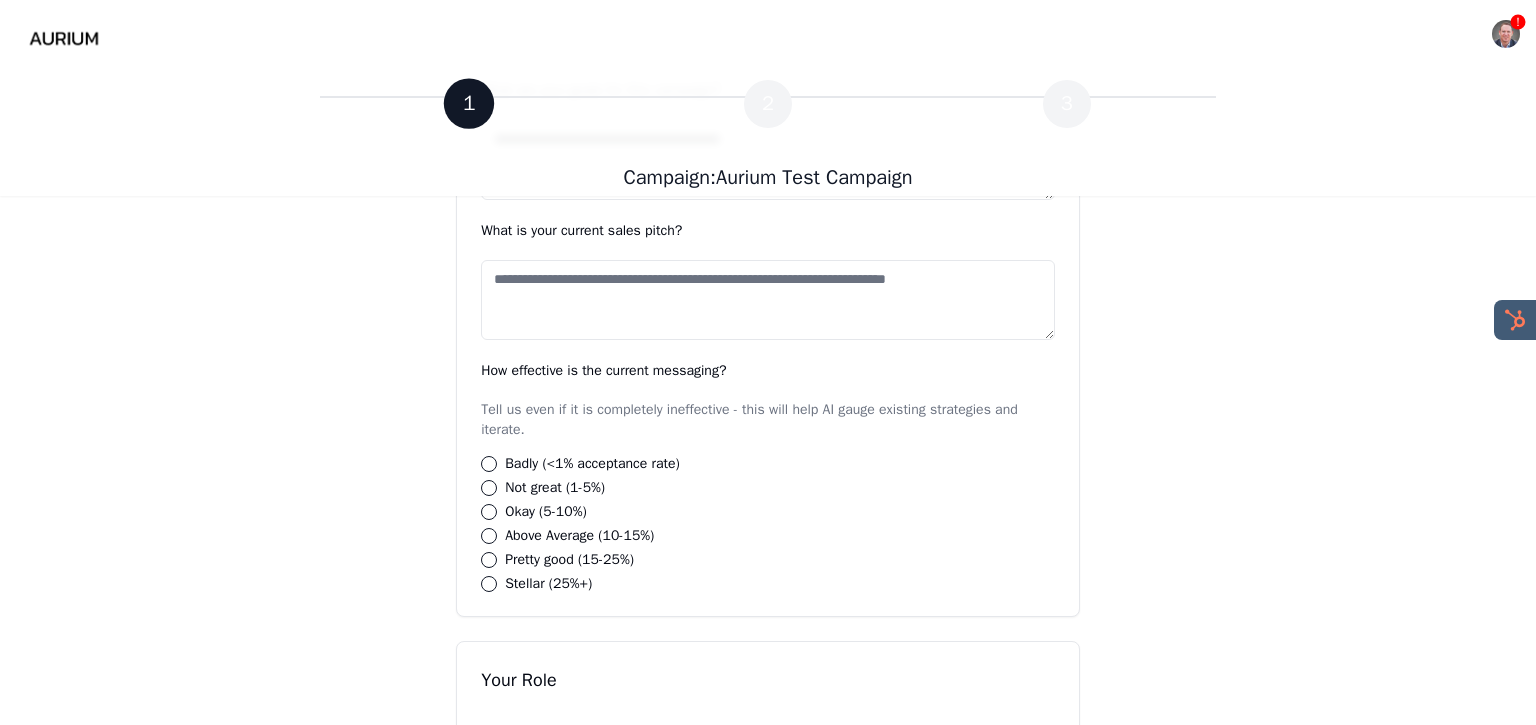 type on "**********" 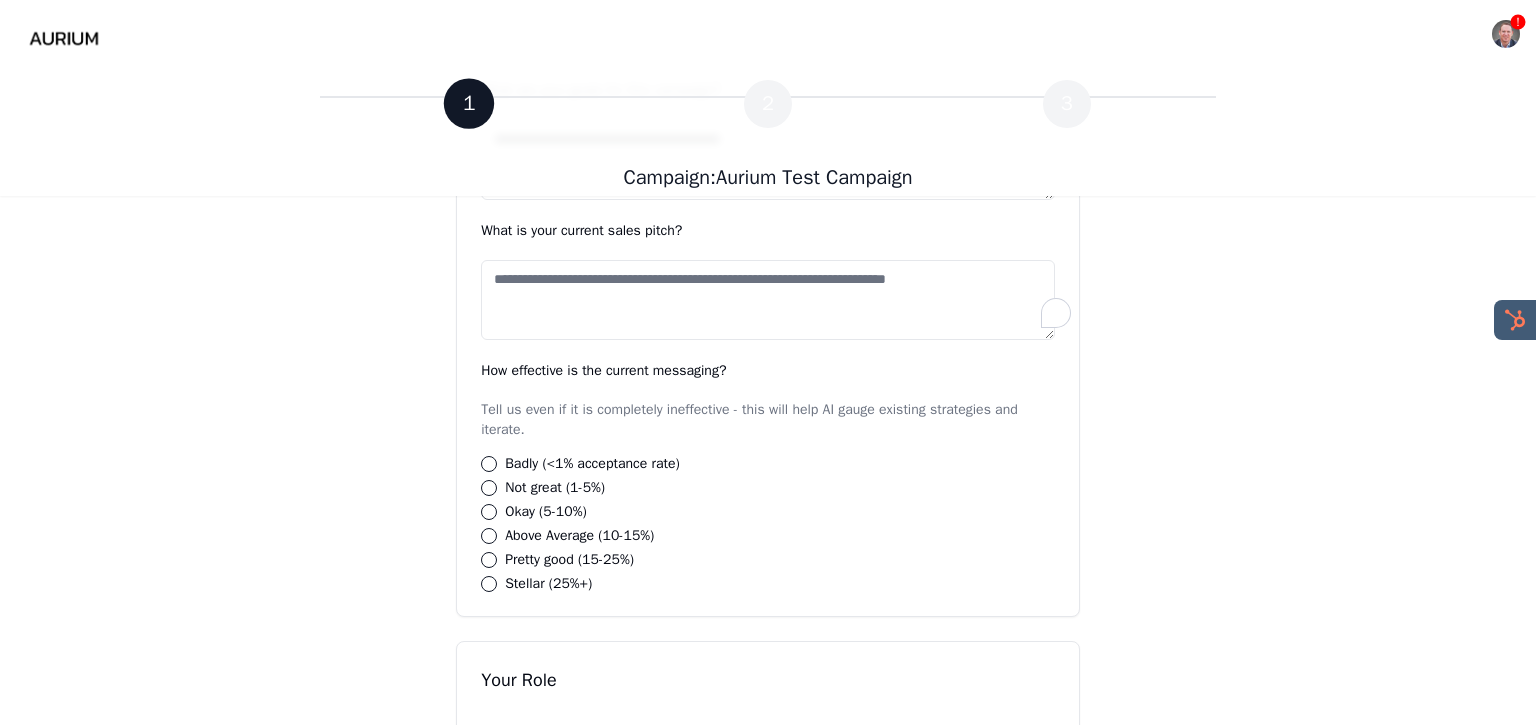 click on "What is your current sales pitch?" at bounding box center [768, 300] 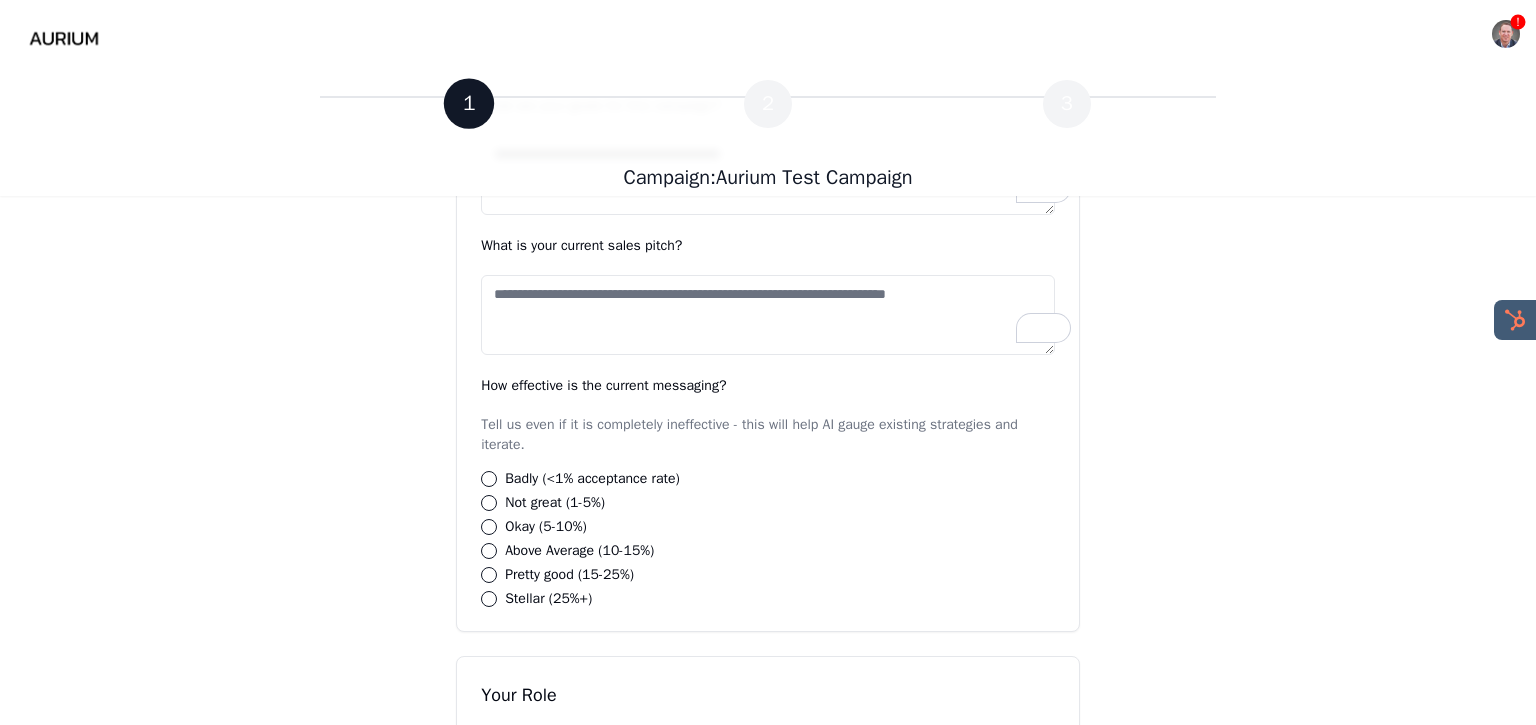 scroll, scrollTop: 1016, scrollLeft: 0, axis: vertical 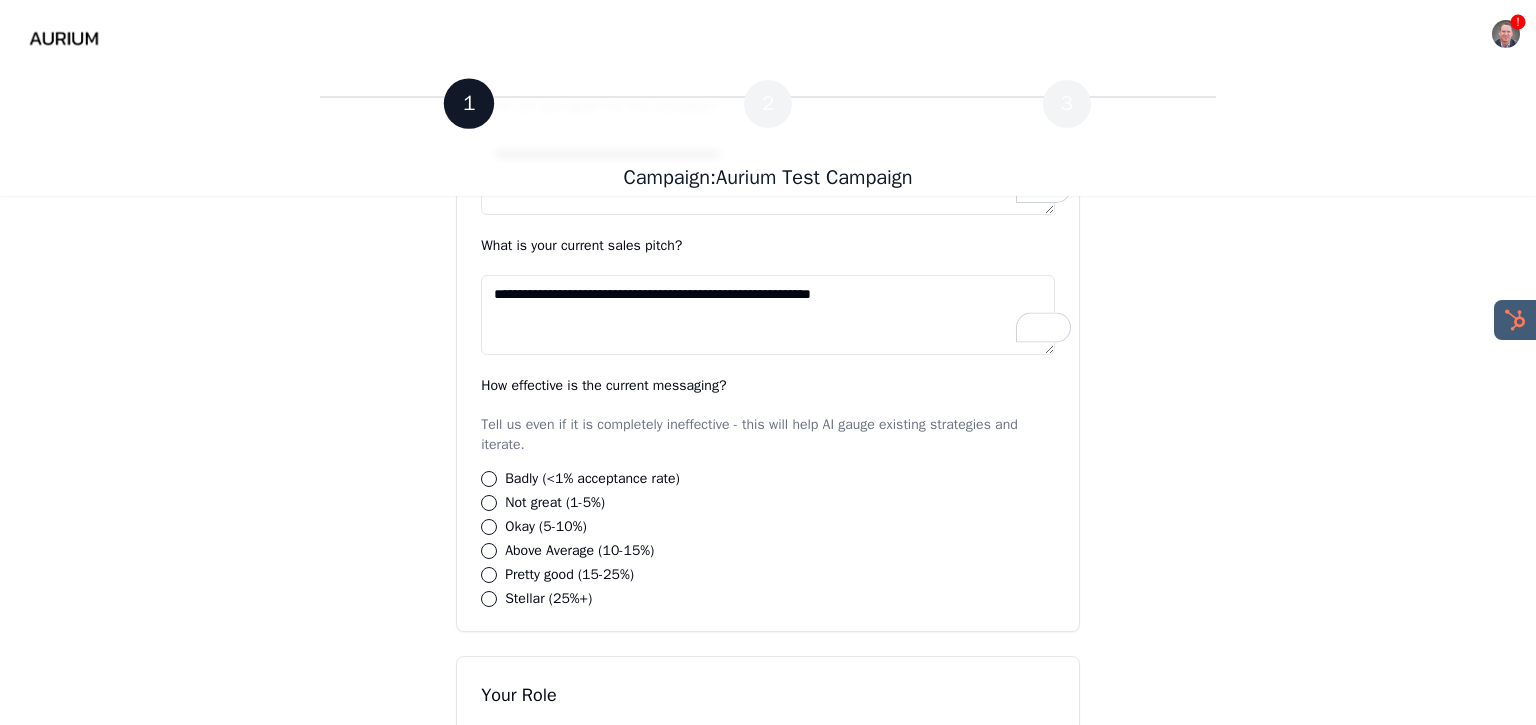 click on "**********" at bounding box center [768, 315] 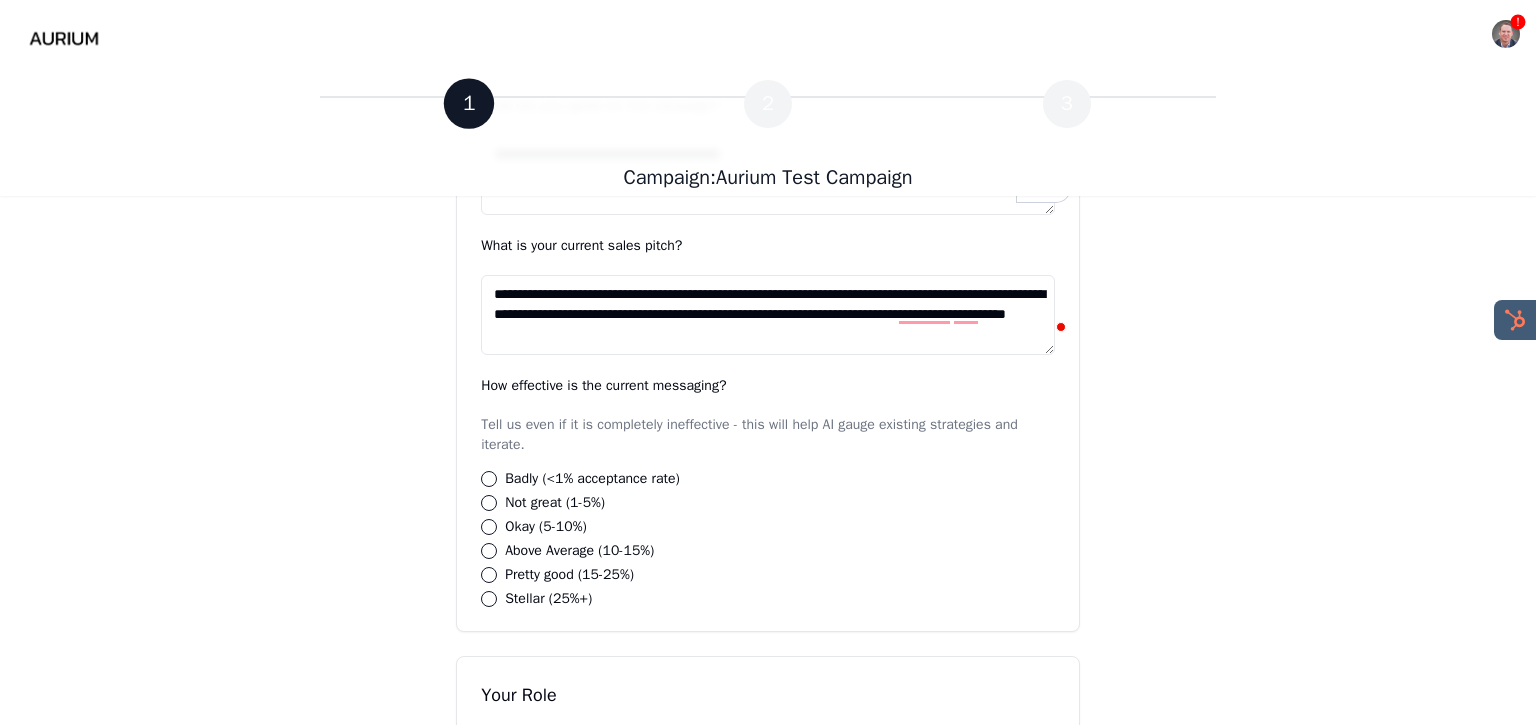 type on "**********" 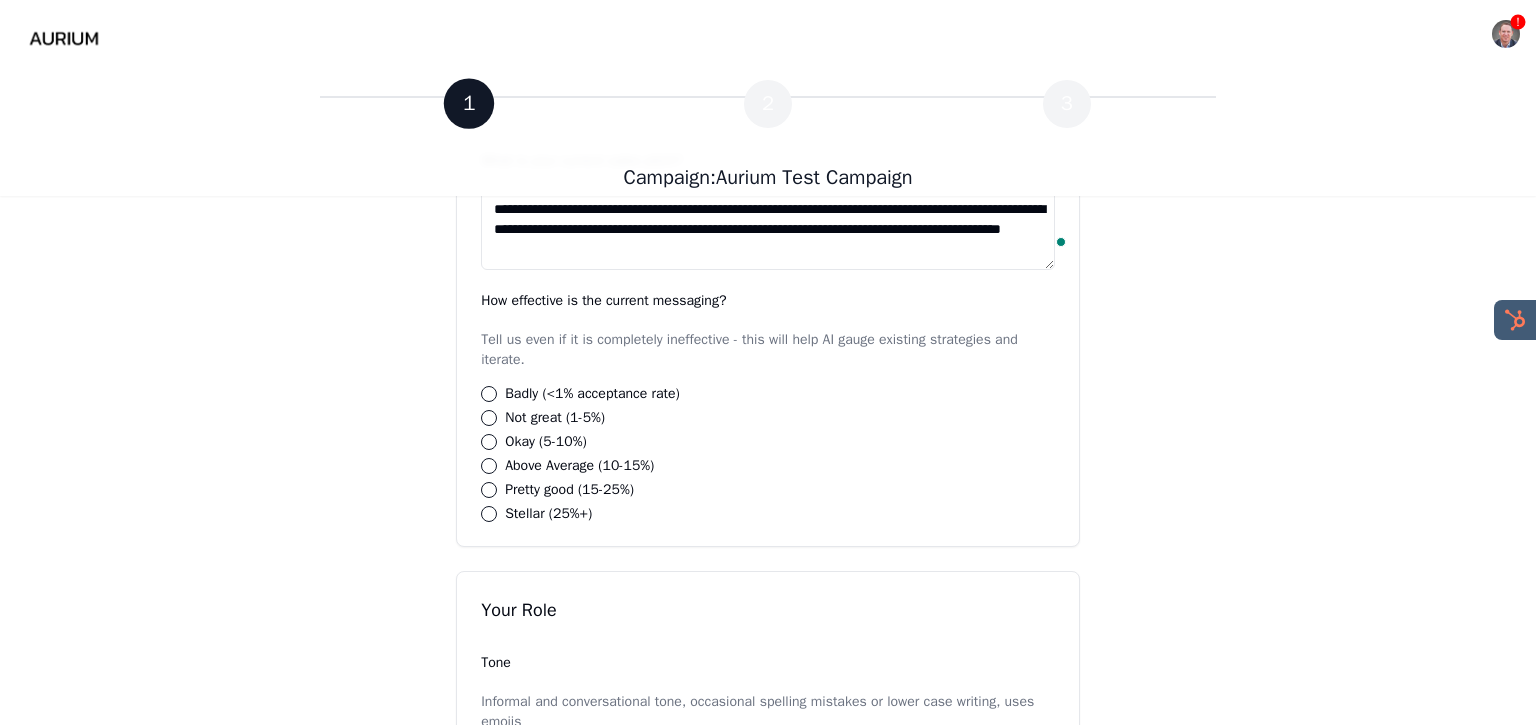scroll, scrollTop: 1104, scrollLeft: 0, axis: vertical 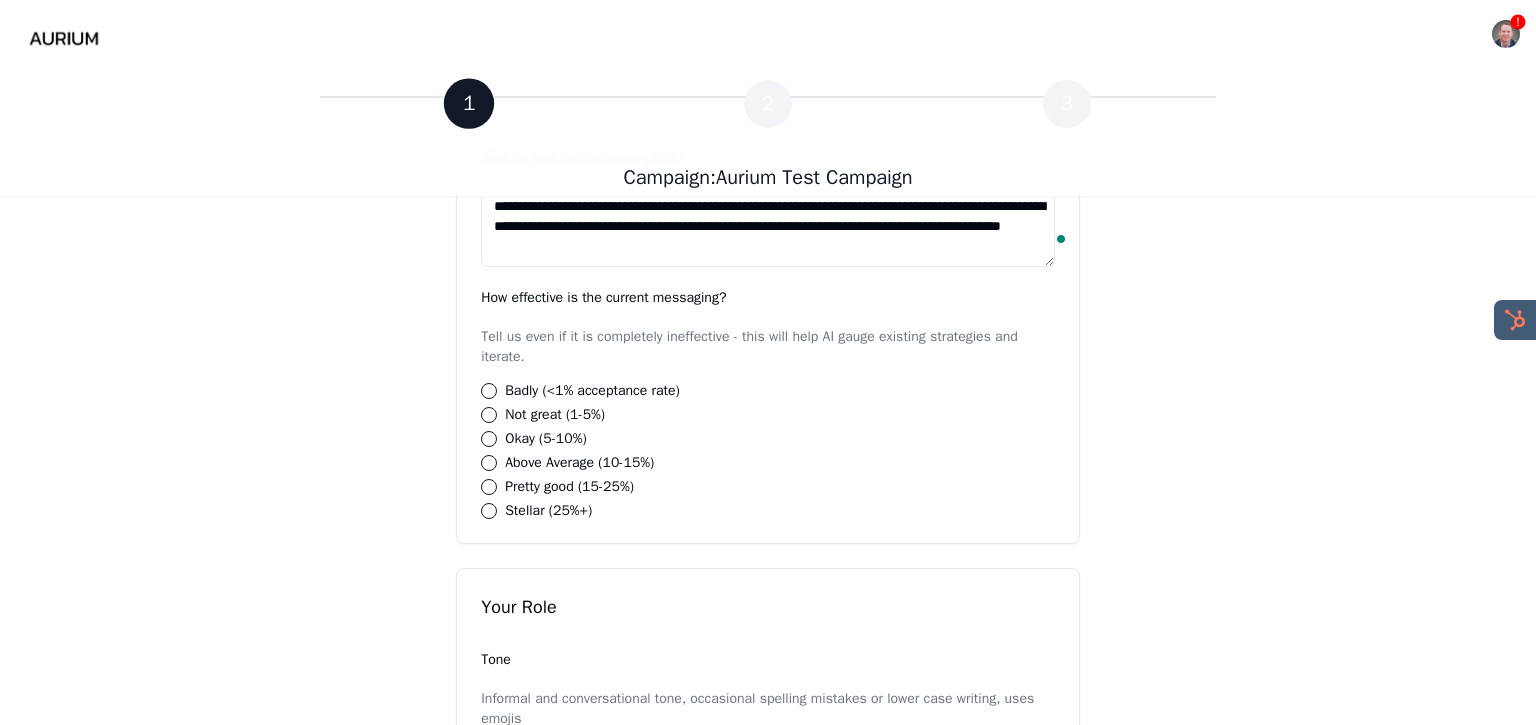 click on "Above Average (10-15%)" at bounding box center (489, 463) 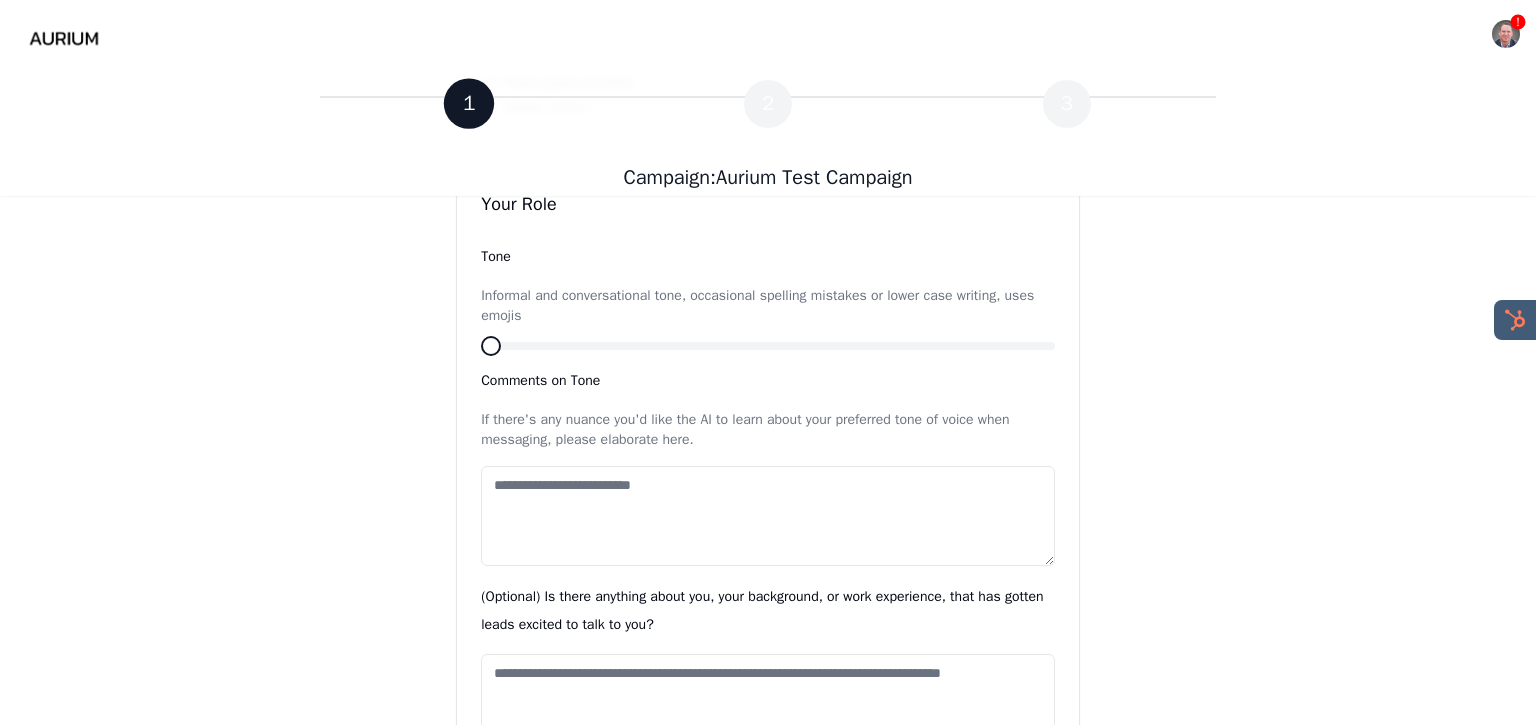 scroll, scrollTop: 1485, scrollLeft: 0, axis: vertical 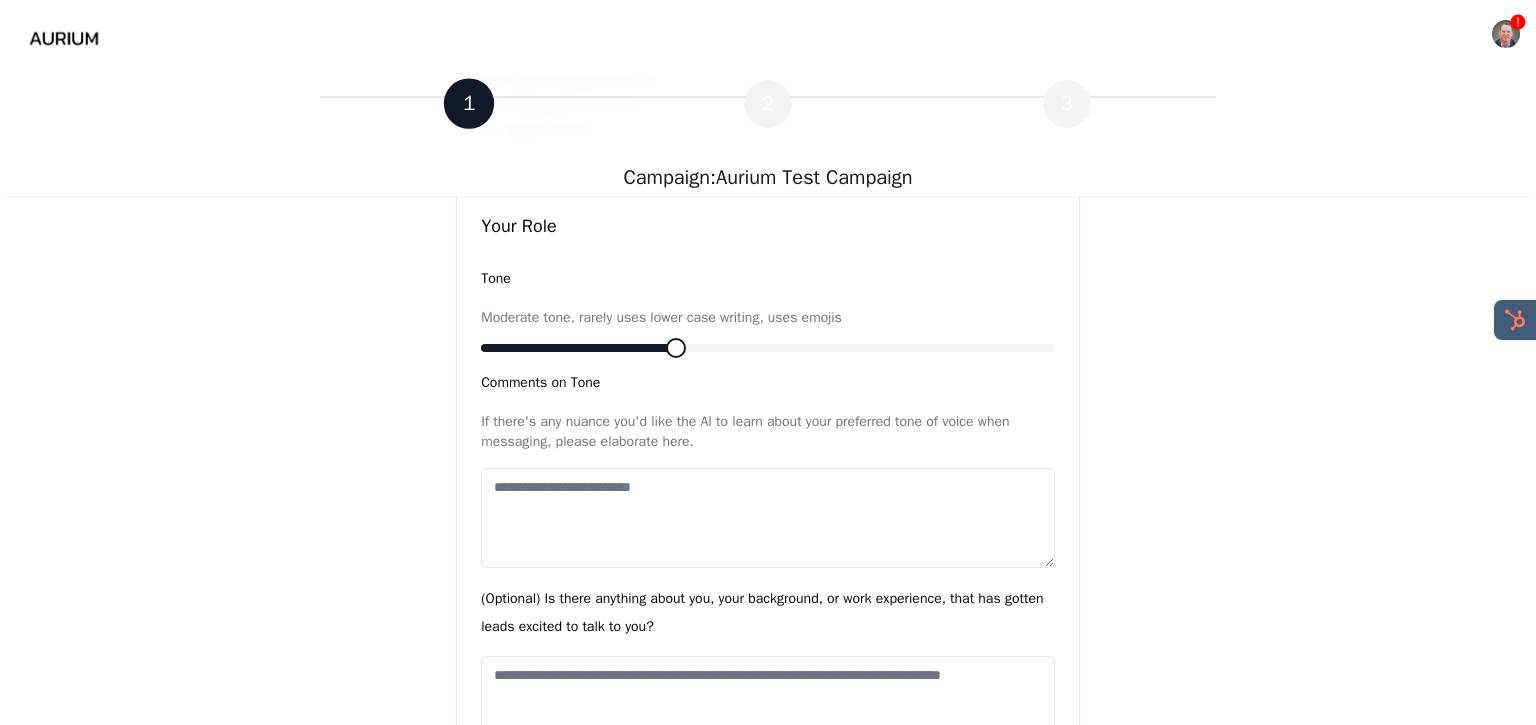 click at bounding box center (676, 348) 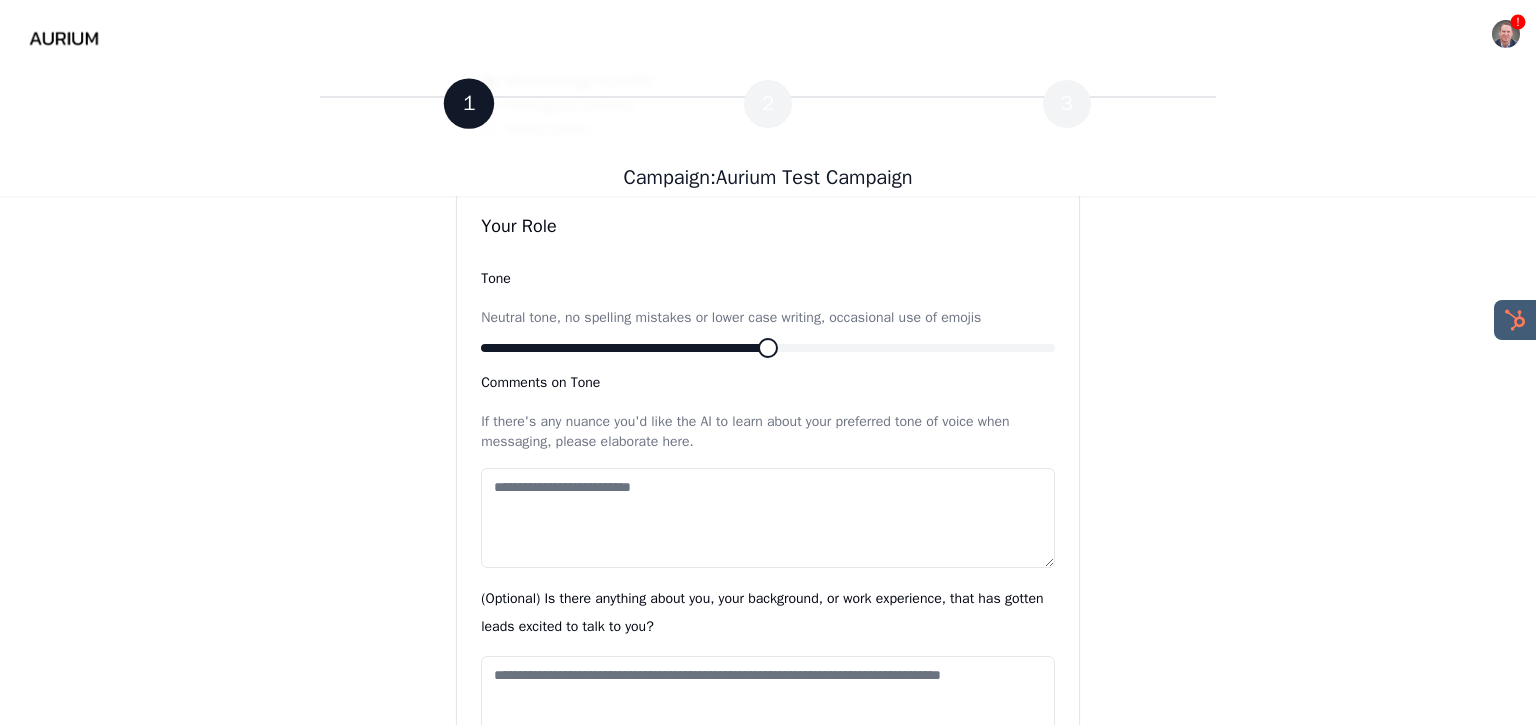 click at bounding box center (768, 348) 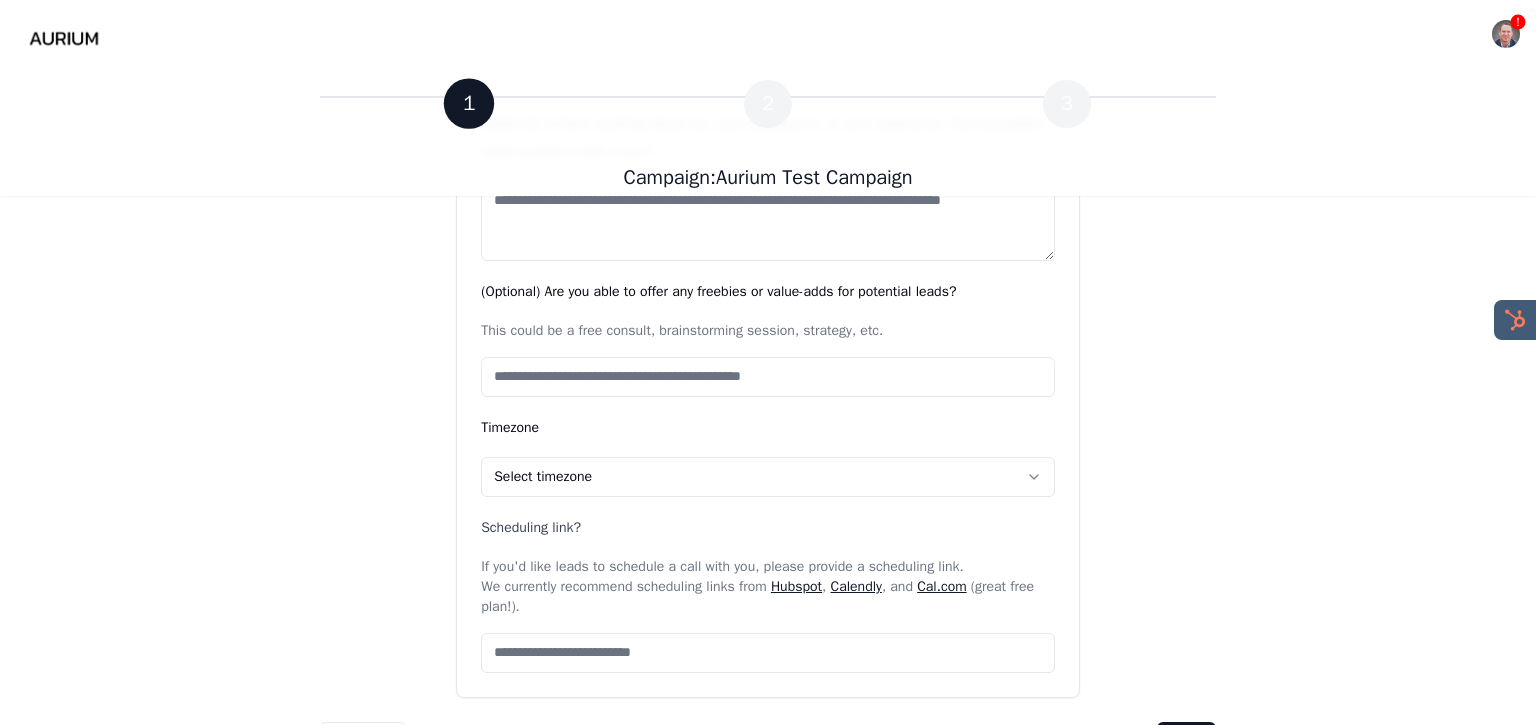 scroll, scrollTop: 1961, scrollLeft: 0, axis: vertical 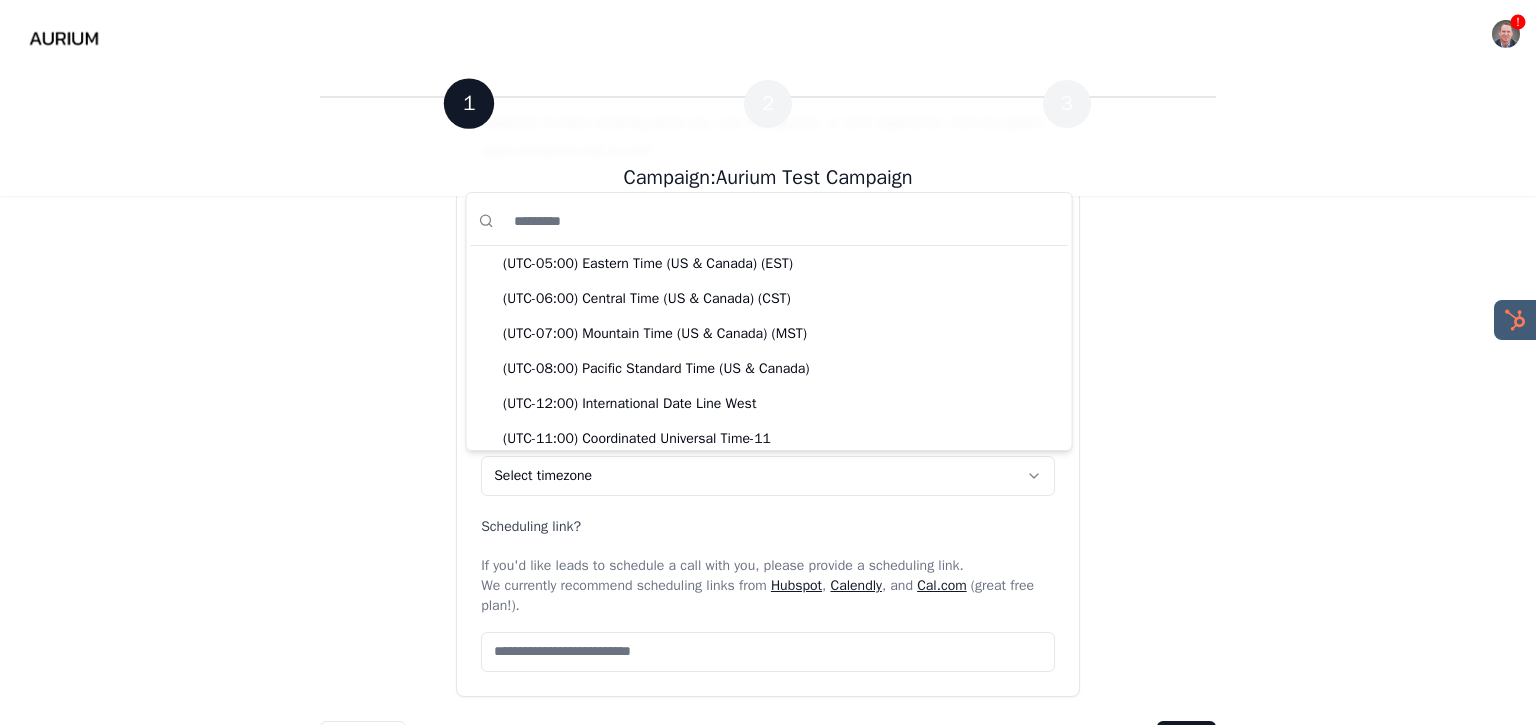 click on "**********" at bounding box center (768, -593) 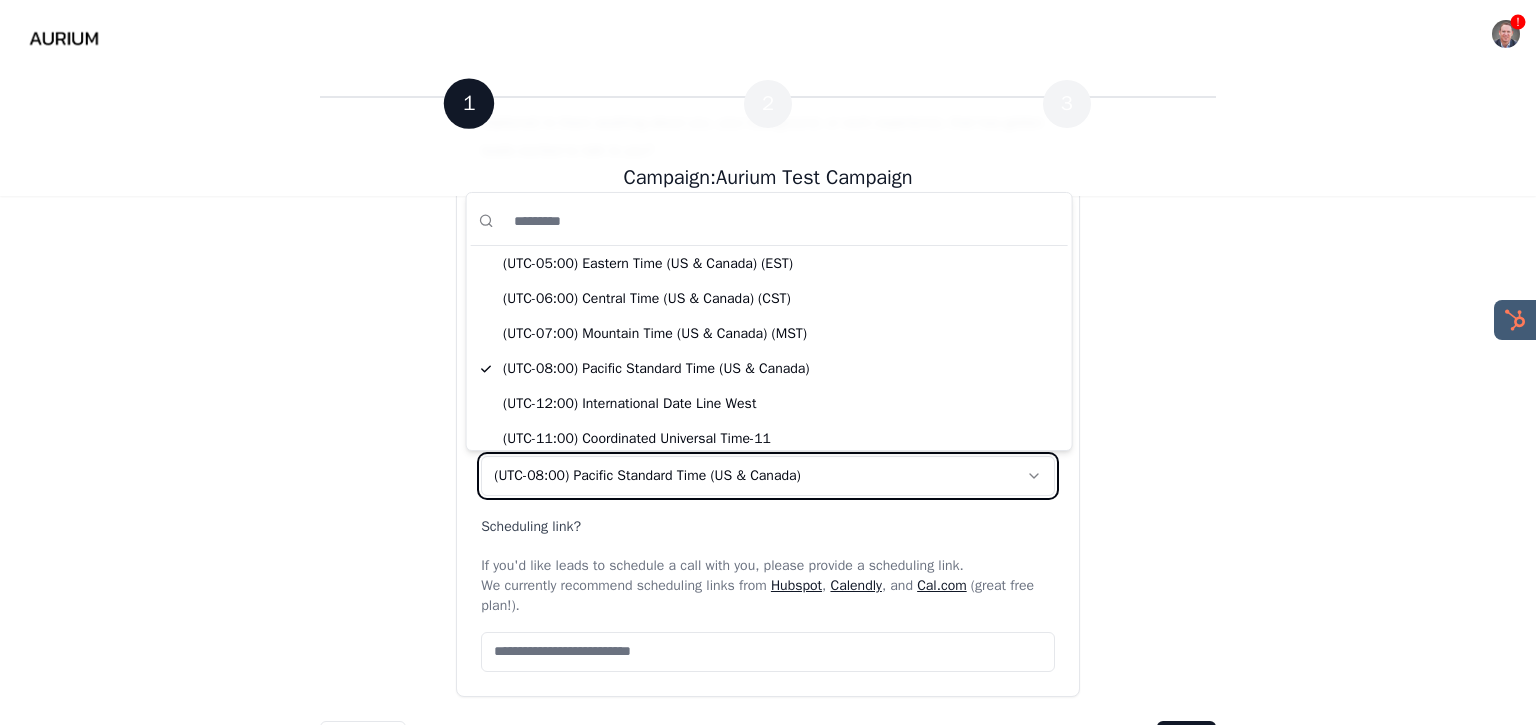 click on "**********" at bounding box center (768, -593) 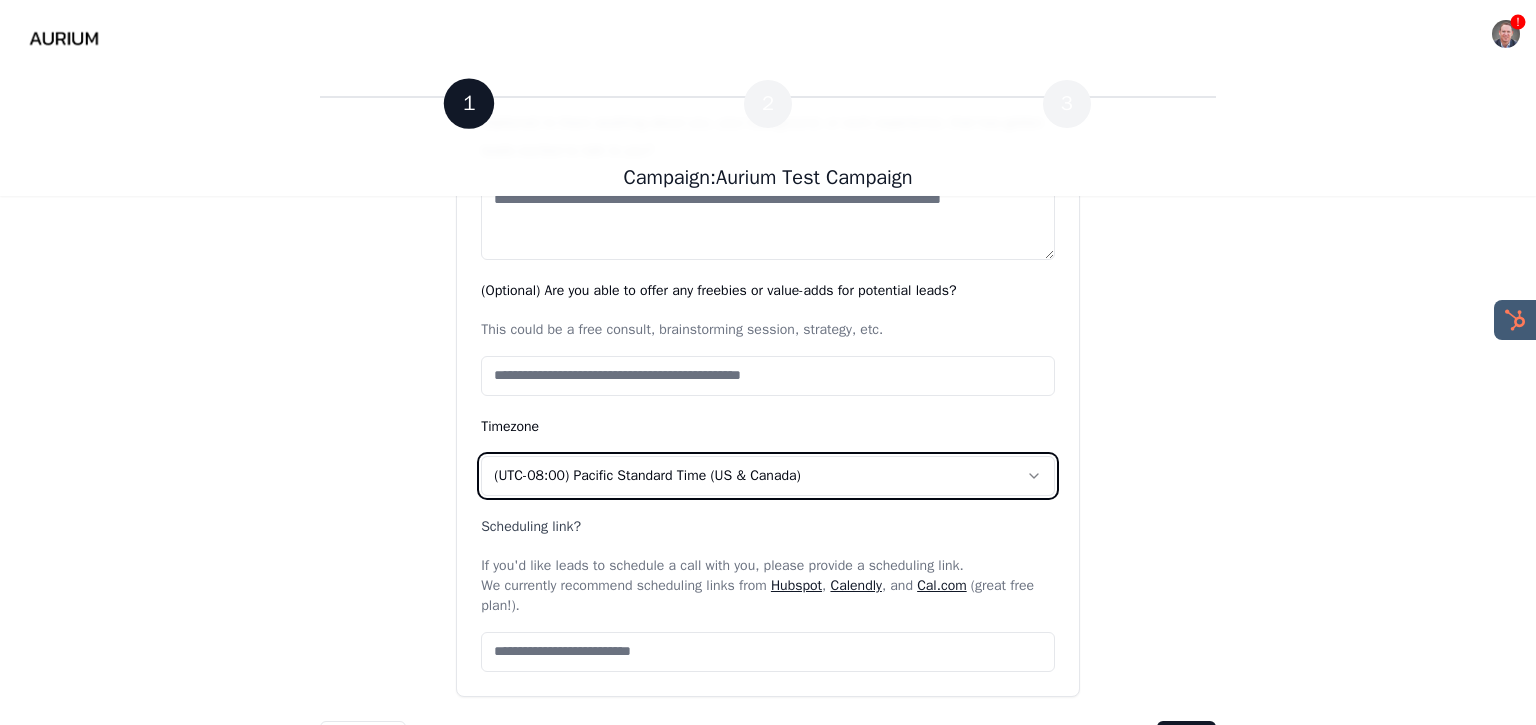 scroll, scrollTop: 2012, scrollLeft: 0, axis: vertical 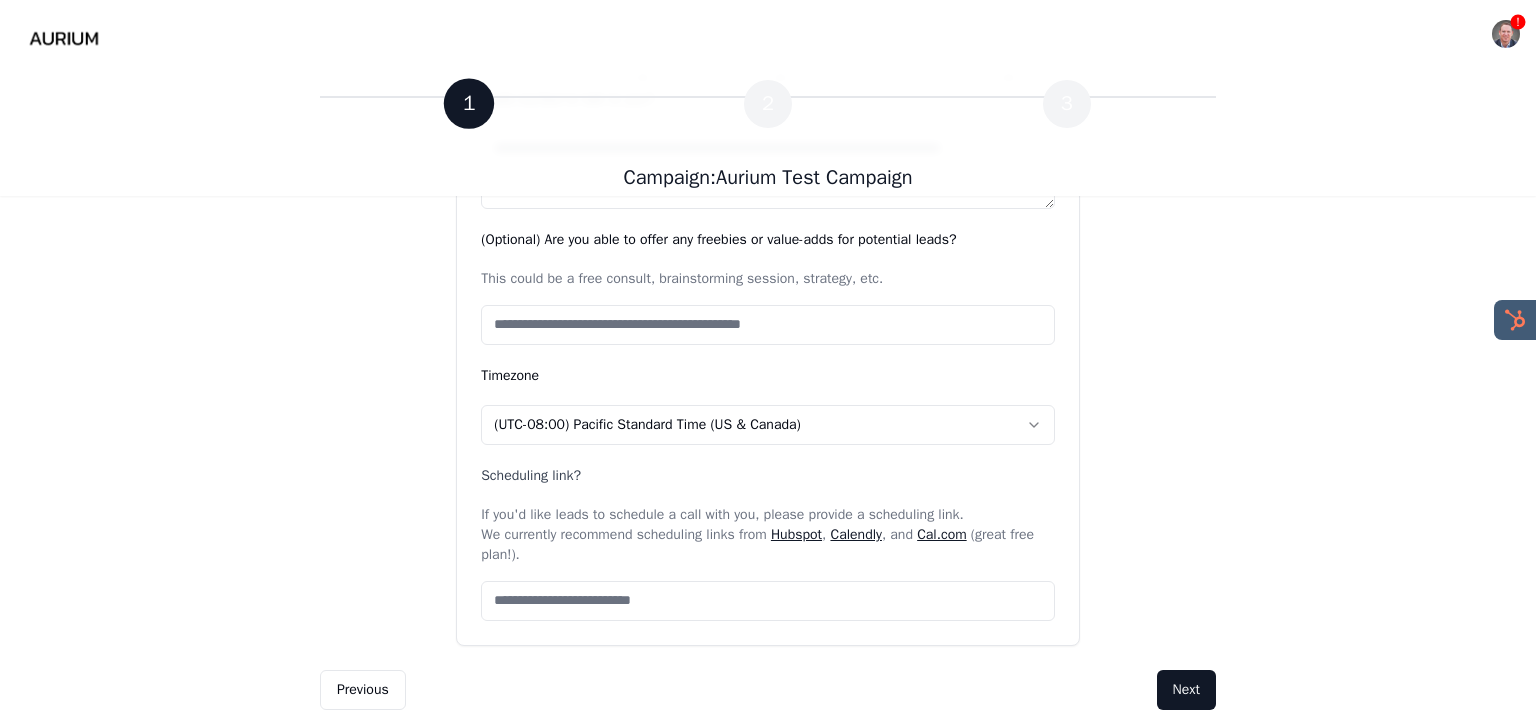 click on "Scheduling link?" at bounding box center (768, 601) 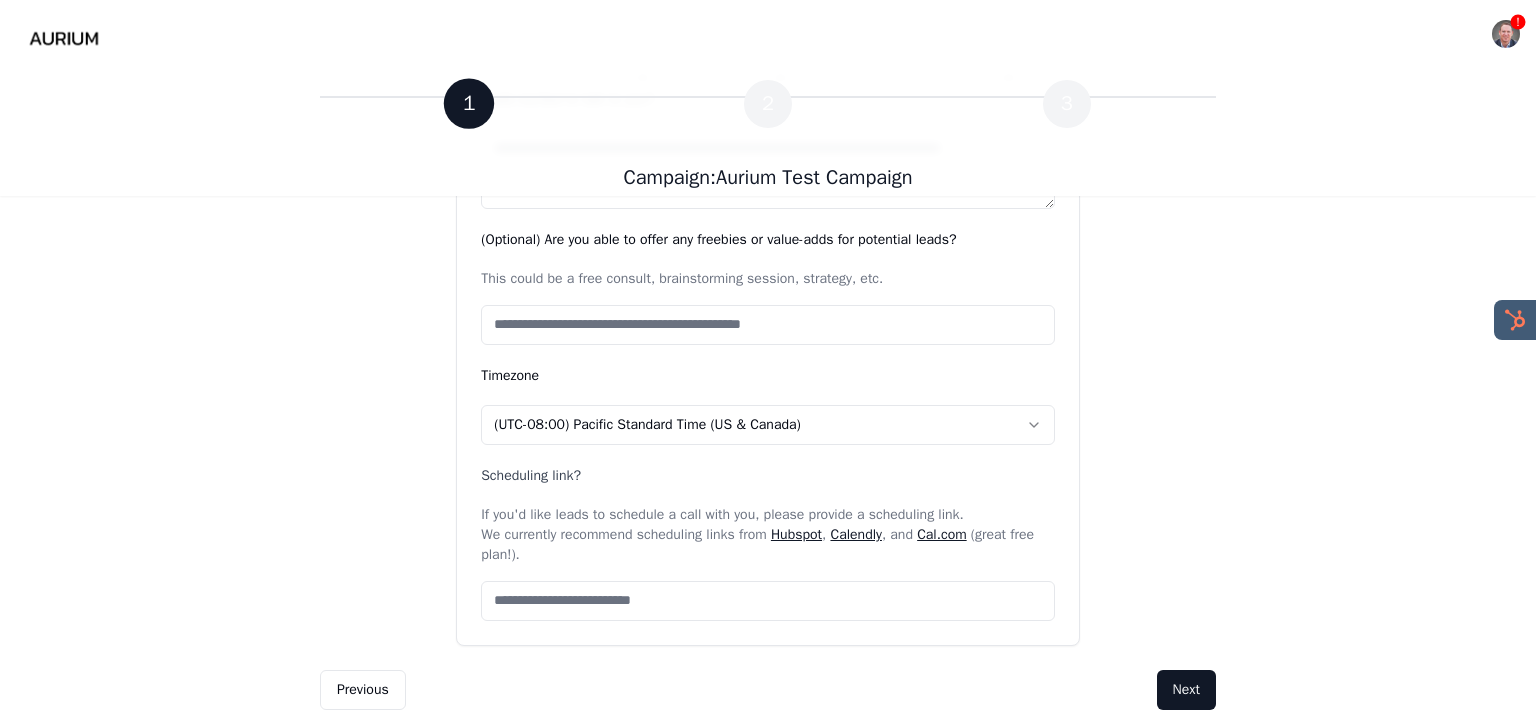 paste on "**********" 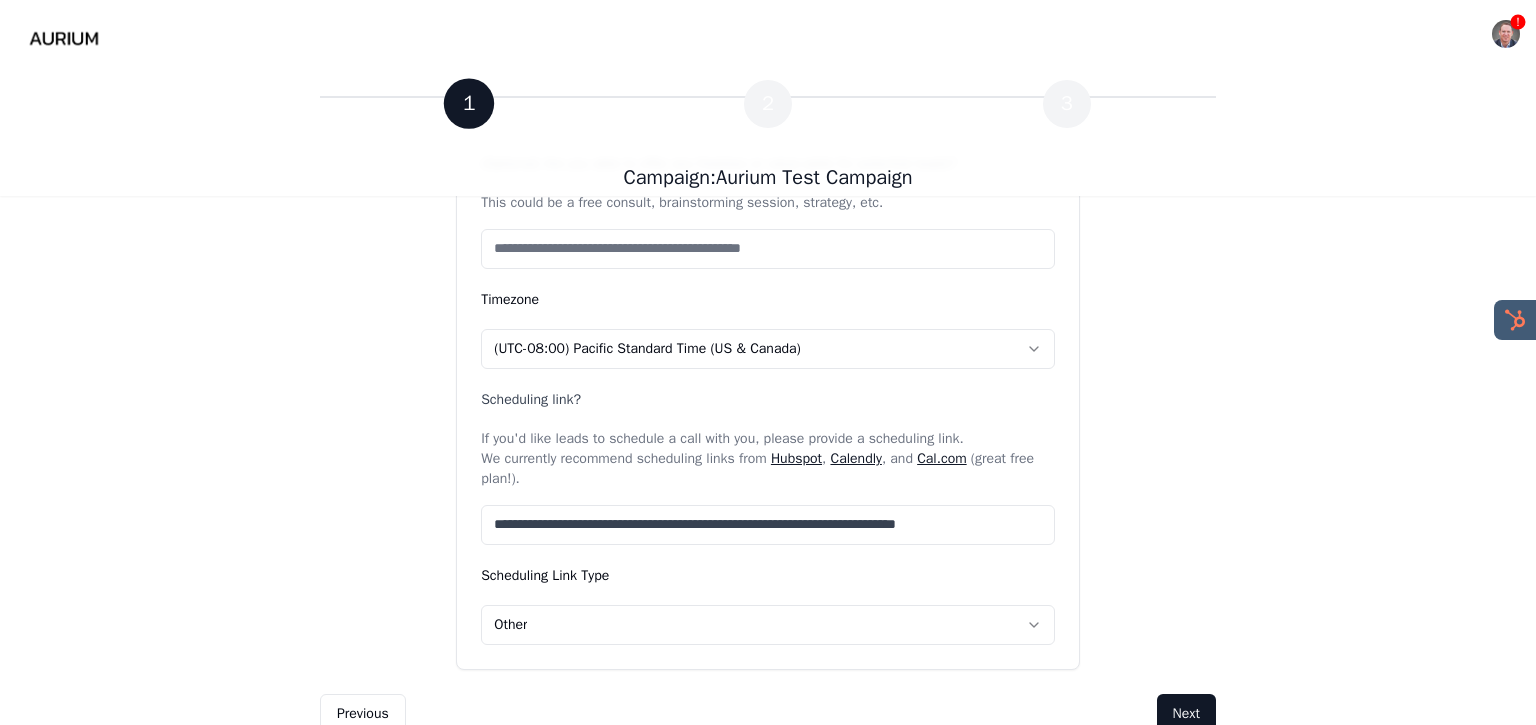 scroll, scrollTop: 2112, scrollLeft: 0, axis: vertical 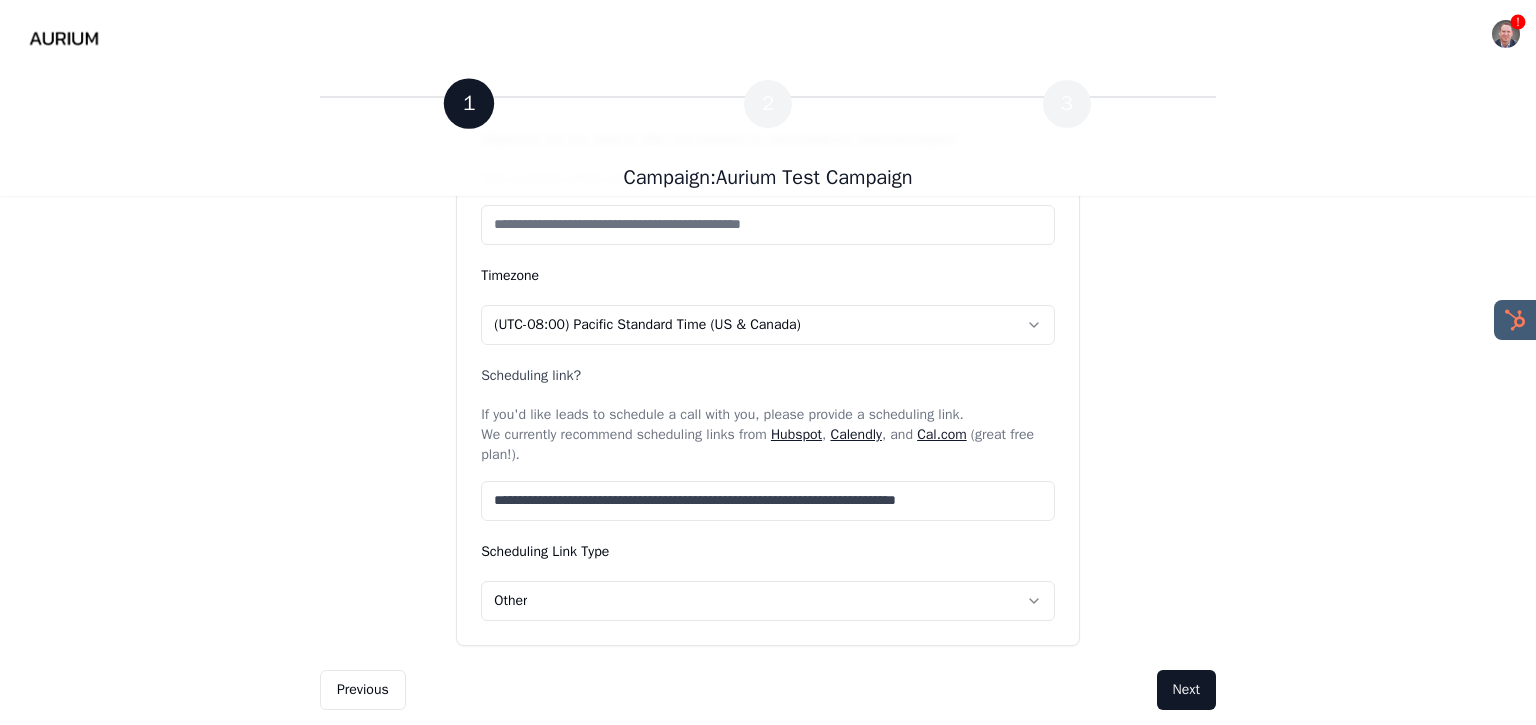 type on "**********" 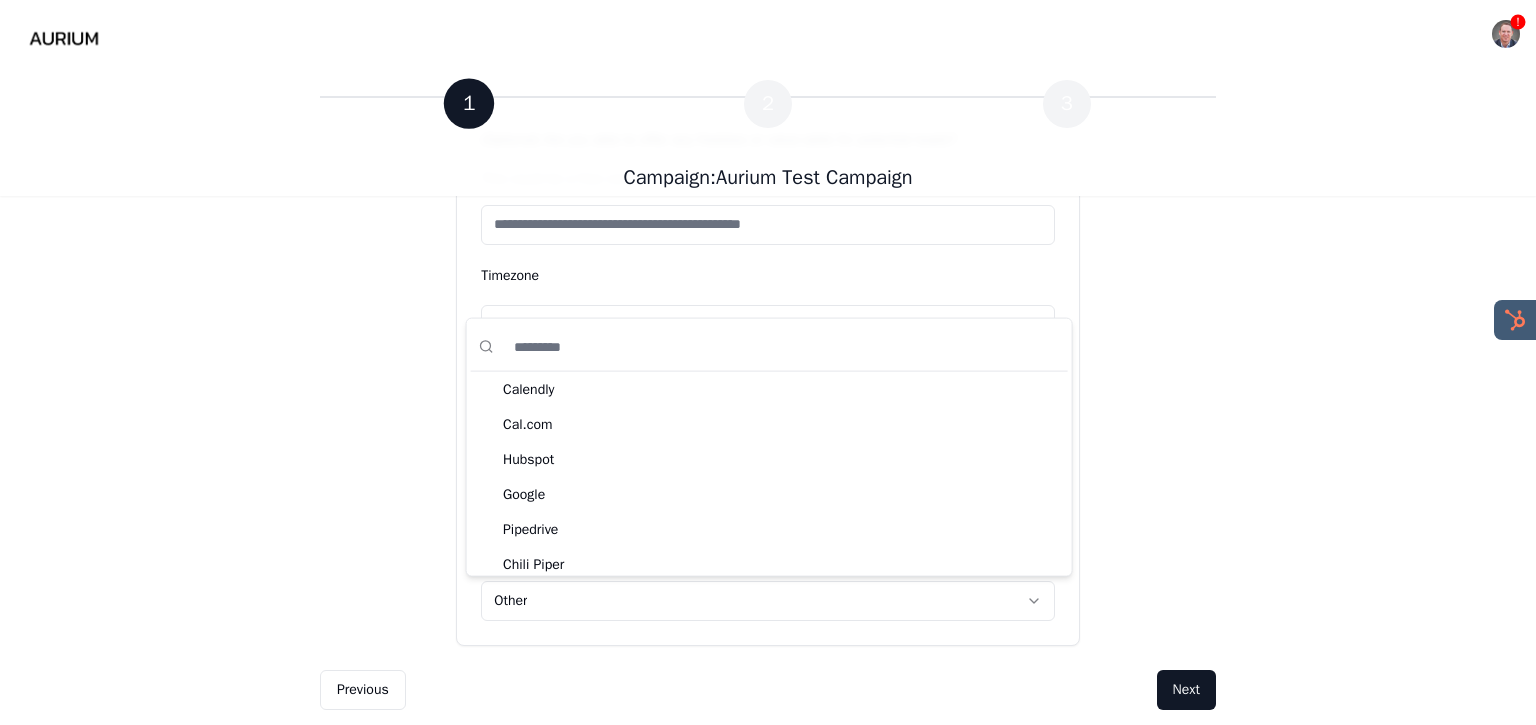 click on "**********" at bounding box center (768, -694) 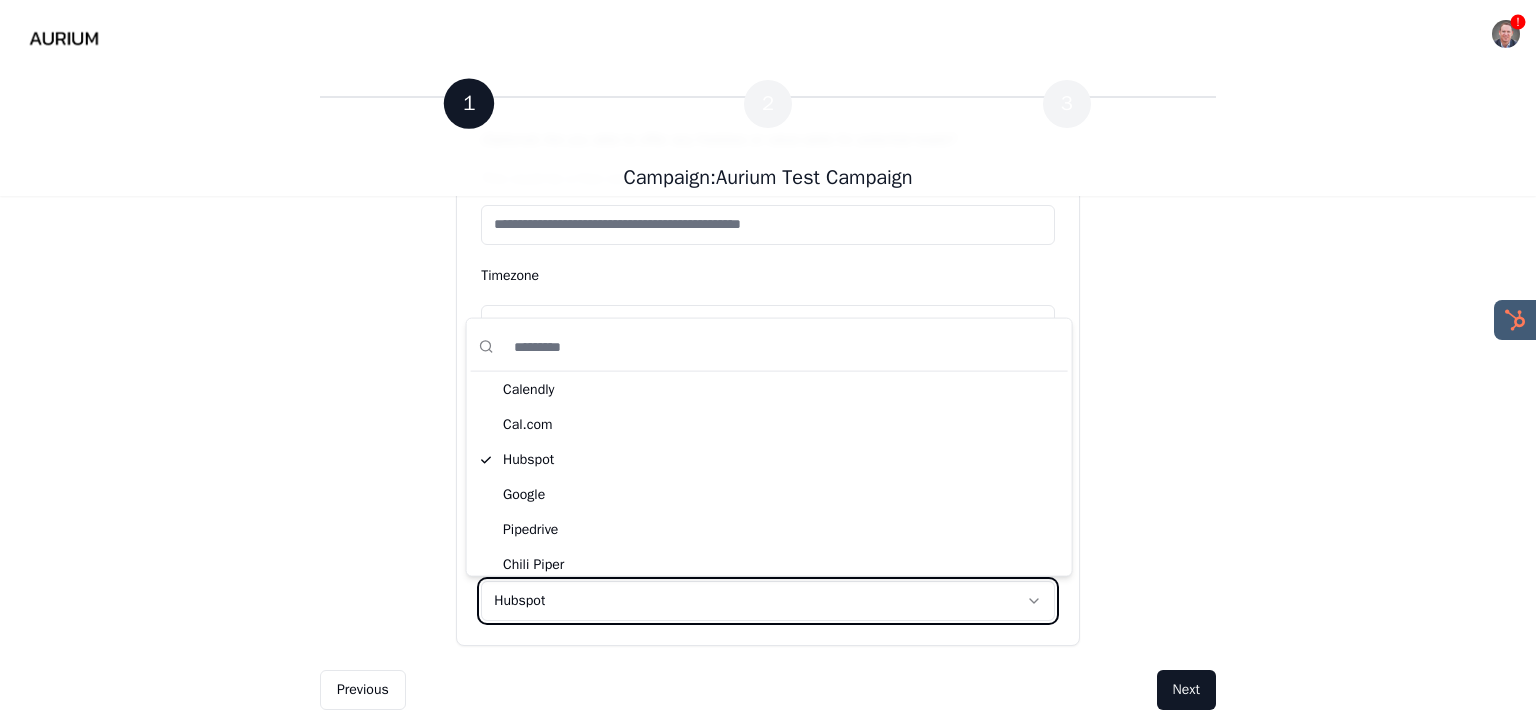 click on "**********" at bounding box center (768, -694) 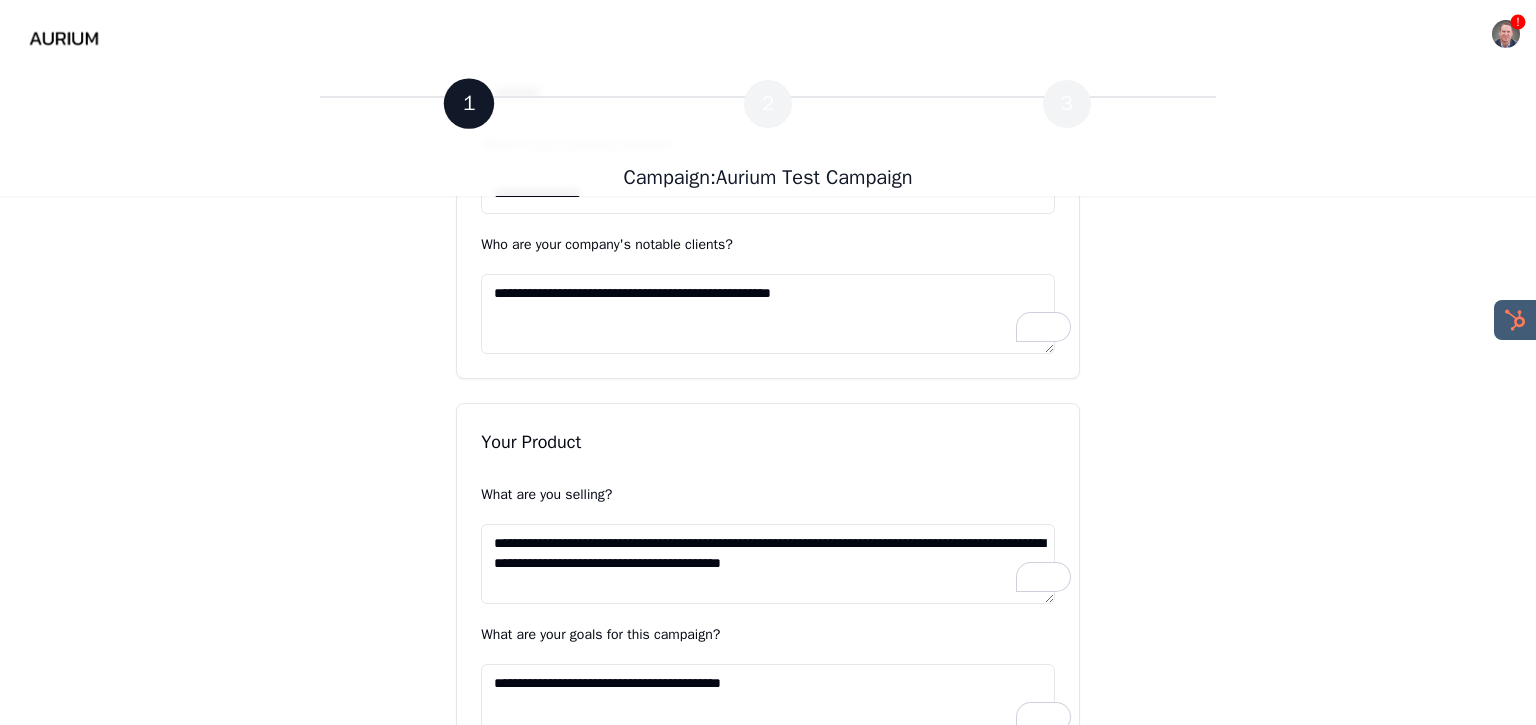 scroll, scrollTop: 479, scrollLeft: 0, axis: vertical 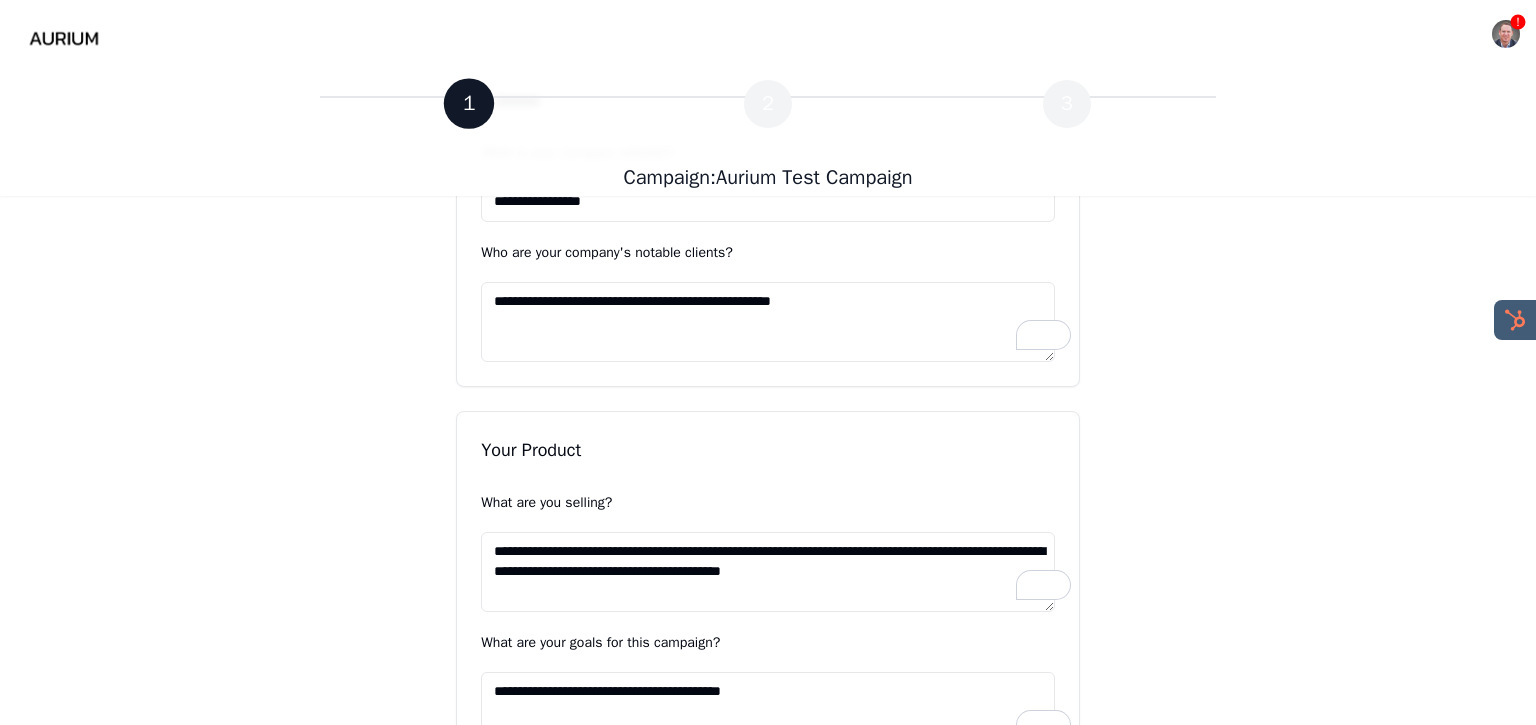 click on "**********" at bounding box center [768, 322] 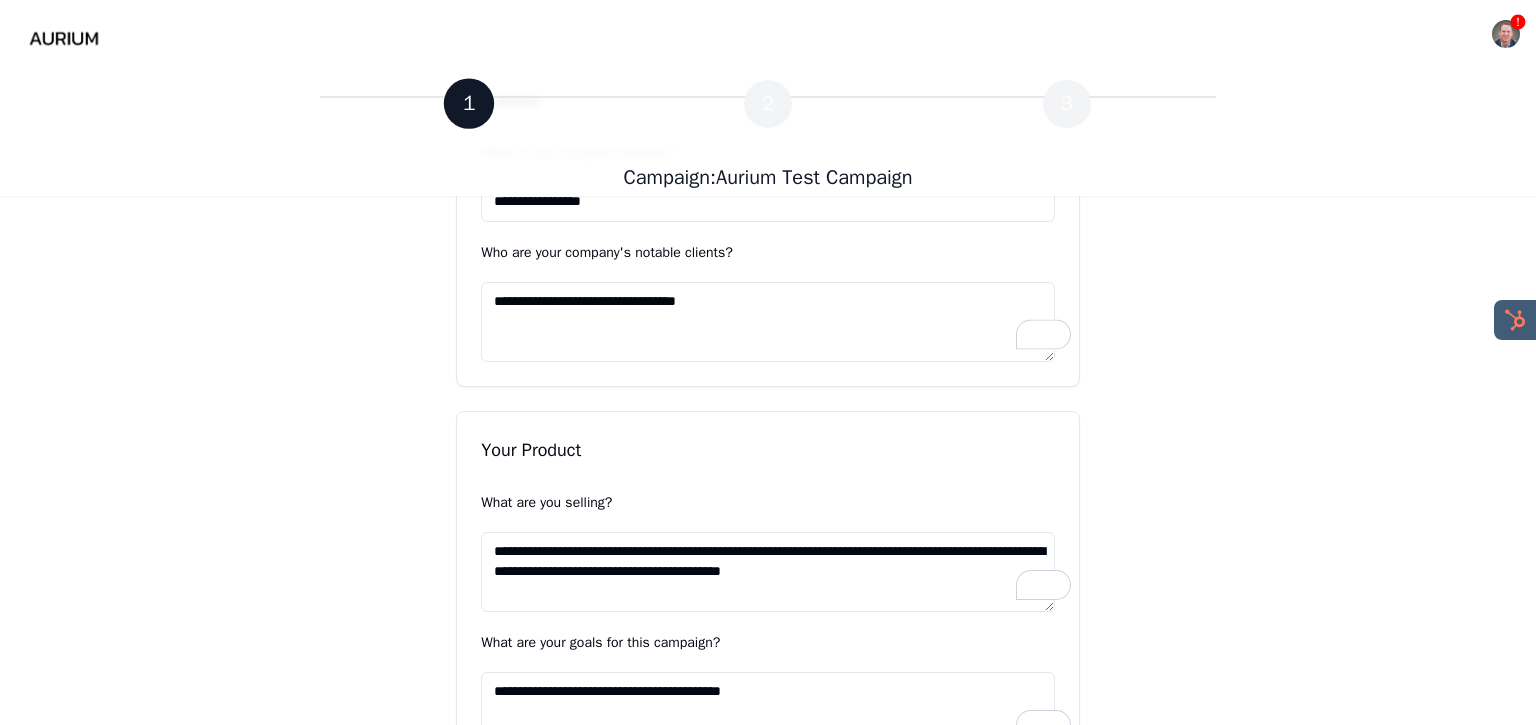 click on "**********" at bounding box center (768, 322) 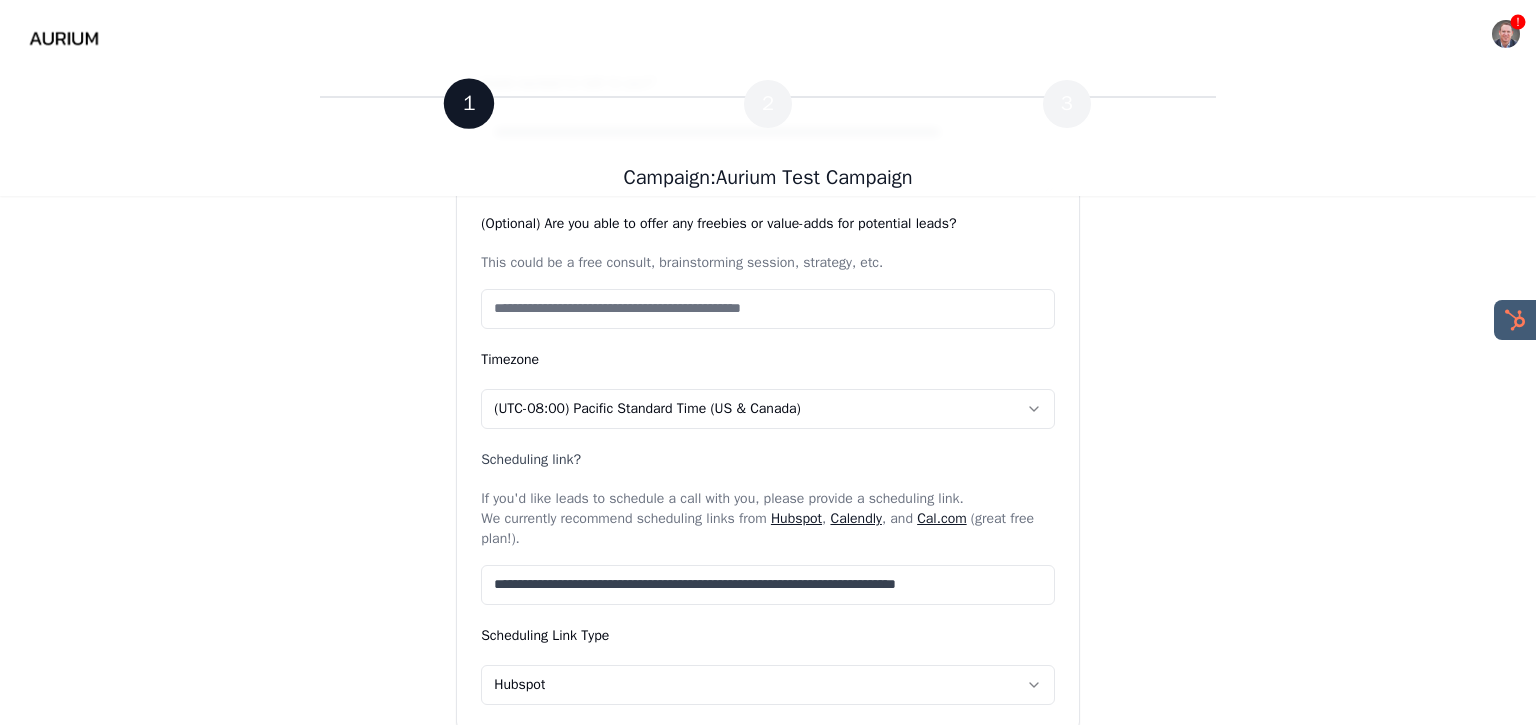 scroll, scrollTop: 2112, scrollLeft: 0, axis: vertical 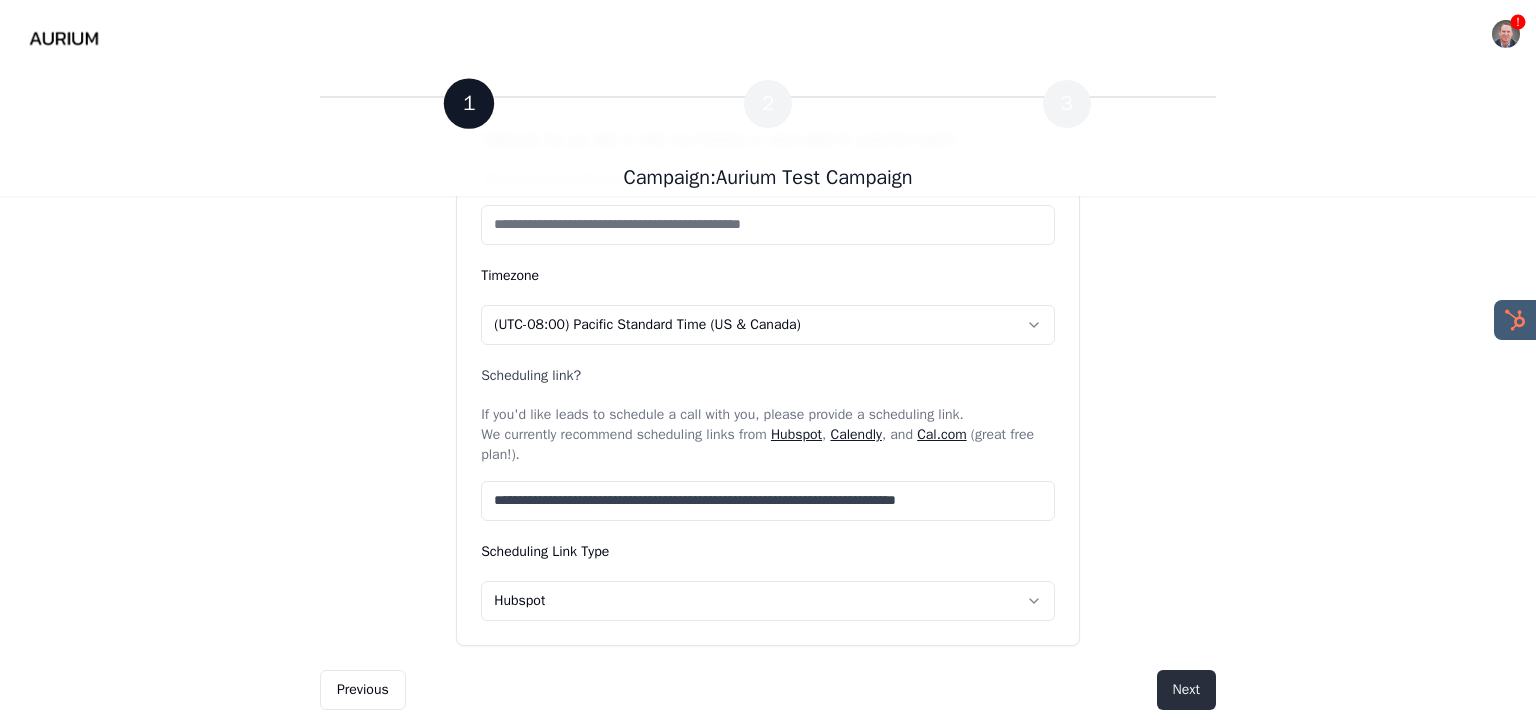 type on "**********" 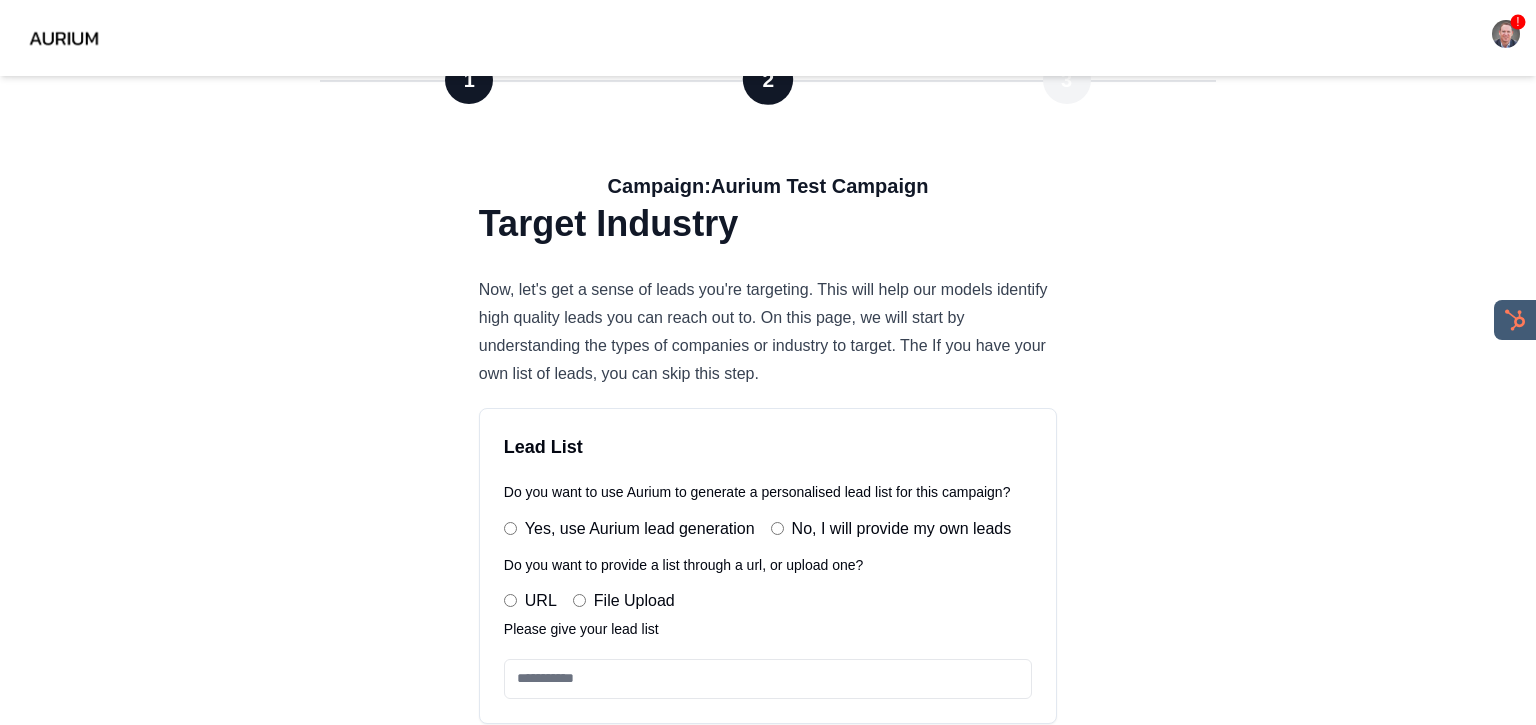 scroll, scrollTop: 0, scrollLeft: 0, axis: both 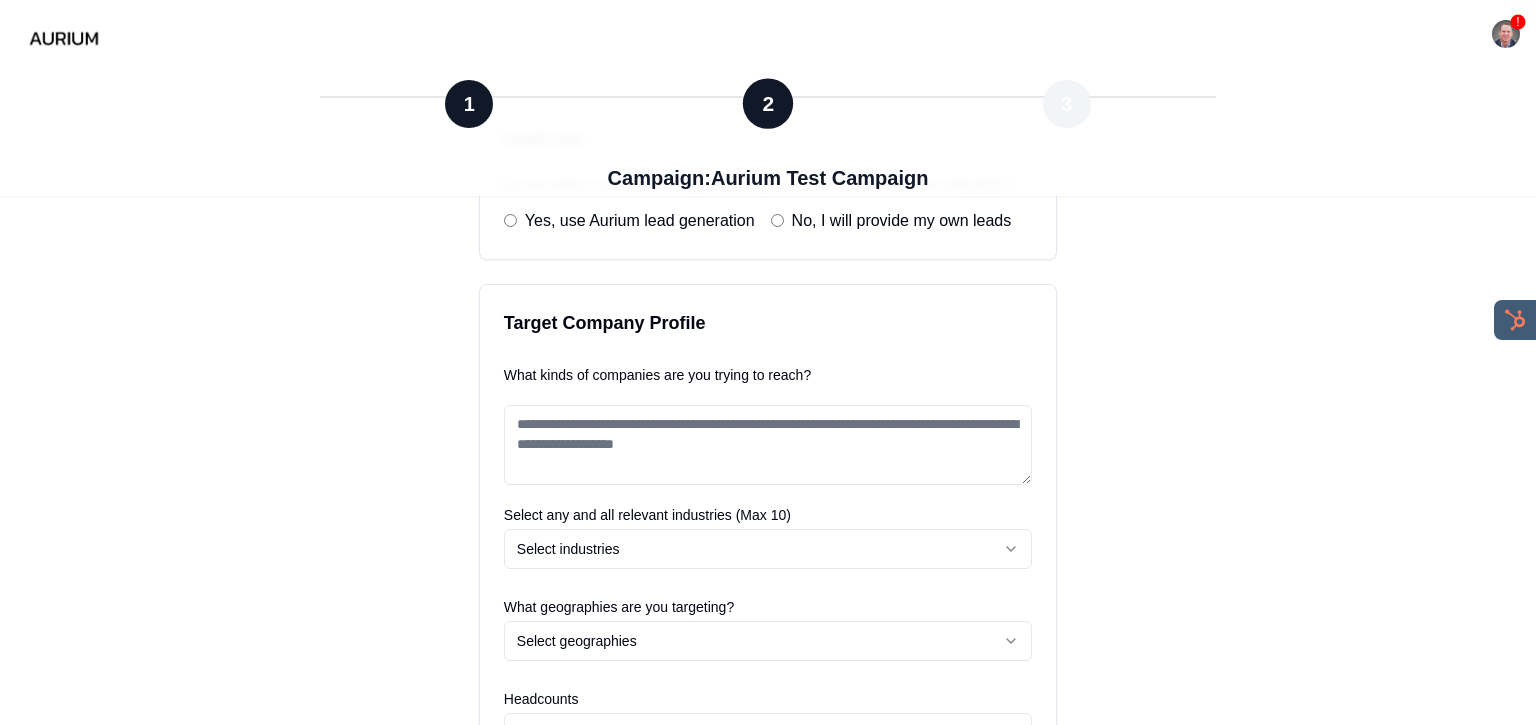 click on "What kinds of companies are you trying to reach?" at bounding box center (768, 445) 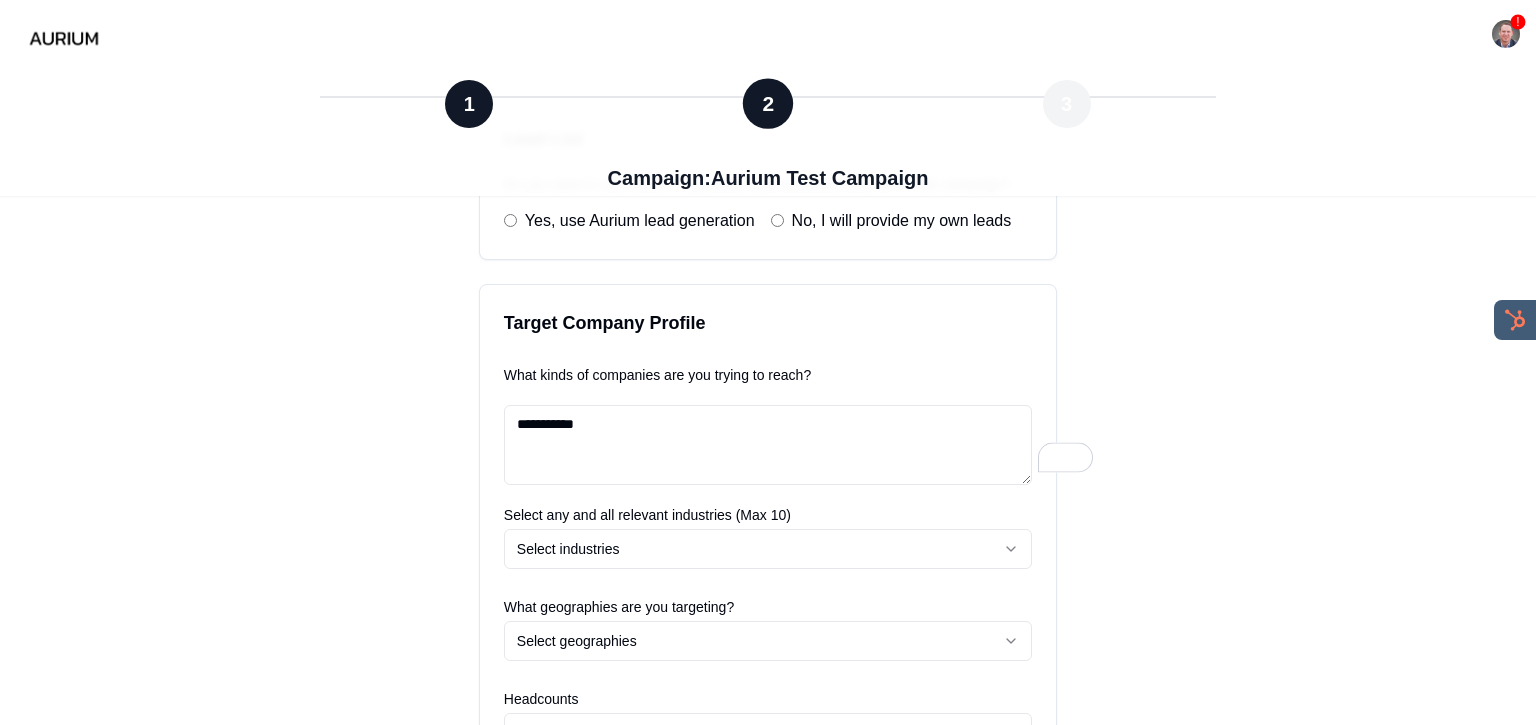 type on "**********" 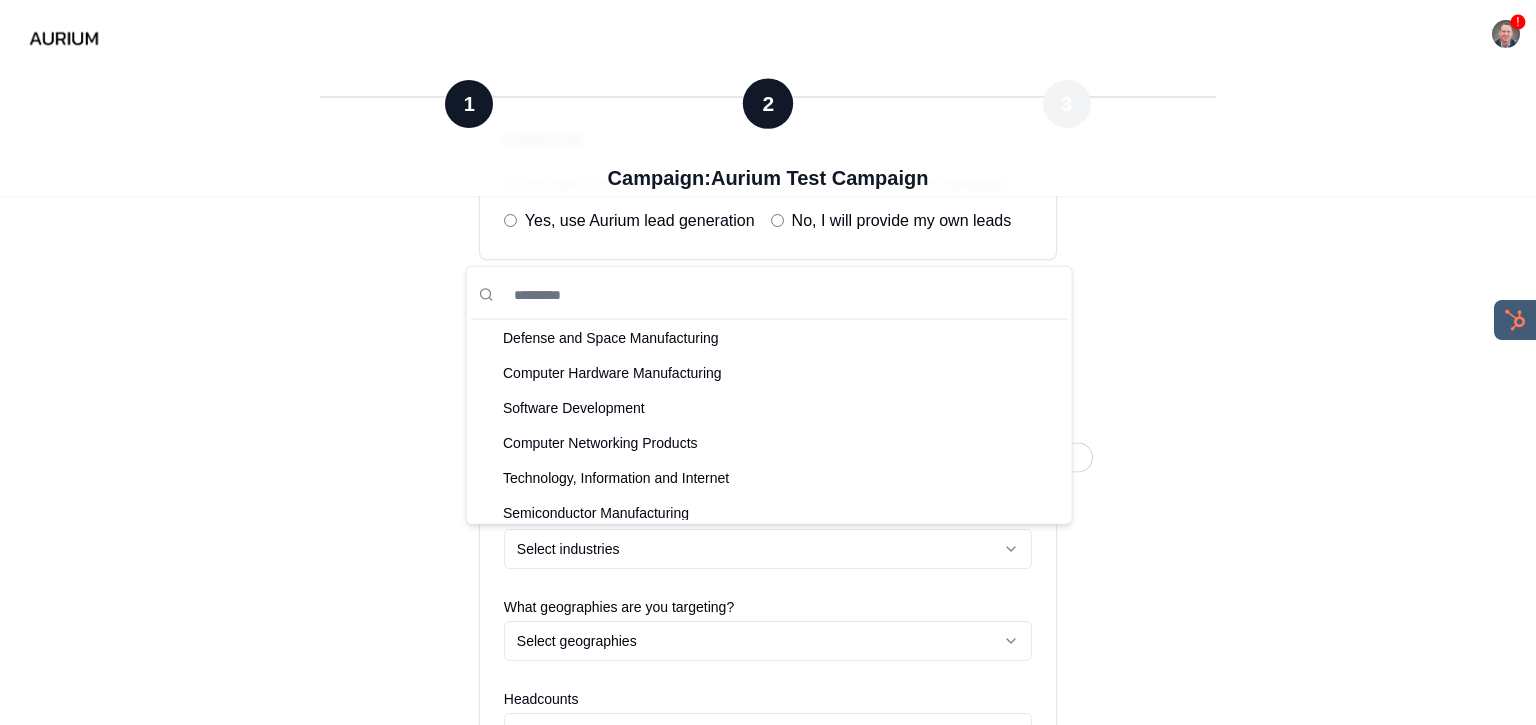 click on "**********" at bounding box center [768, 678] 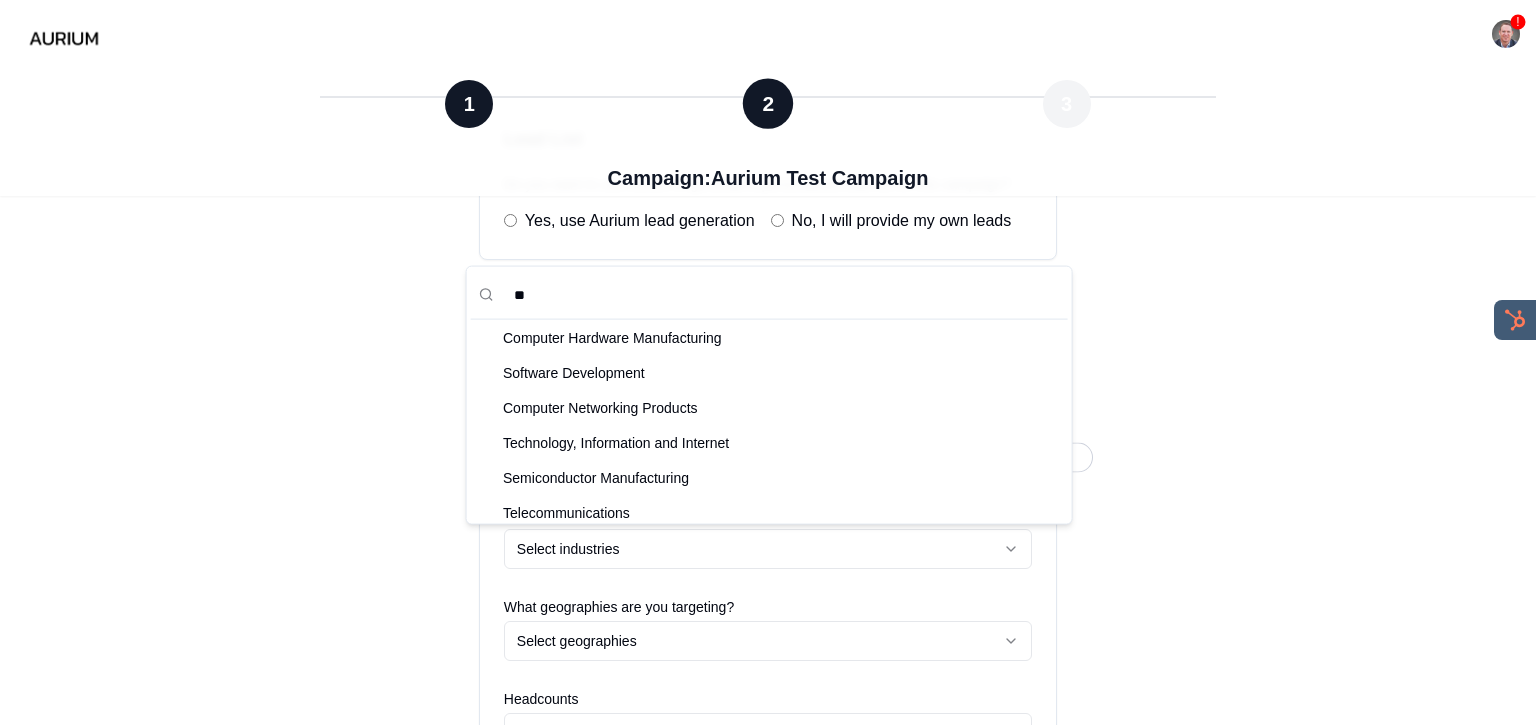 type on "***" 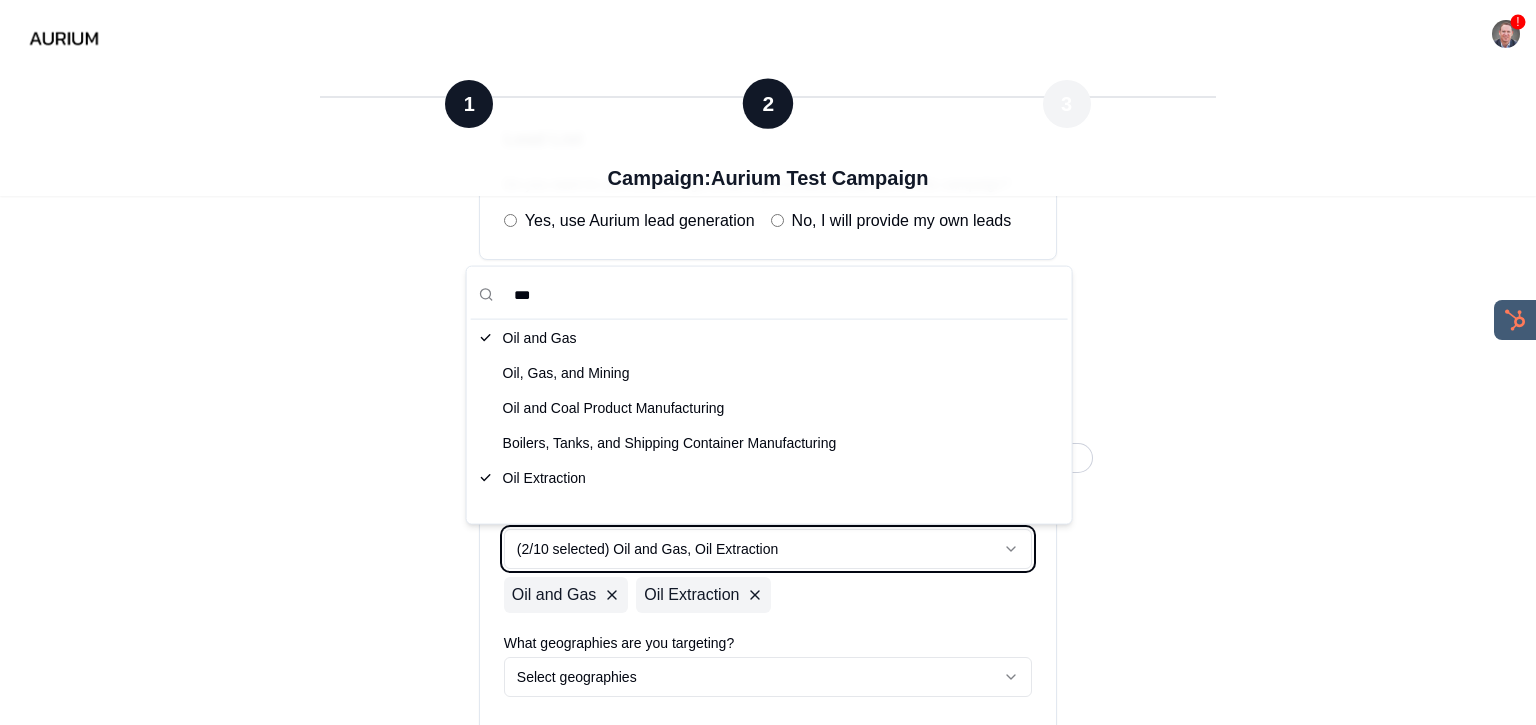 click on "**********" at bounding box center [768, 696] 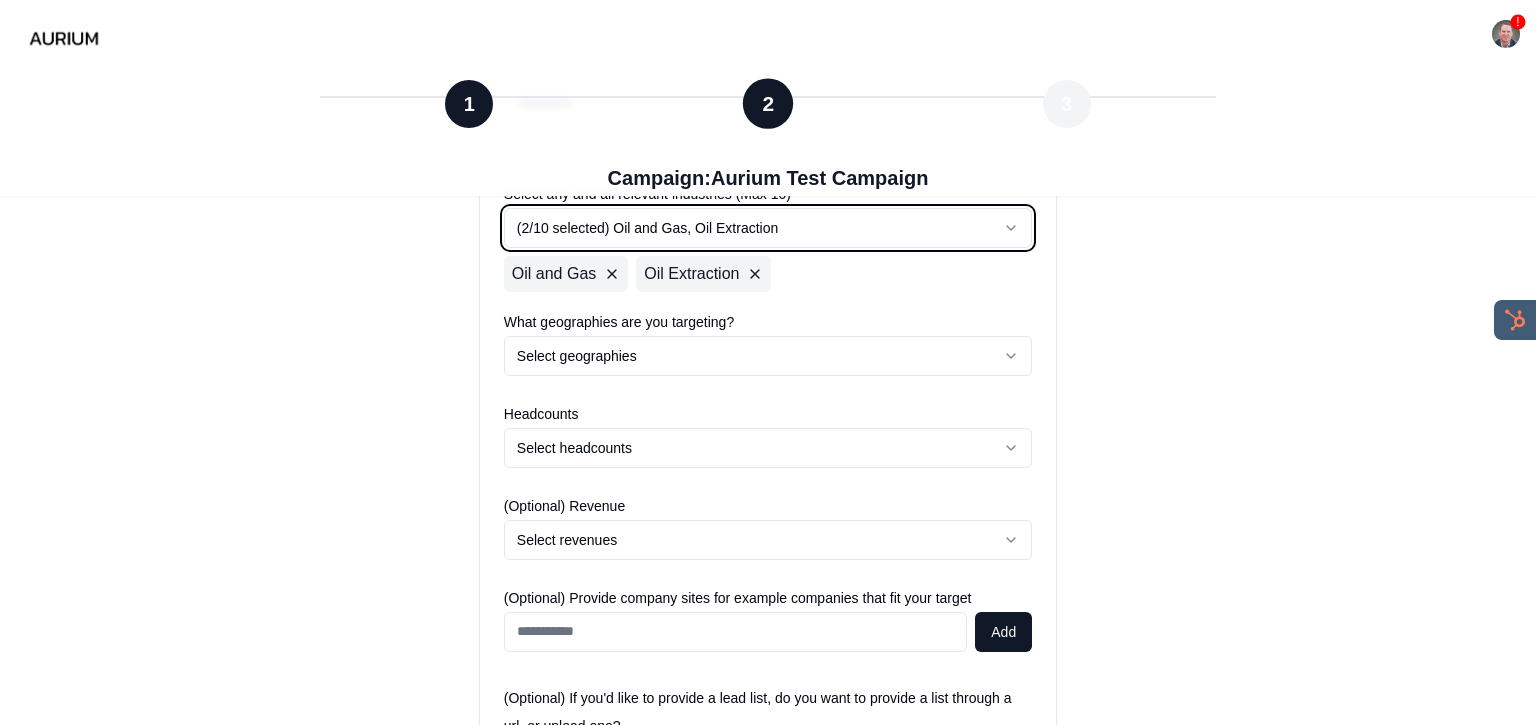 scroll, scrollTop: 680, scrollLeft: 0, axis: vertical 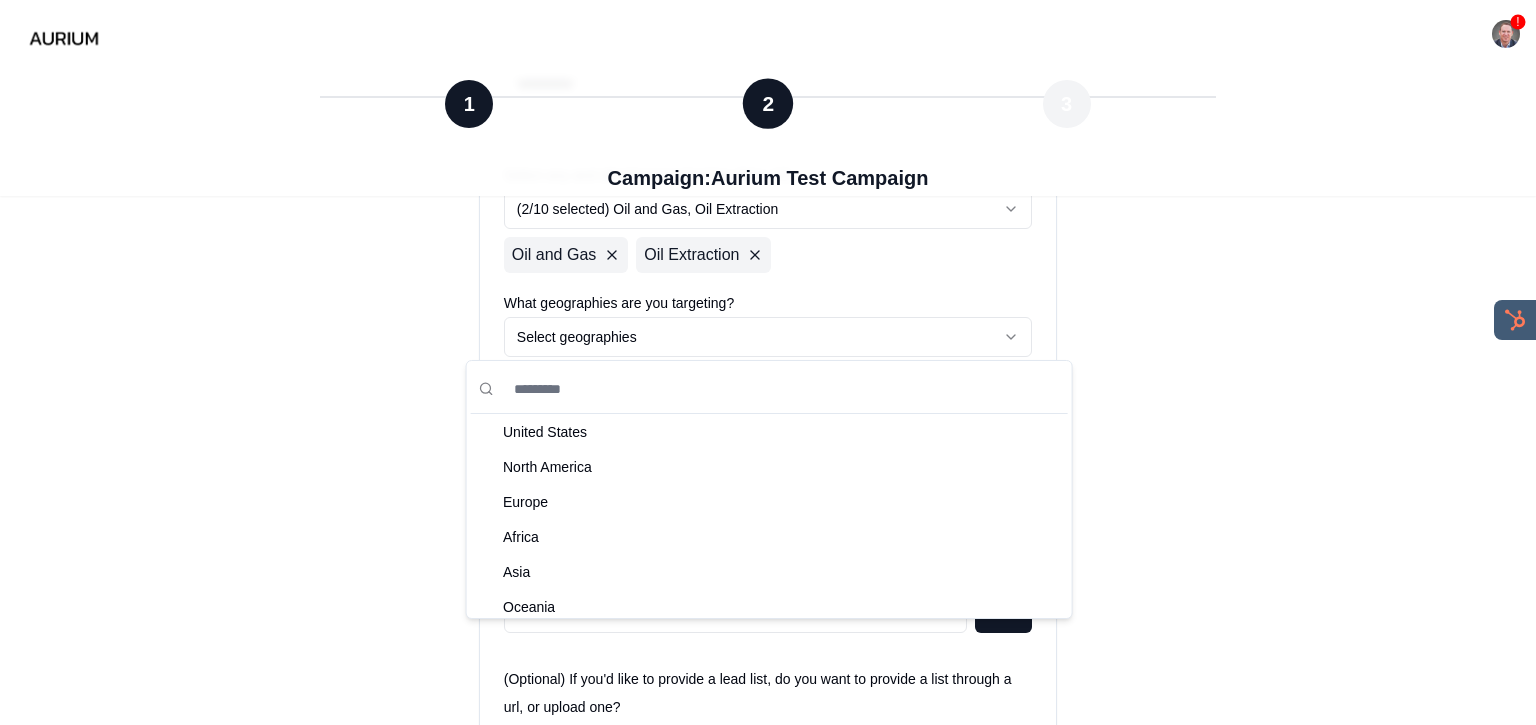 click on "**********" at bounding box center [768, 356] 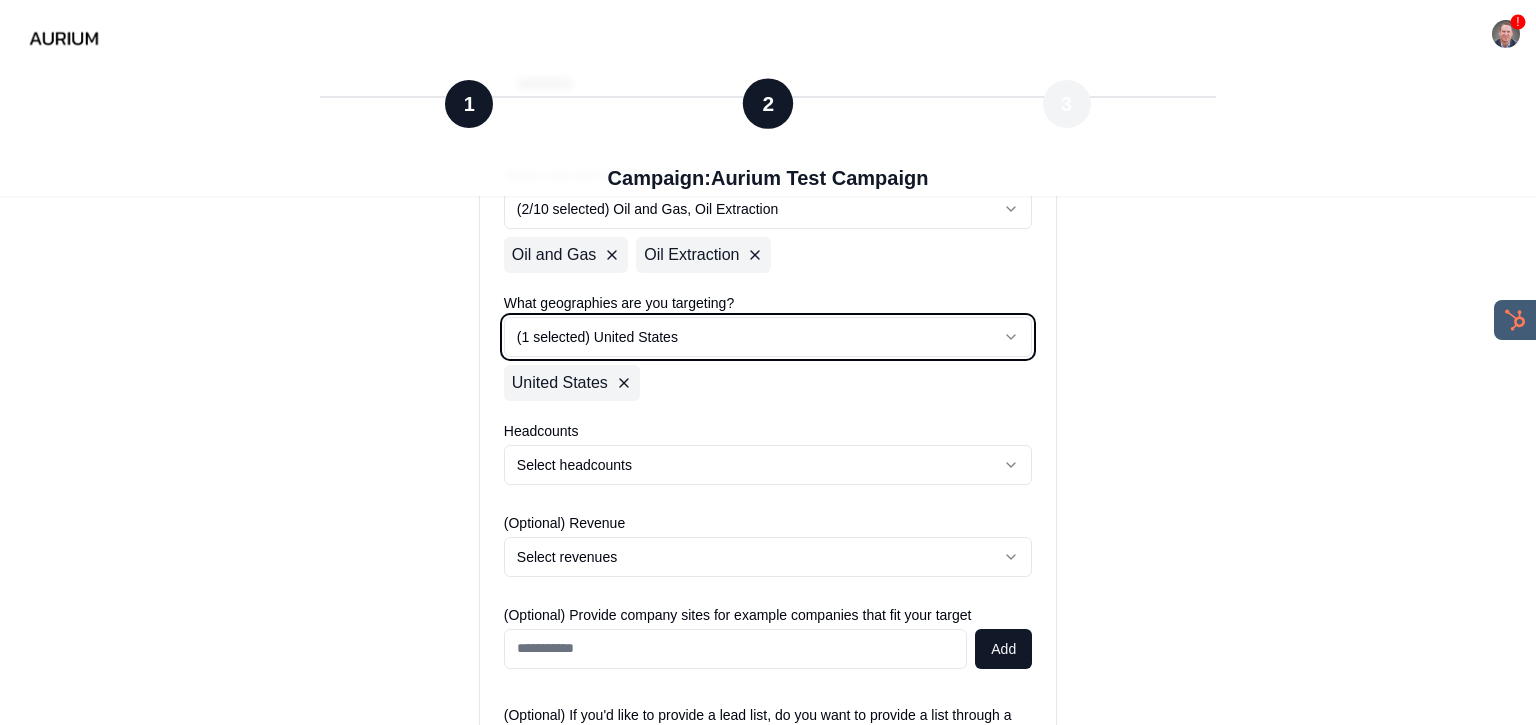 click on "**********" at bounding box center (768, 374) 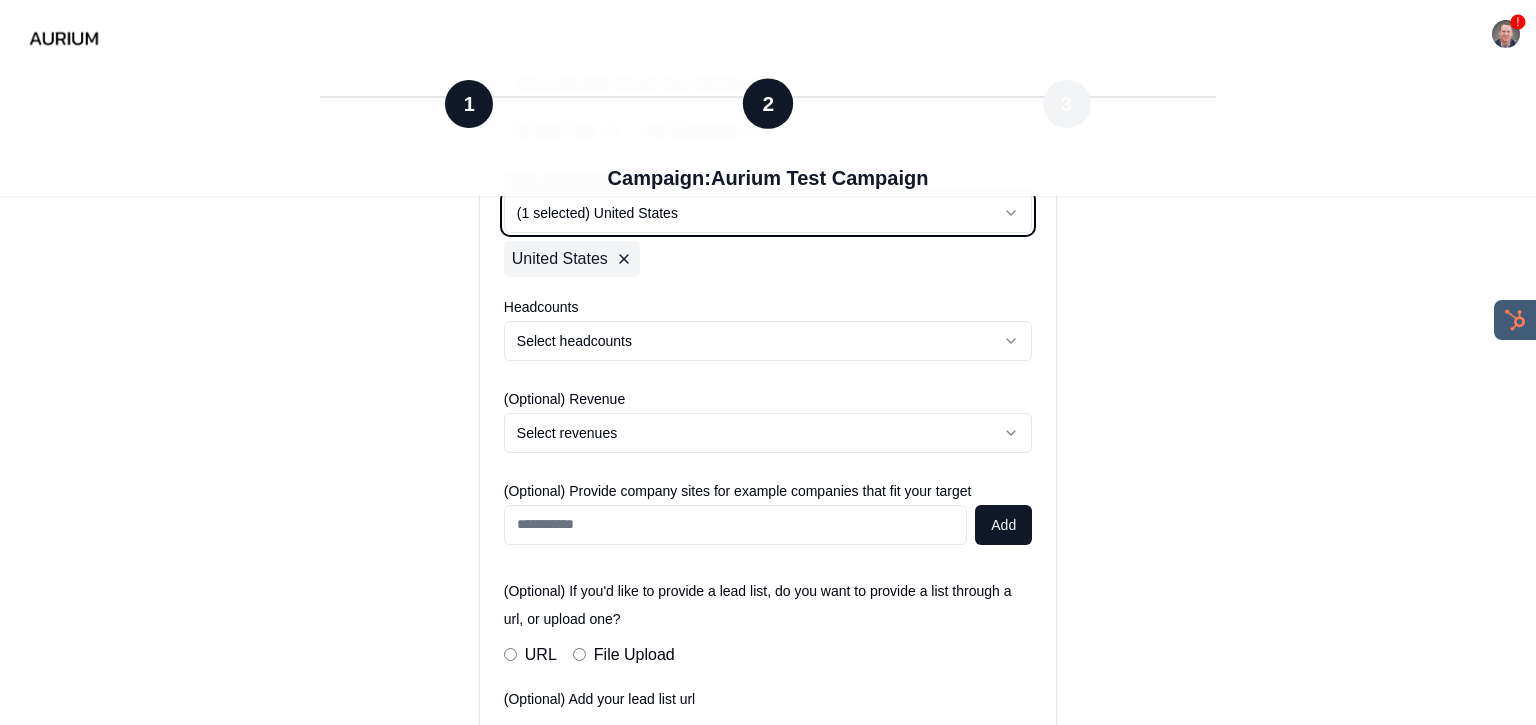 scroll, scrollTop: 805, scrollLeft: 0, axis: vertical 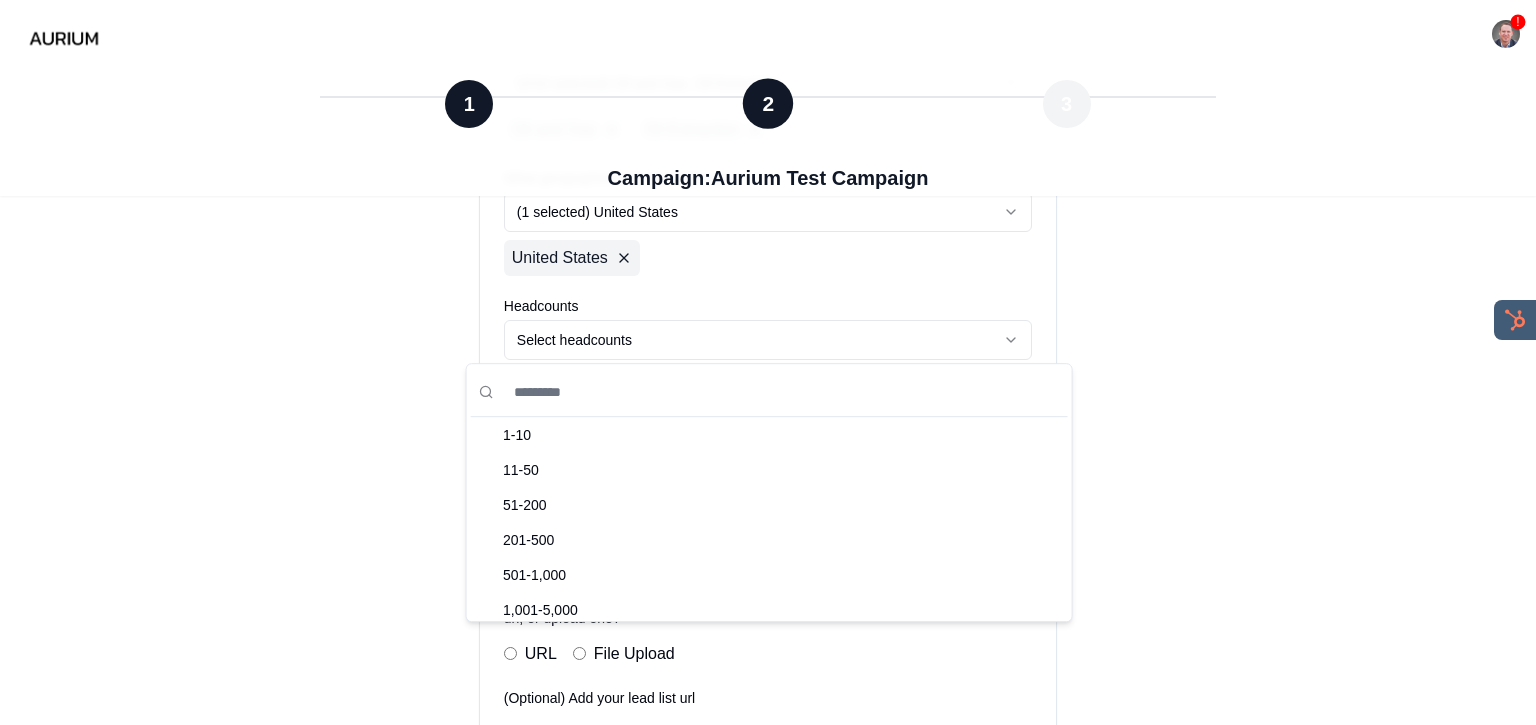 click on "**********" at bounding box center (768, 249) 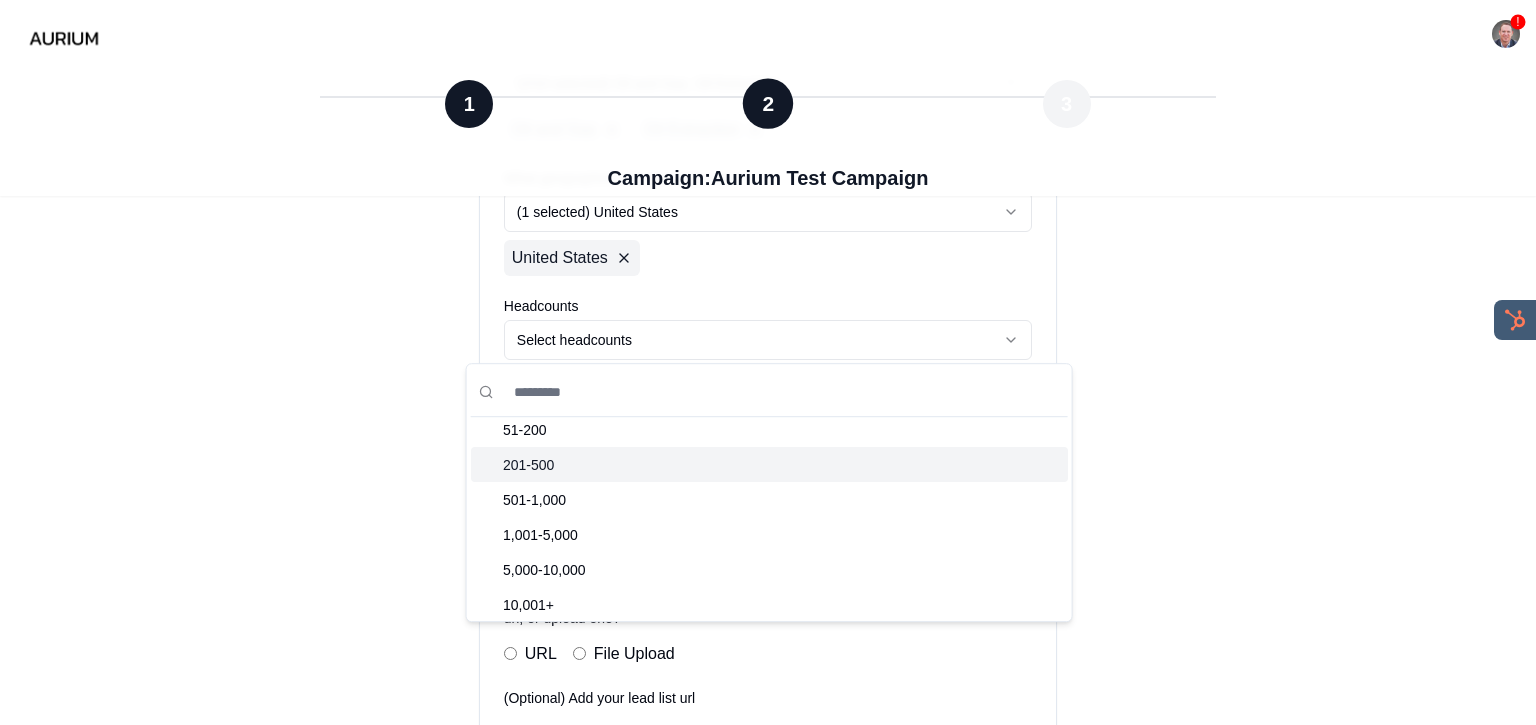 scroll, scrollTop: 78, scrollLeft: 0, axis: vertical 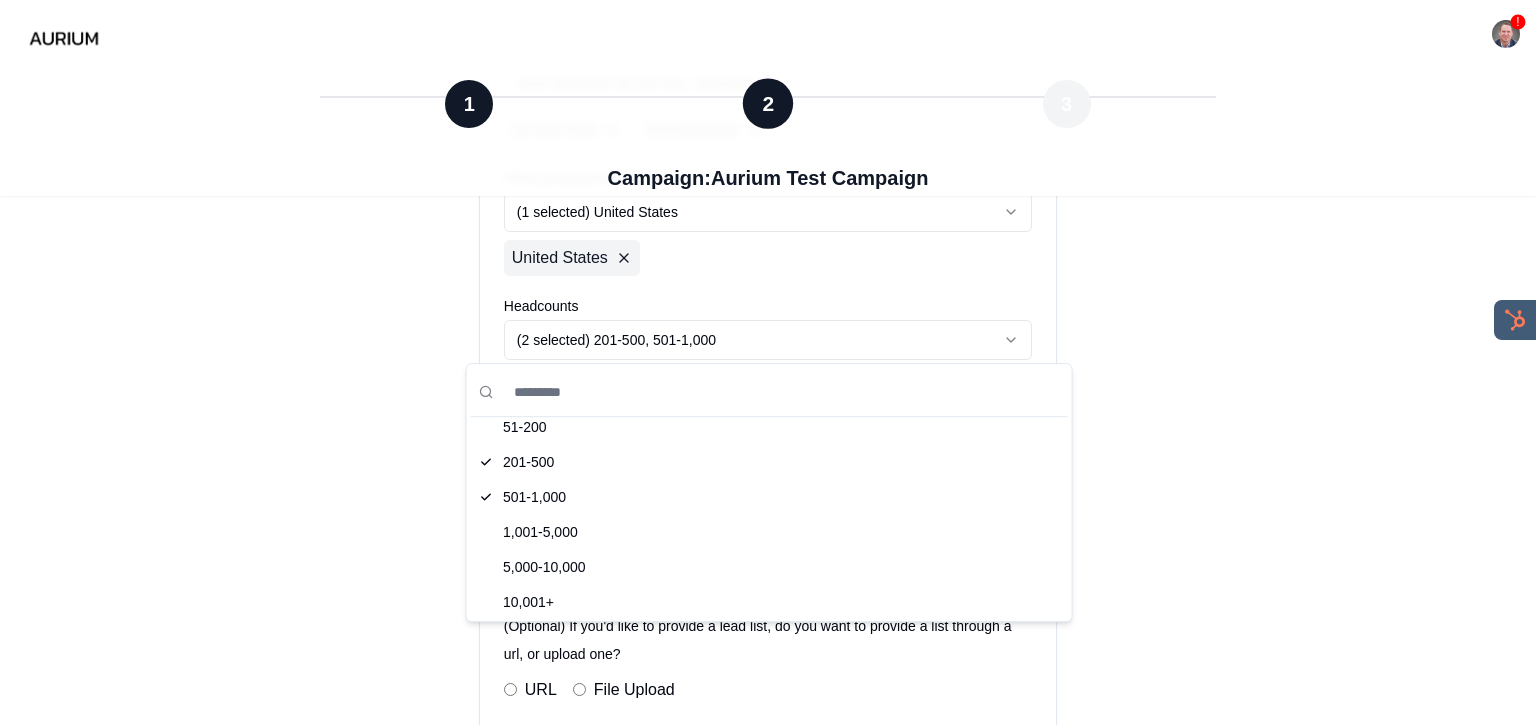 drag, startPoint x: 565, startPoint y: 463, endPoint x: 565, endPoint y: 487, distance: 24 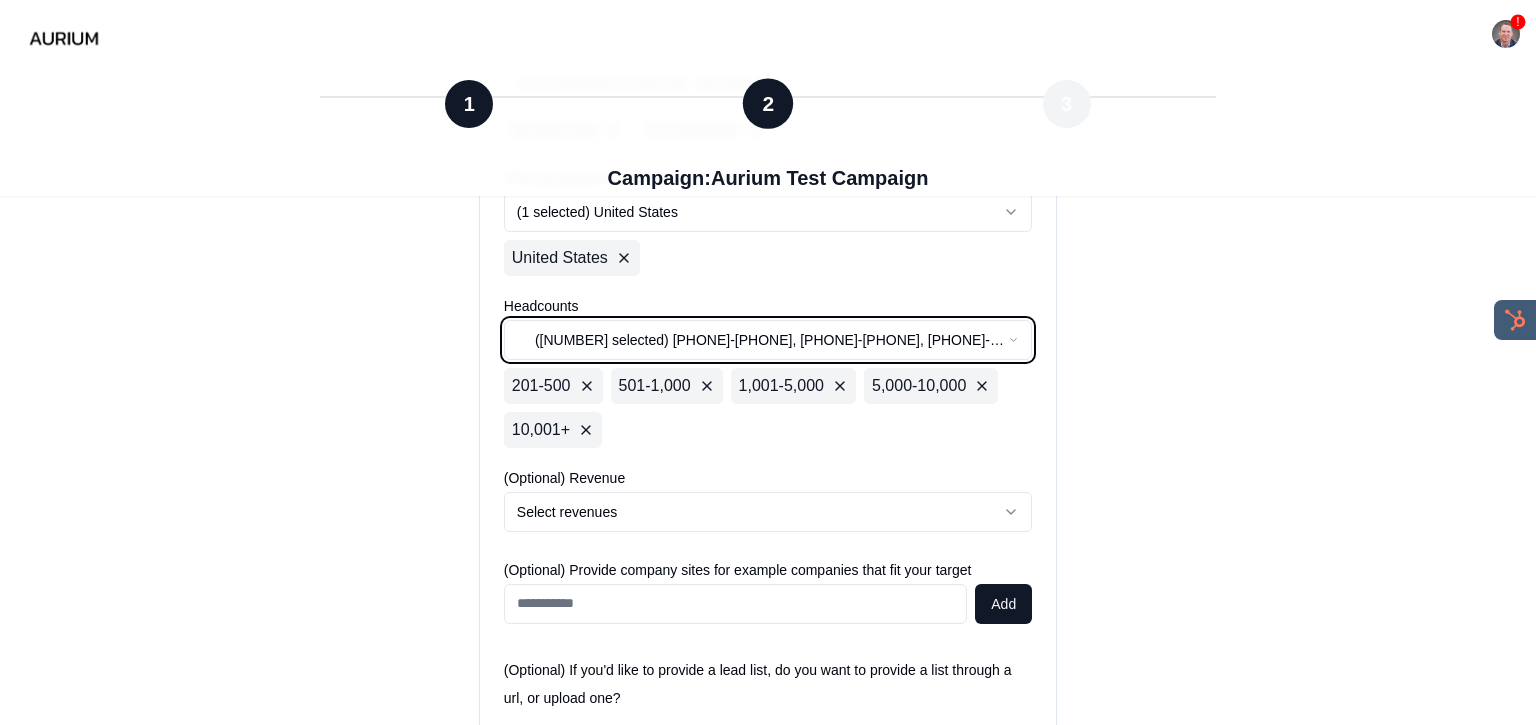 click on "**********" at bounding box center [768, 289] 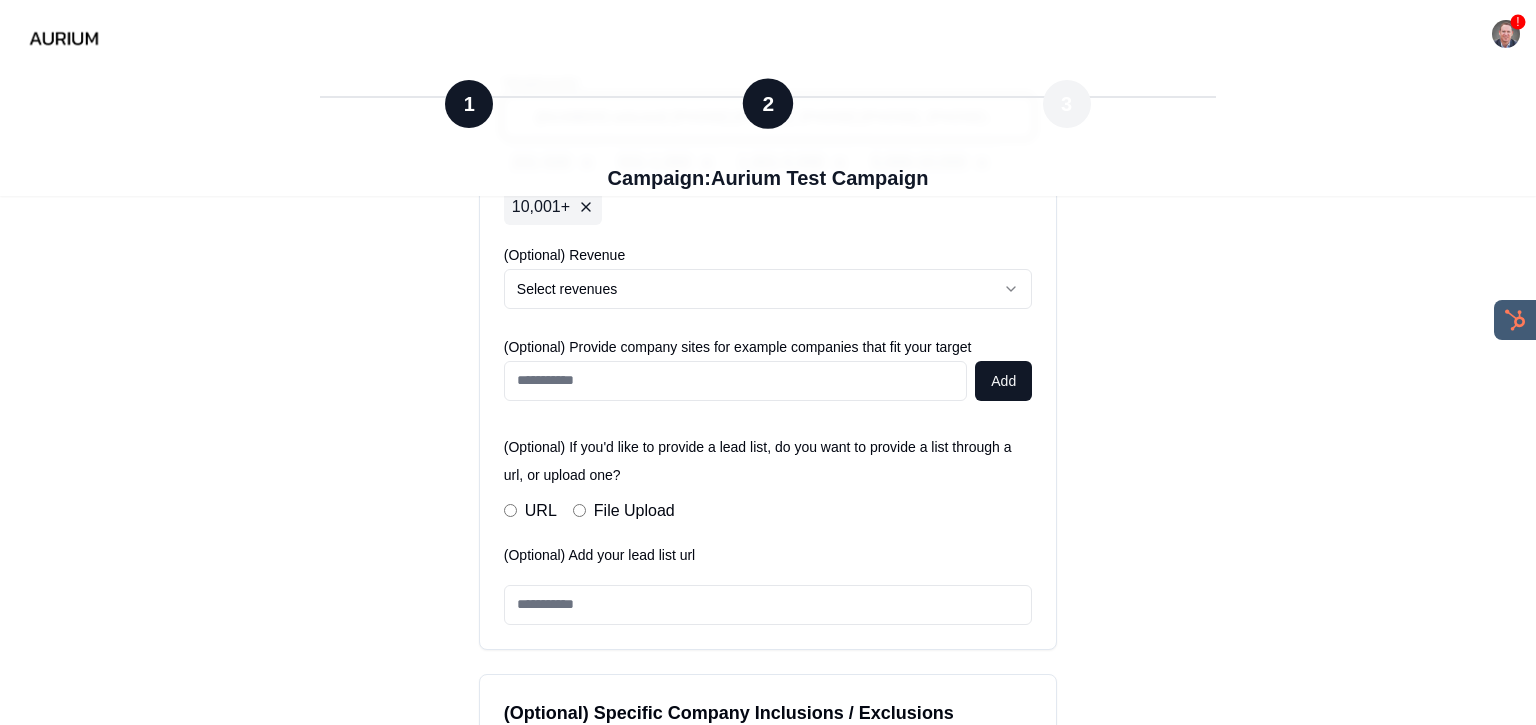scroll, scrollTop: 1029, scrollLeft: 0, axis: vertical 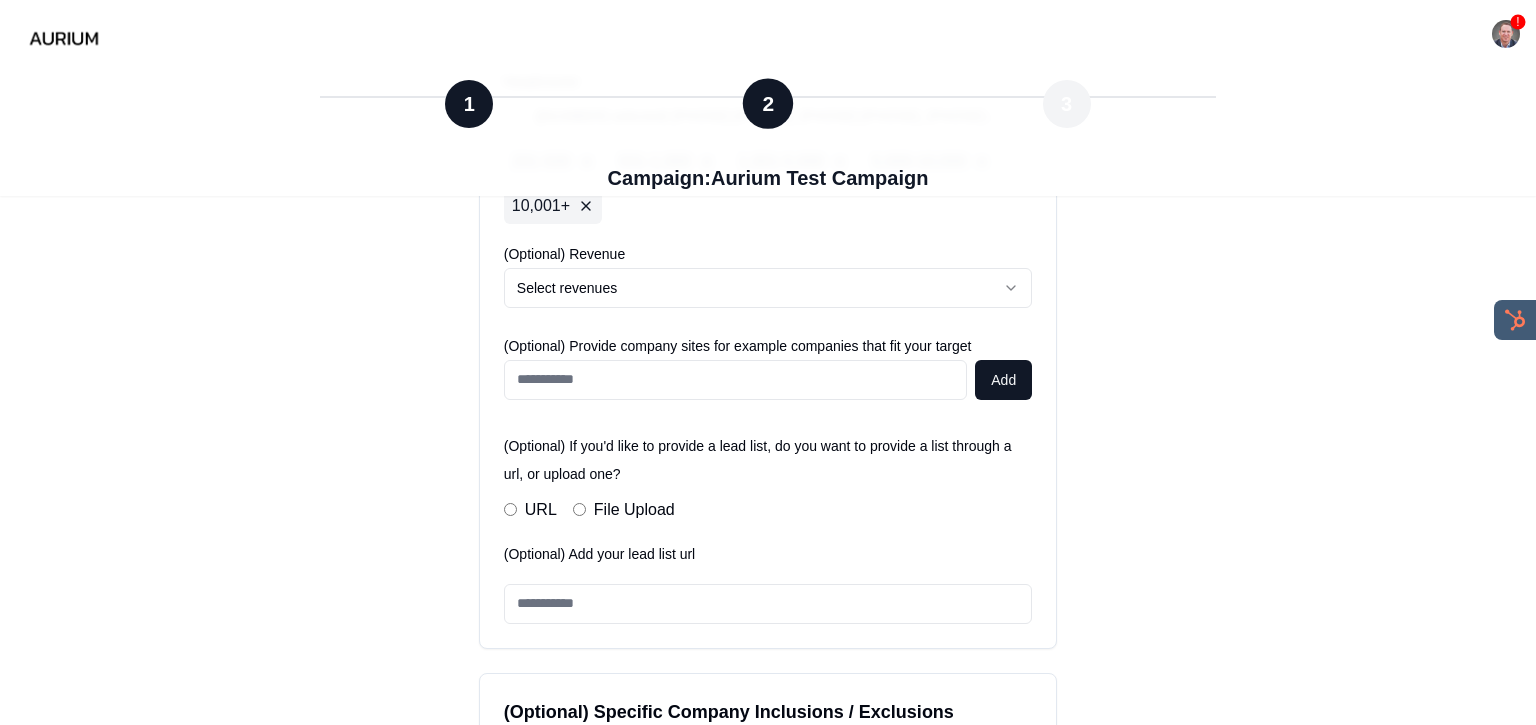 click at bounding box center (735, 380) 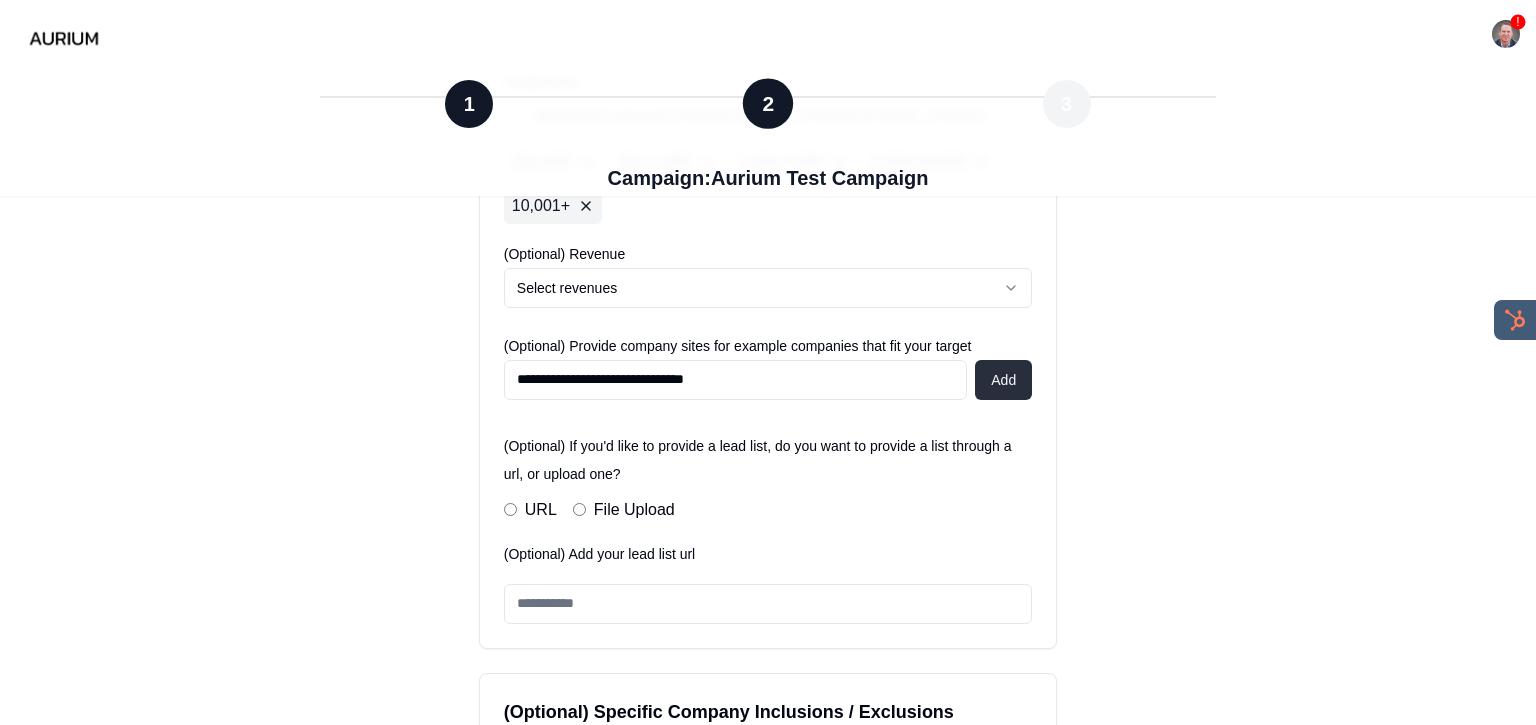 type on "**********" 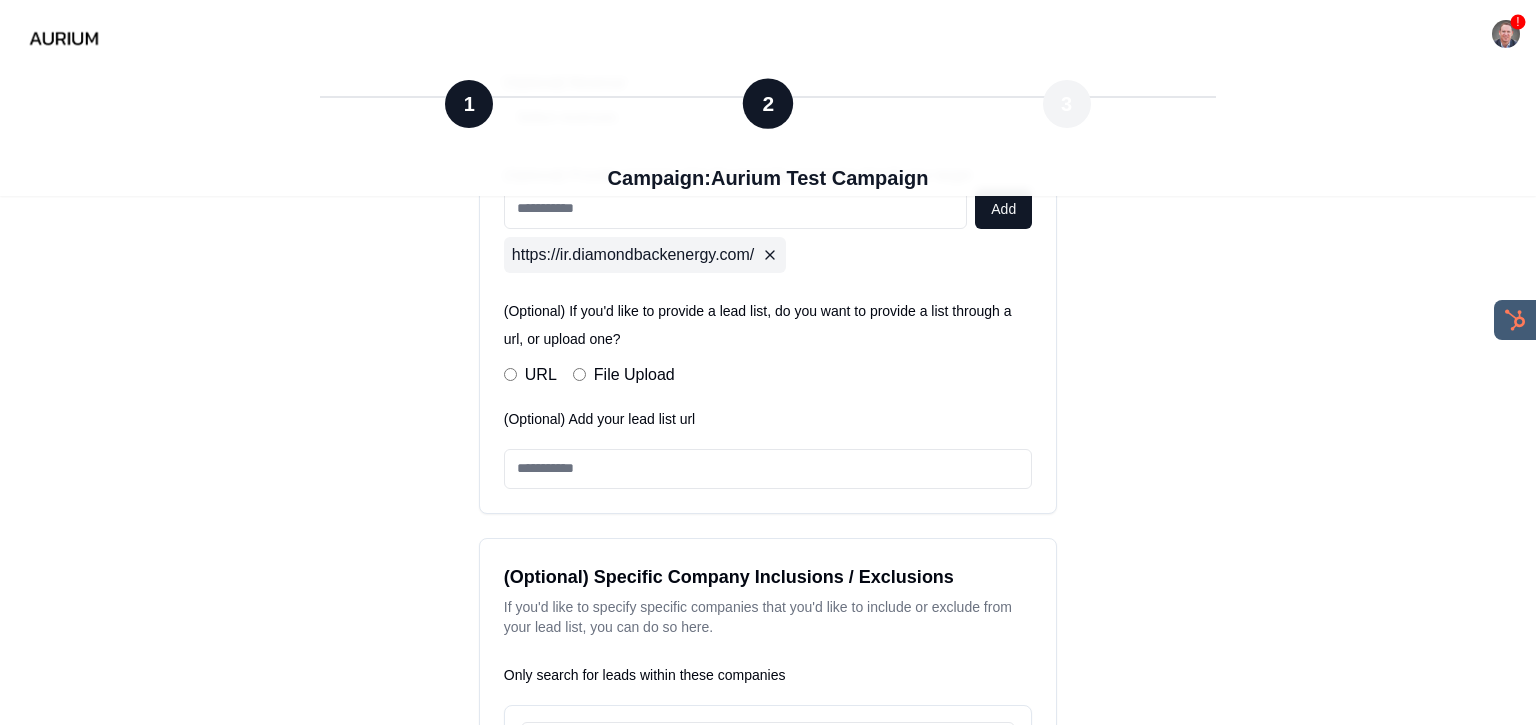 scroll, scrollTop: 1499, scrollLeft: 0, axis: vertical 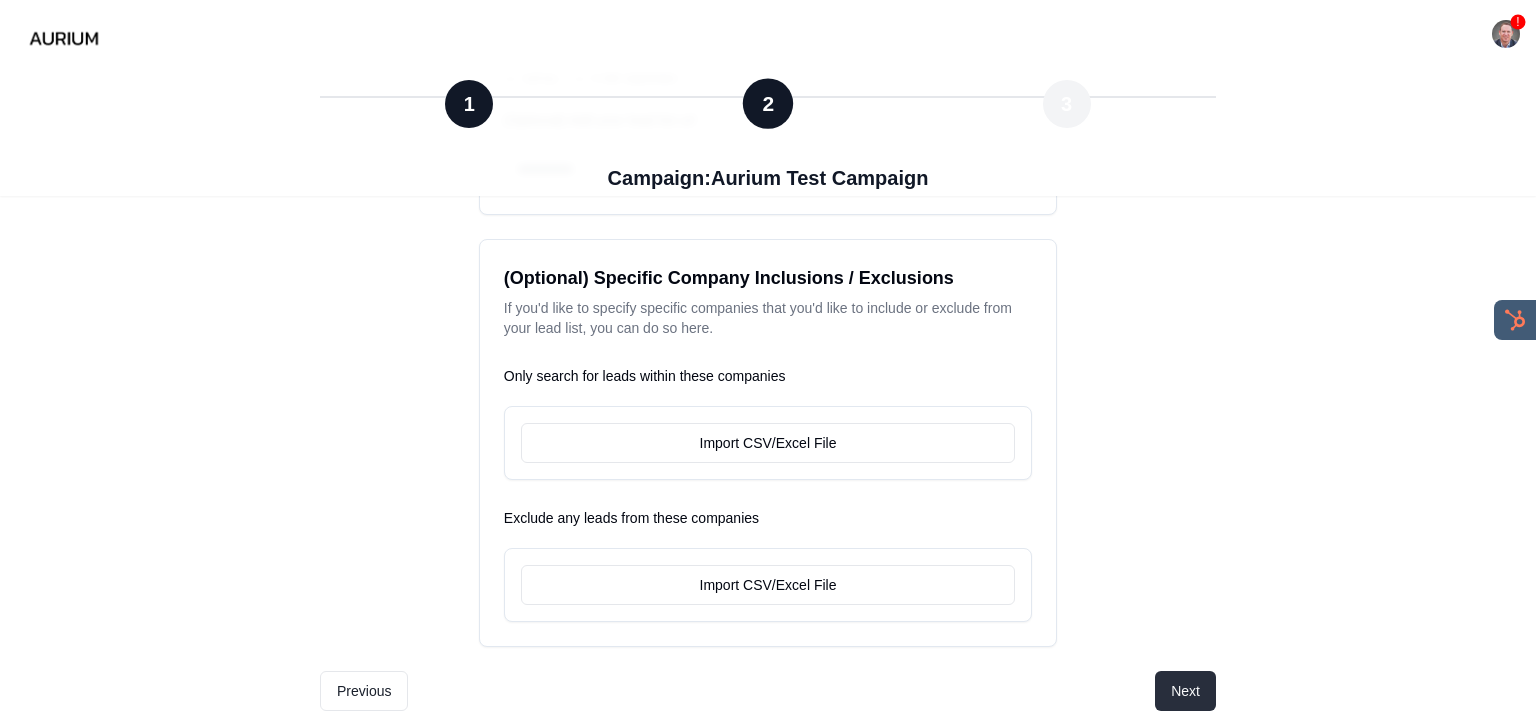 click on "Next" at bounding box center [1185, 691] 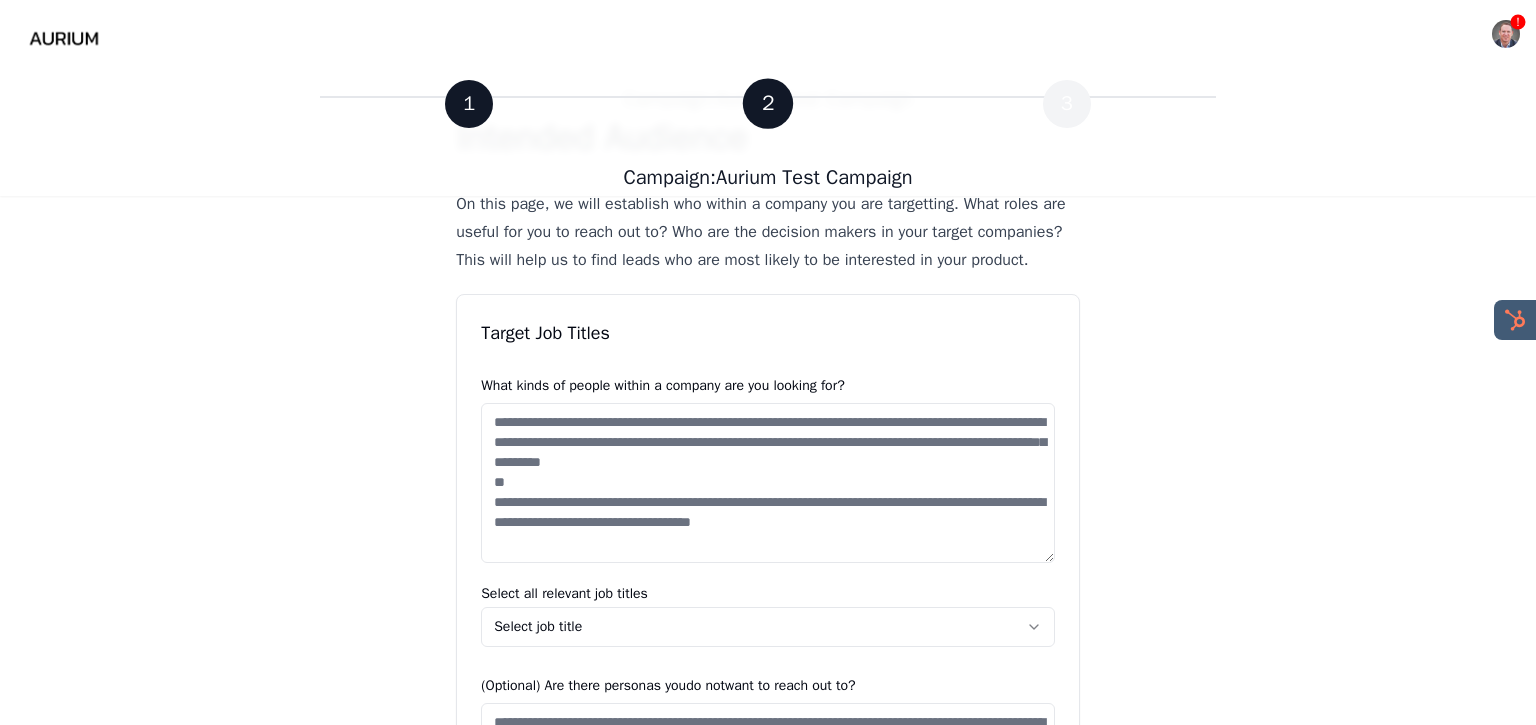 scroll, scrollTop: 120, scrollLeft: 0, axis: vertical 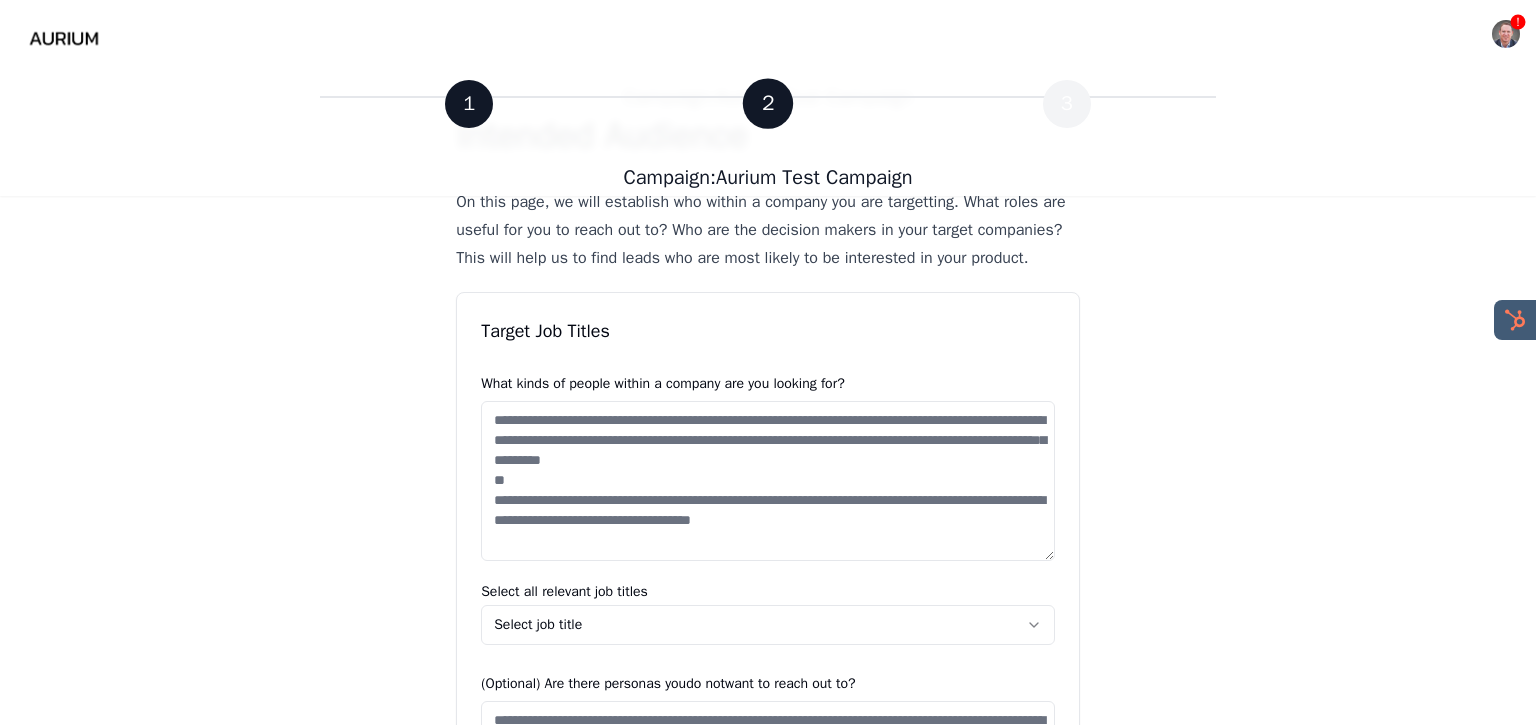 click at bounding box center [768, 481] 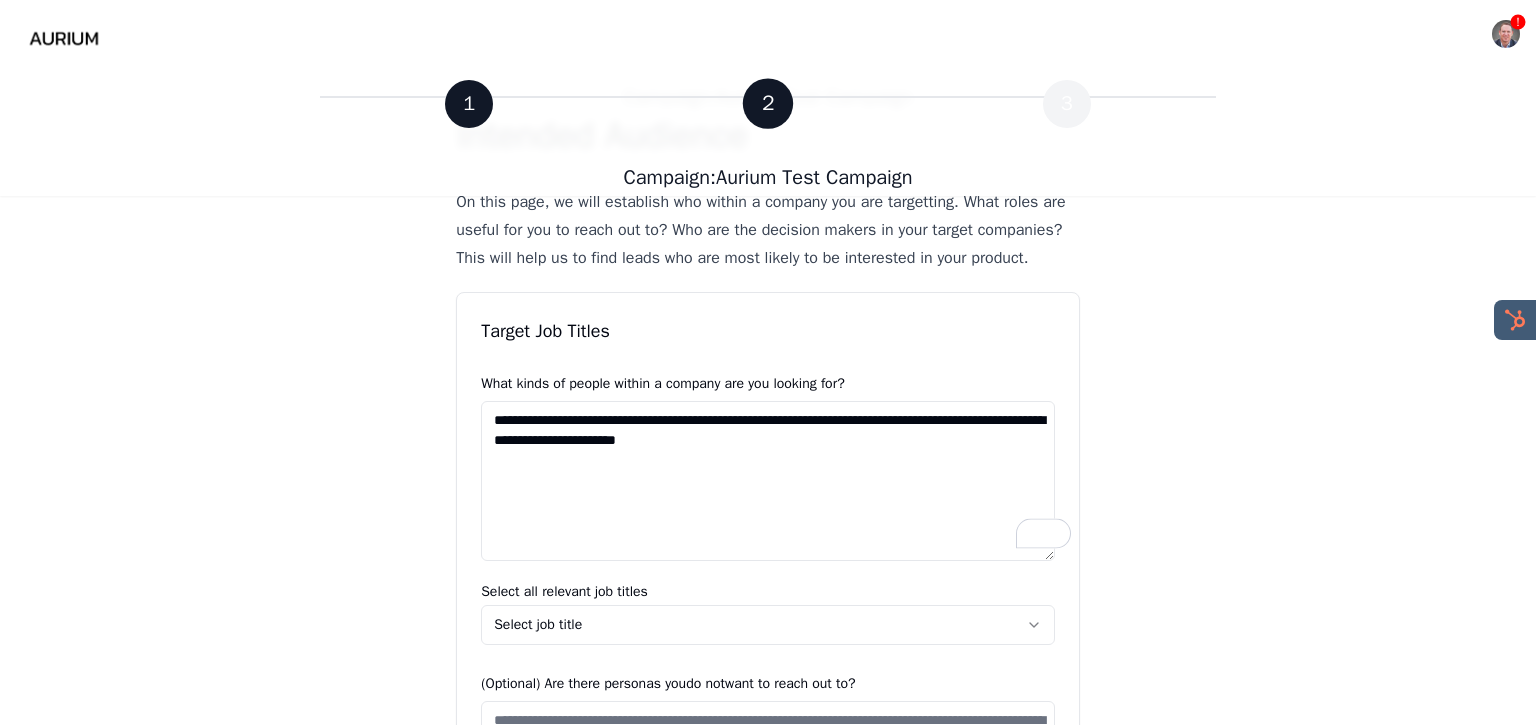 scroll, scrollTop: 280, scrollLeft: 0, axis: vertical 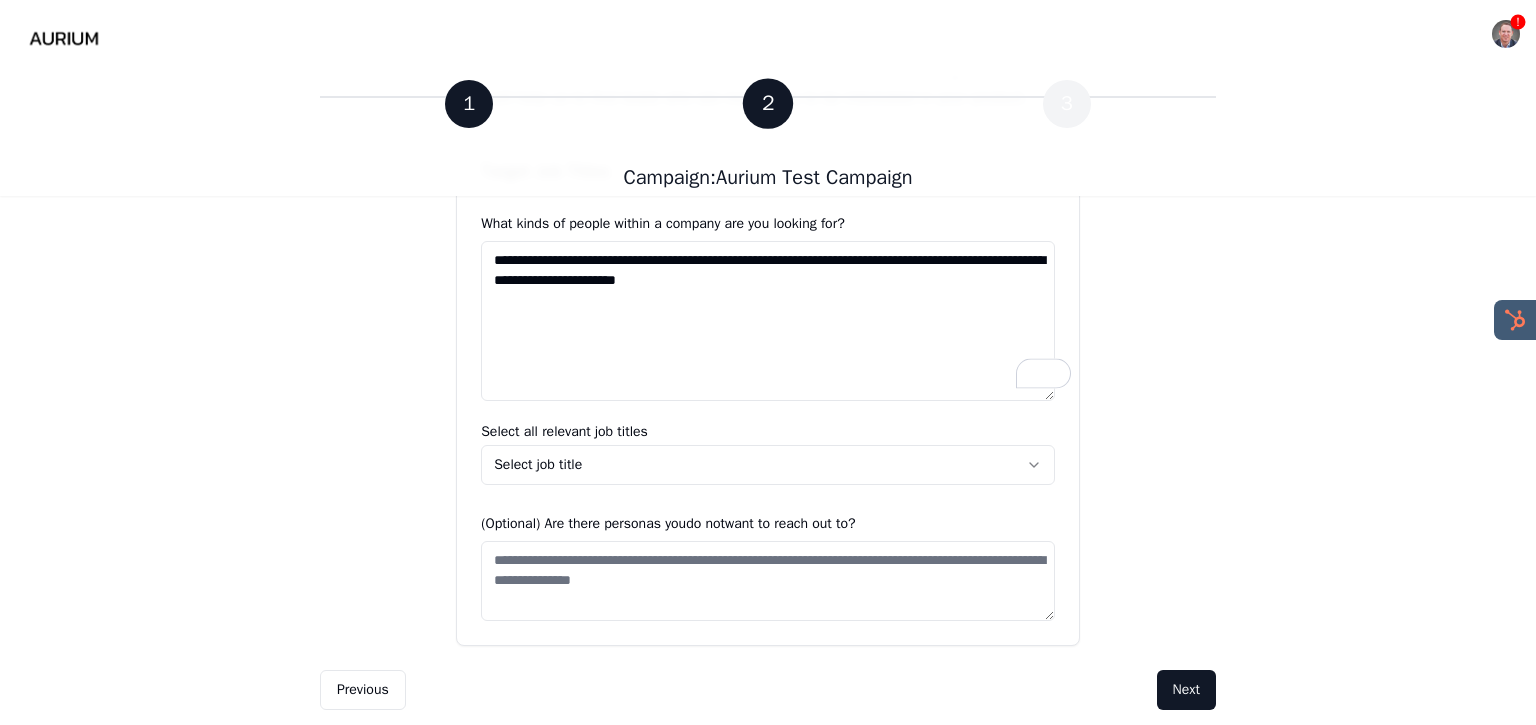 type on "**********" 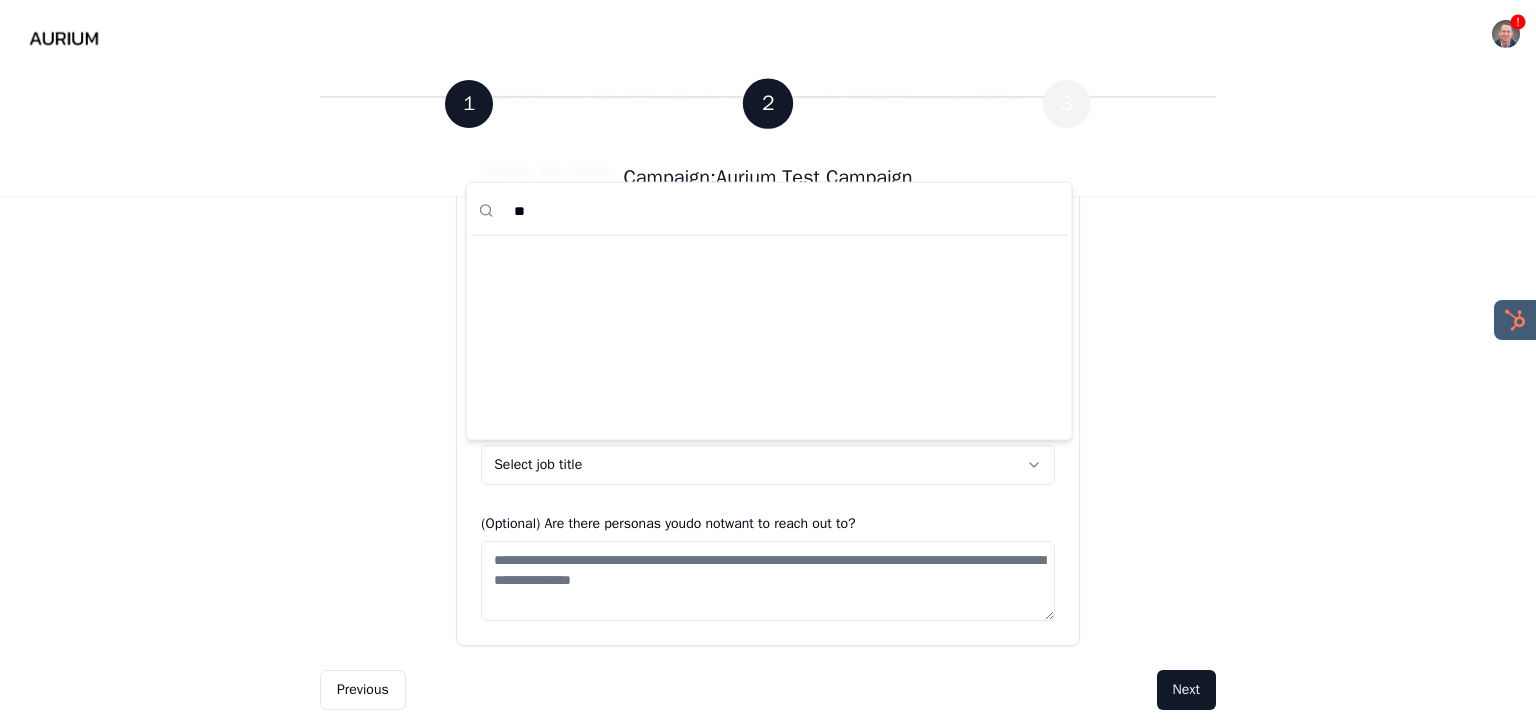 scroll, scrollTop: 0, scrollLeft: 0, axis: both 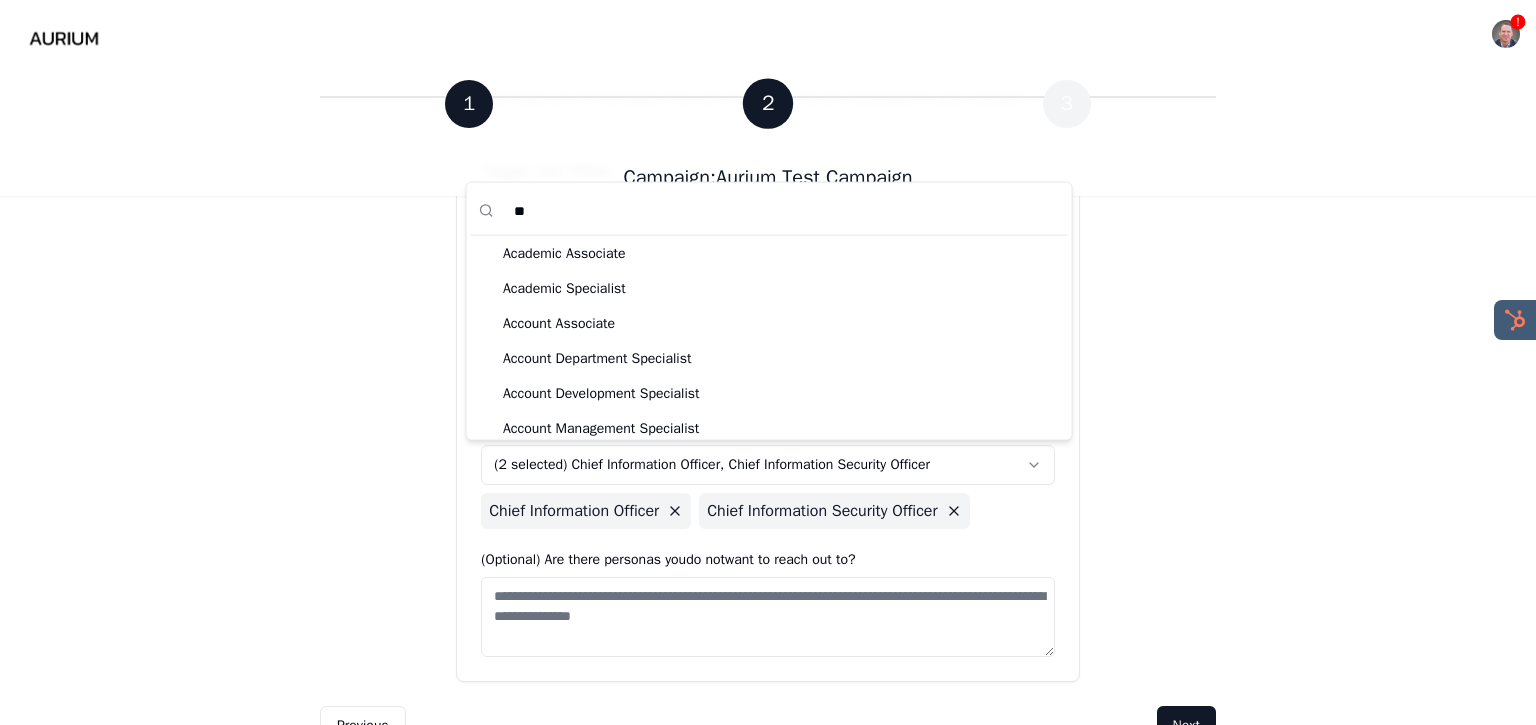 type on "*" 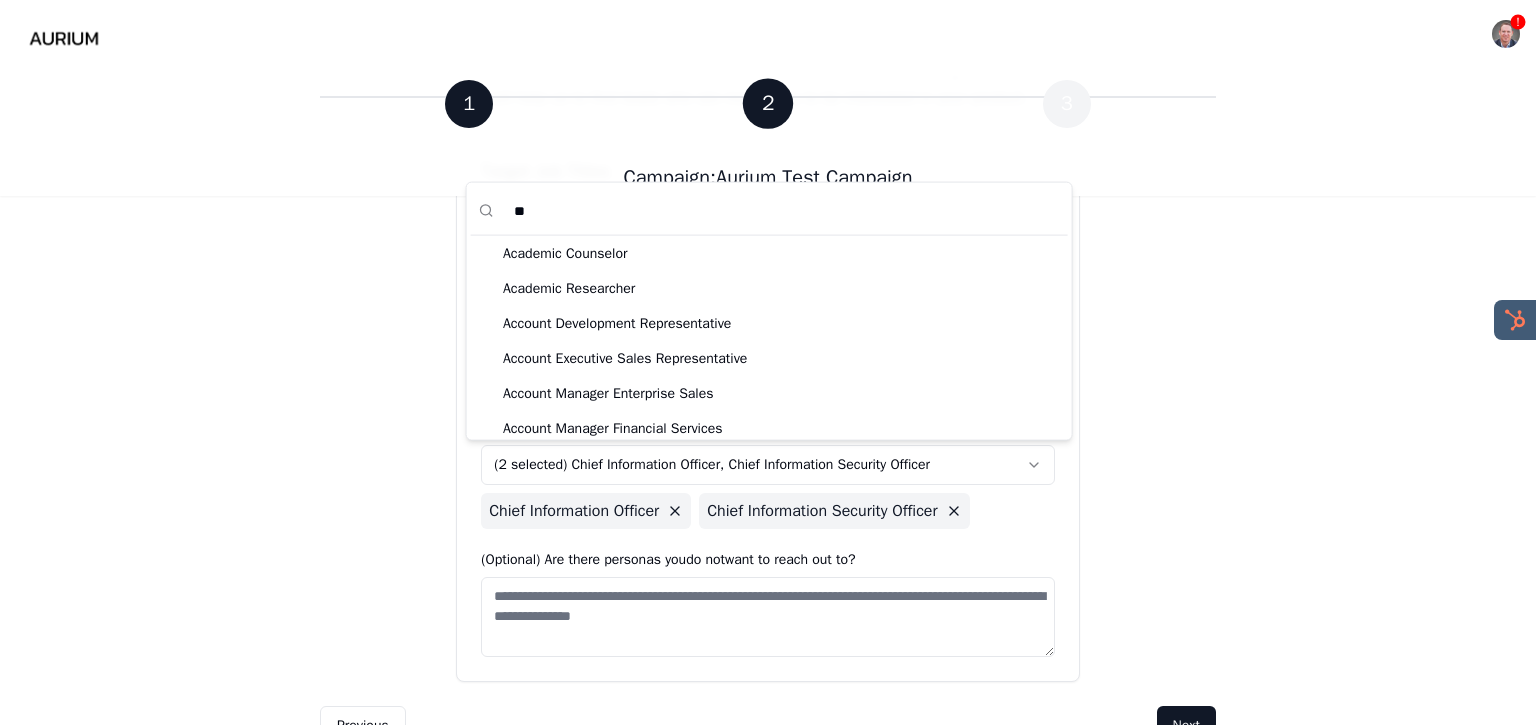 type on "*" 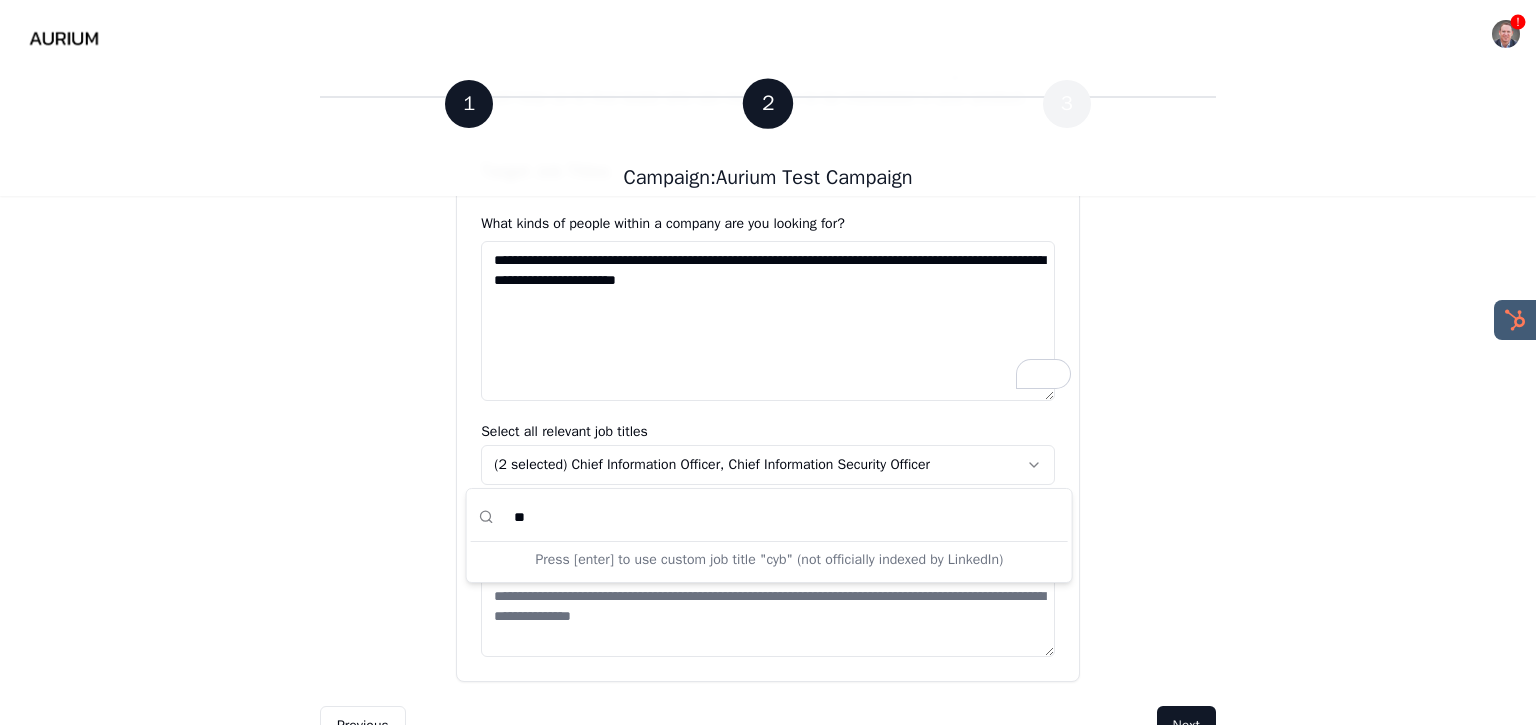 type on "*" 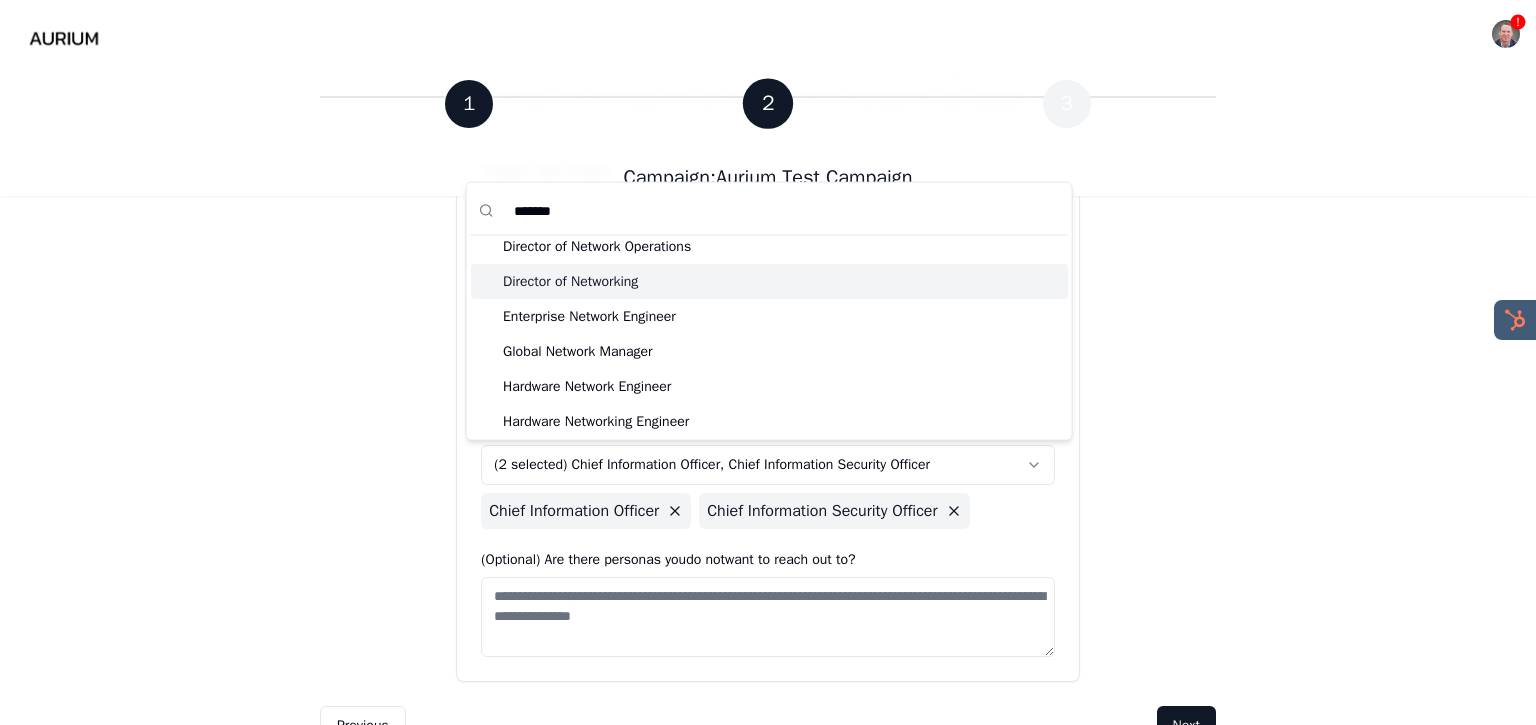 scroll, scrollTop: 984, scrollLeft: 0, axis: vertical 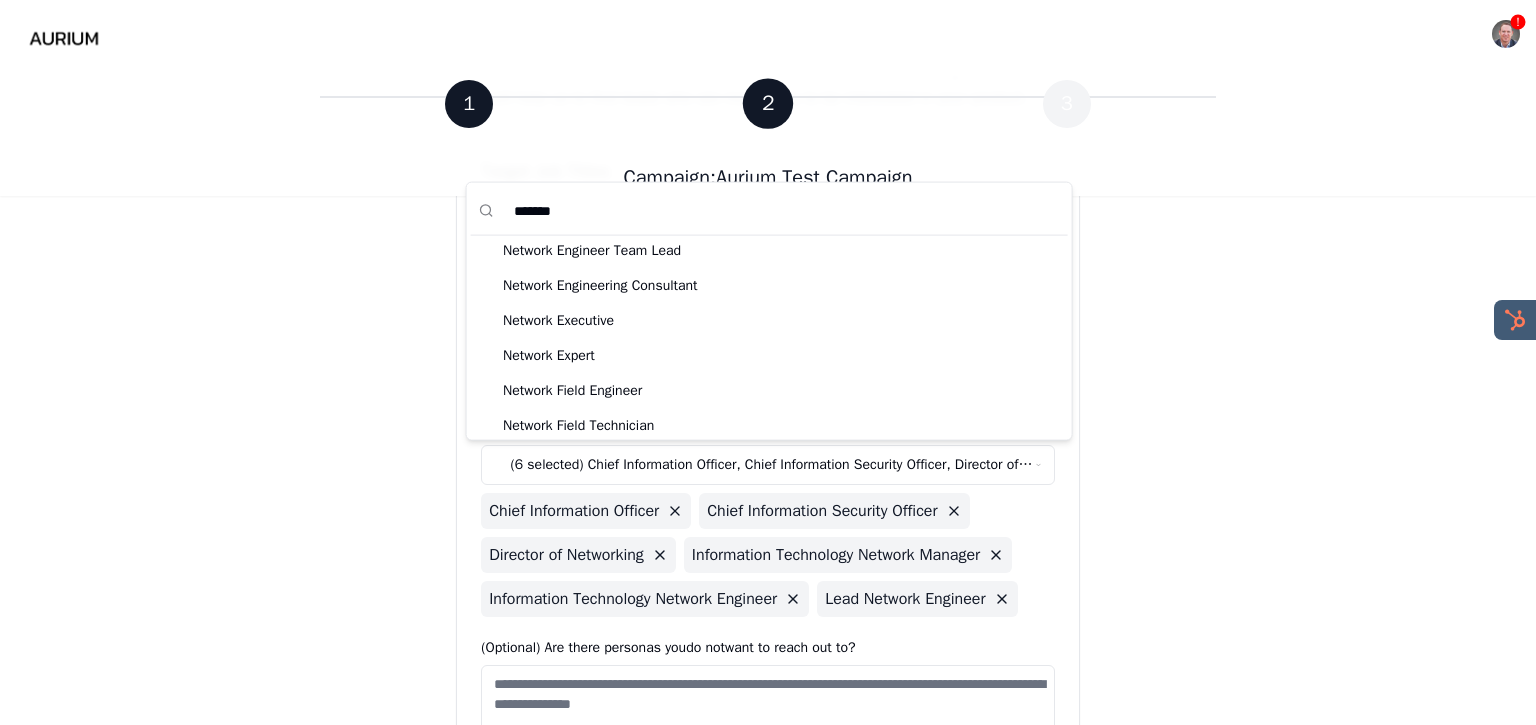 drag, startPoint x: 575, startPoint y: 213, endPoint x: 472, endPoint y: 201, distance: 103.69667 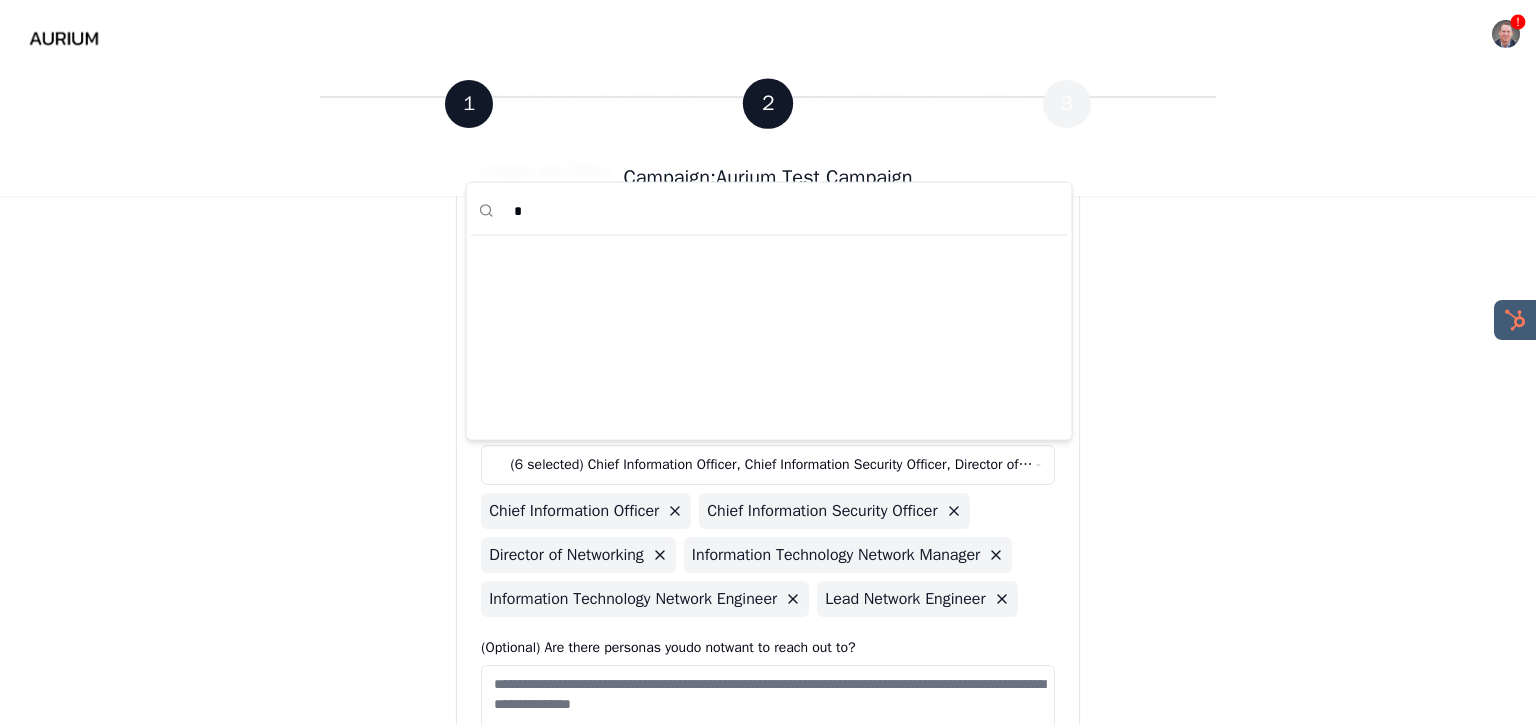 scroll, scrollTop: 0, scrollLeft: 0, axis: both 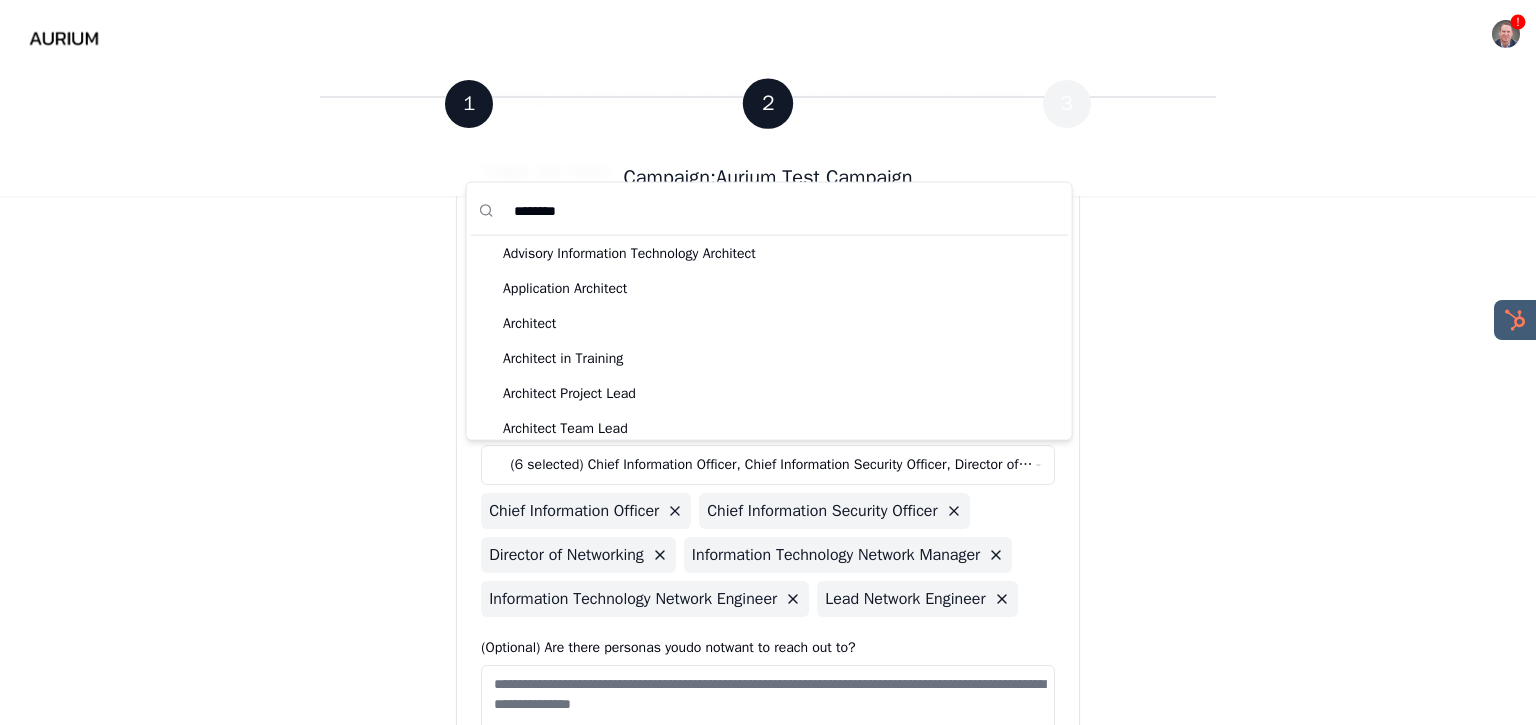 type on "*********" 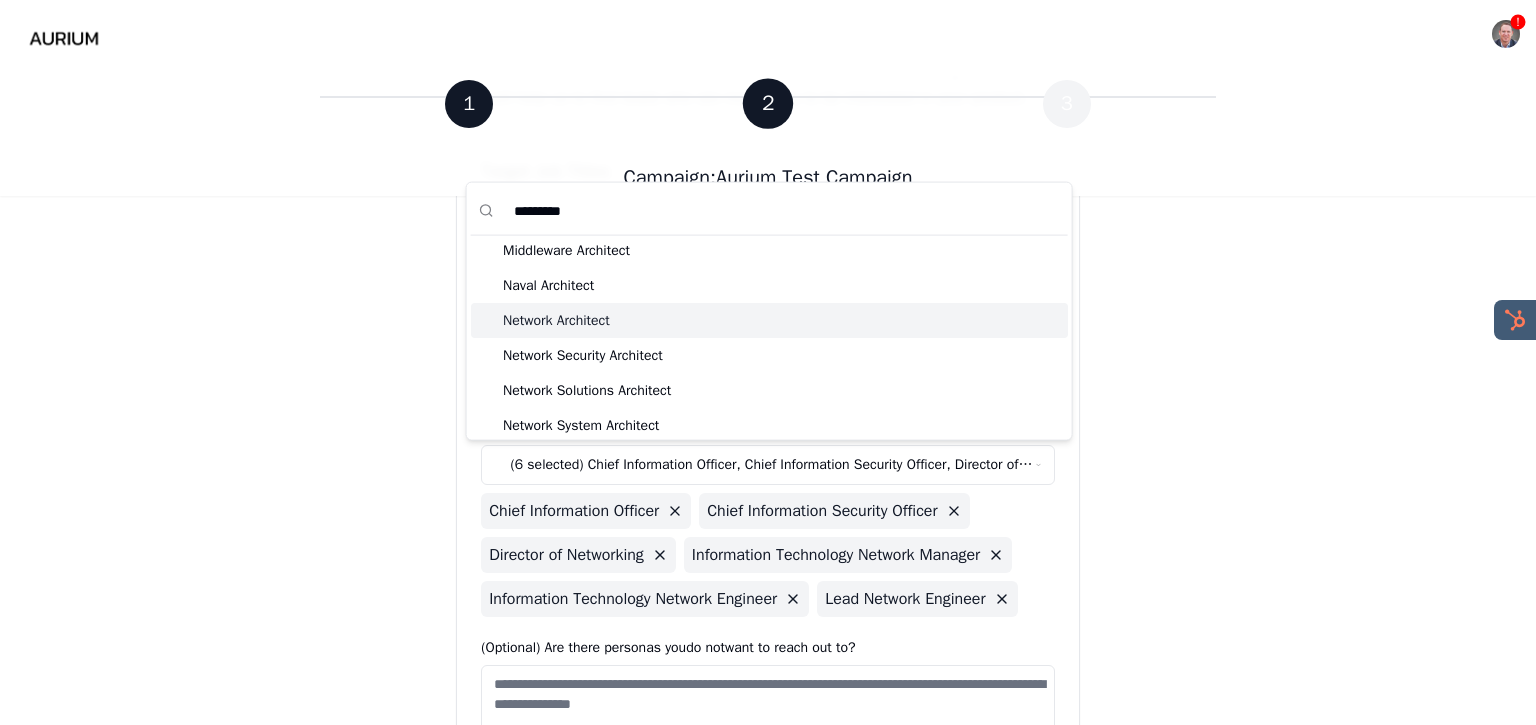scroll, scrollTop: 4305, scrollLeft: 0, axis: vertical 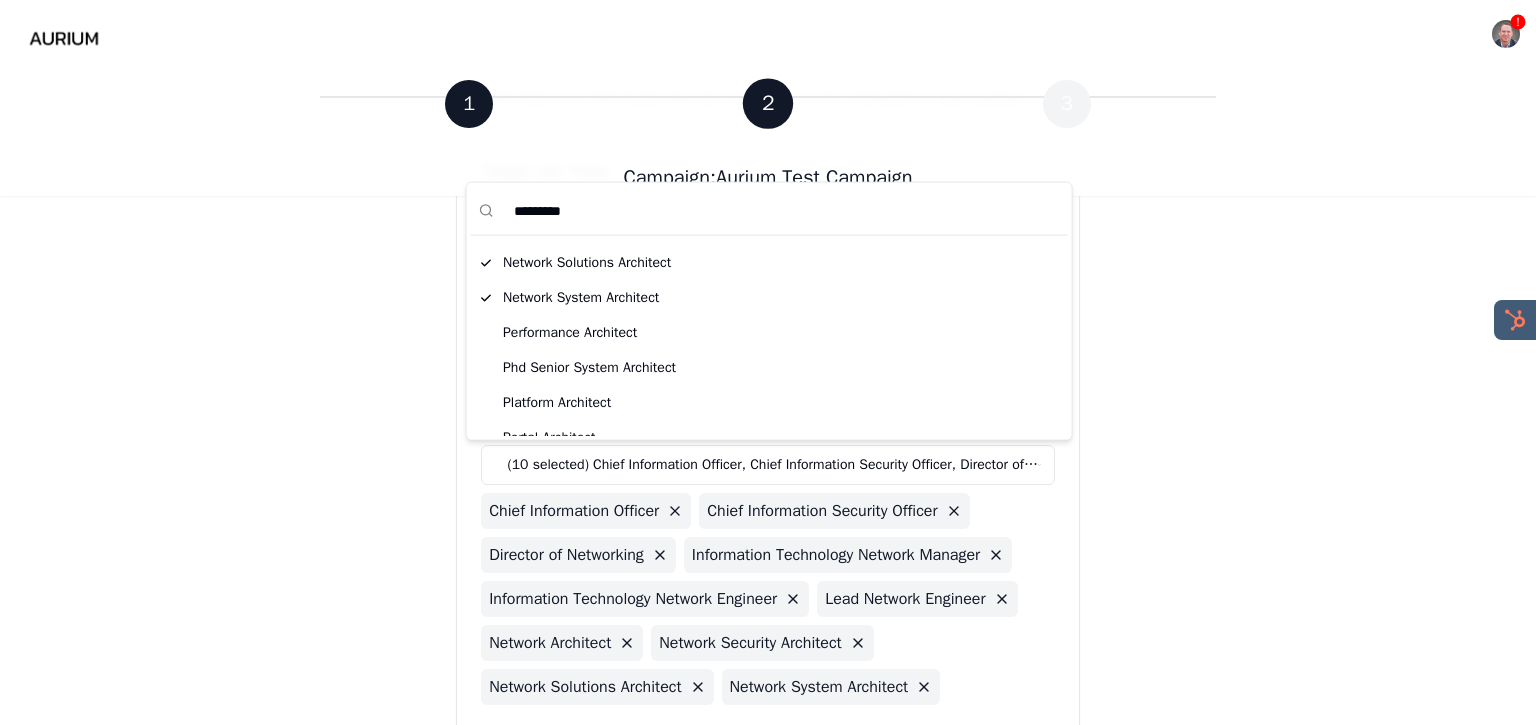 drag, startPoint x: 612, startPoint y: 214, endPoint x: 499, endPoint y: 215, distance: 113.004425 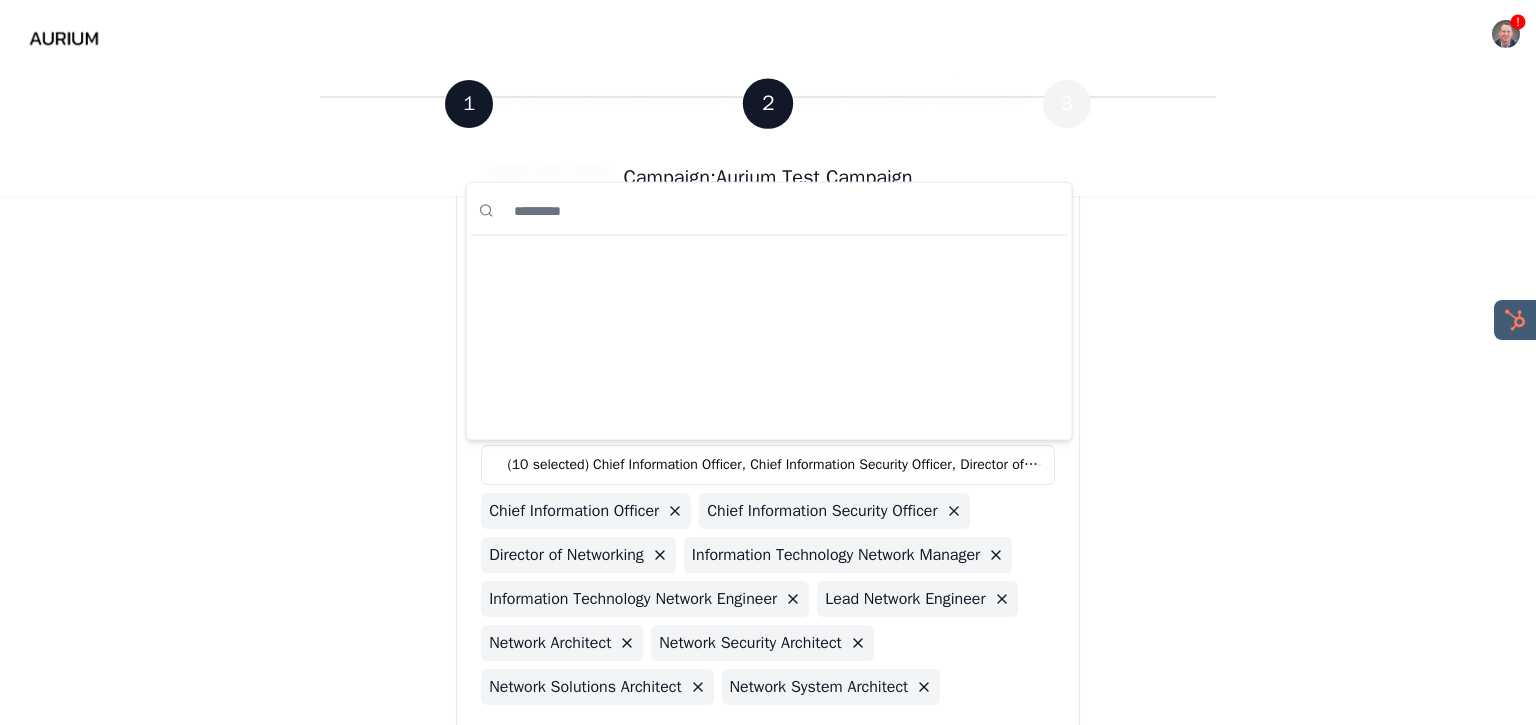 scroll, scrollTop: 0, scrollLeft: 0, axis: both 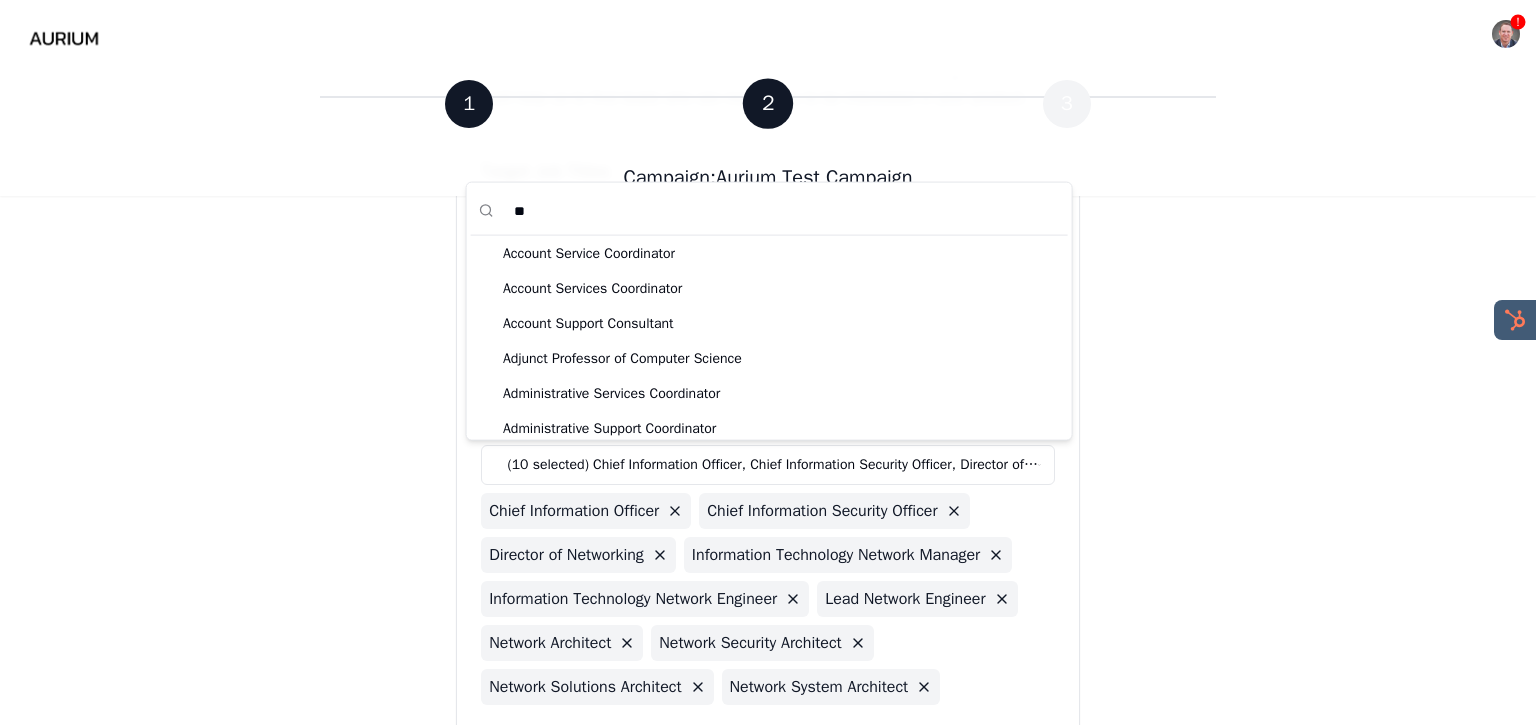 type on "*" 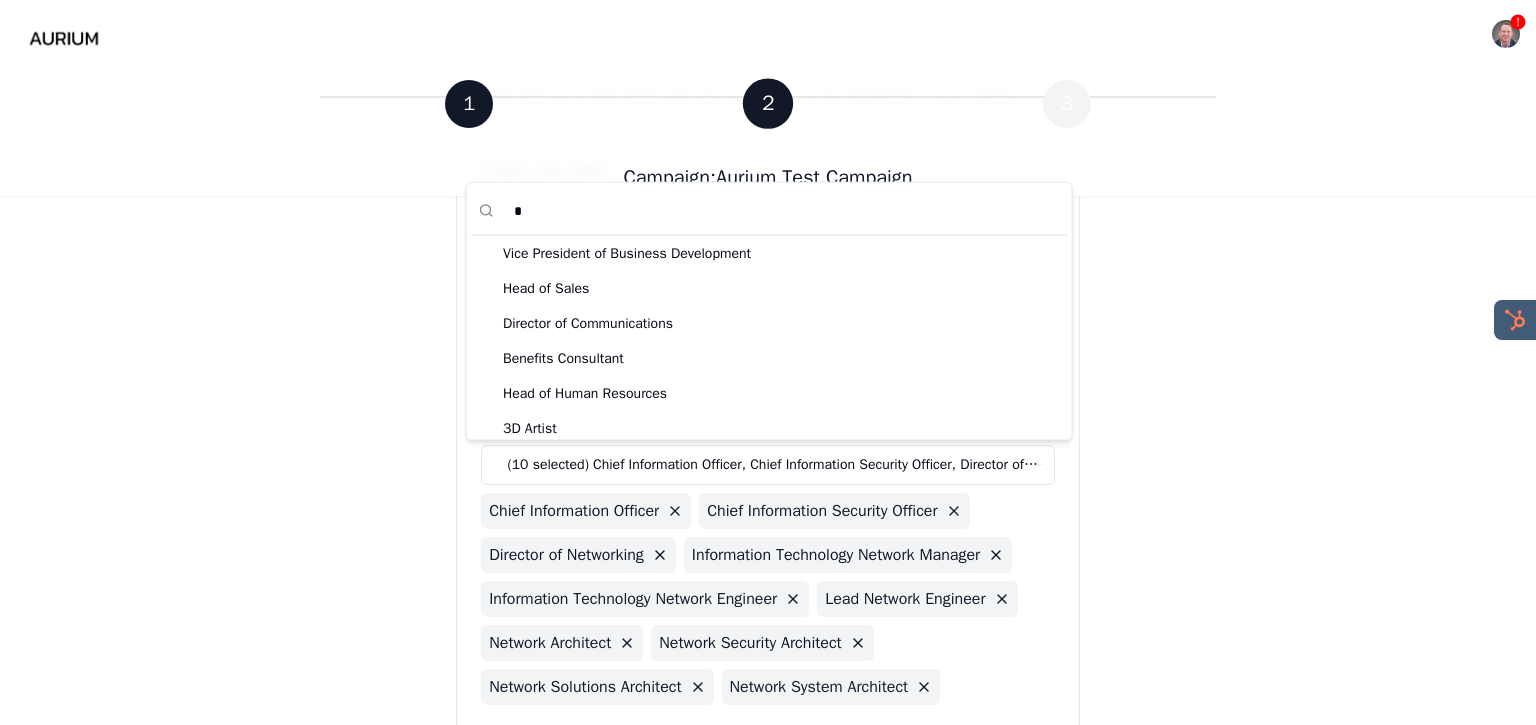 type 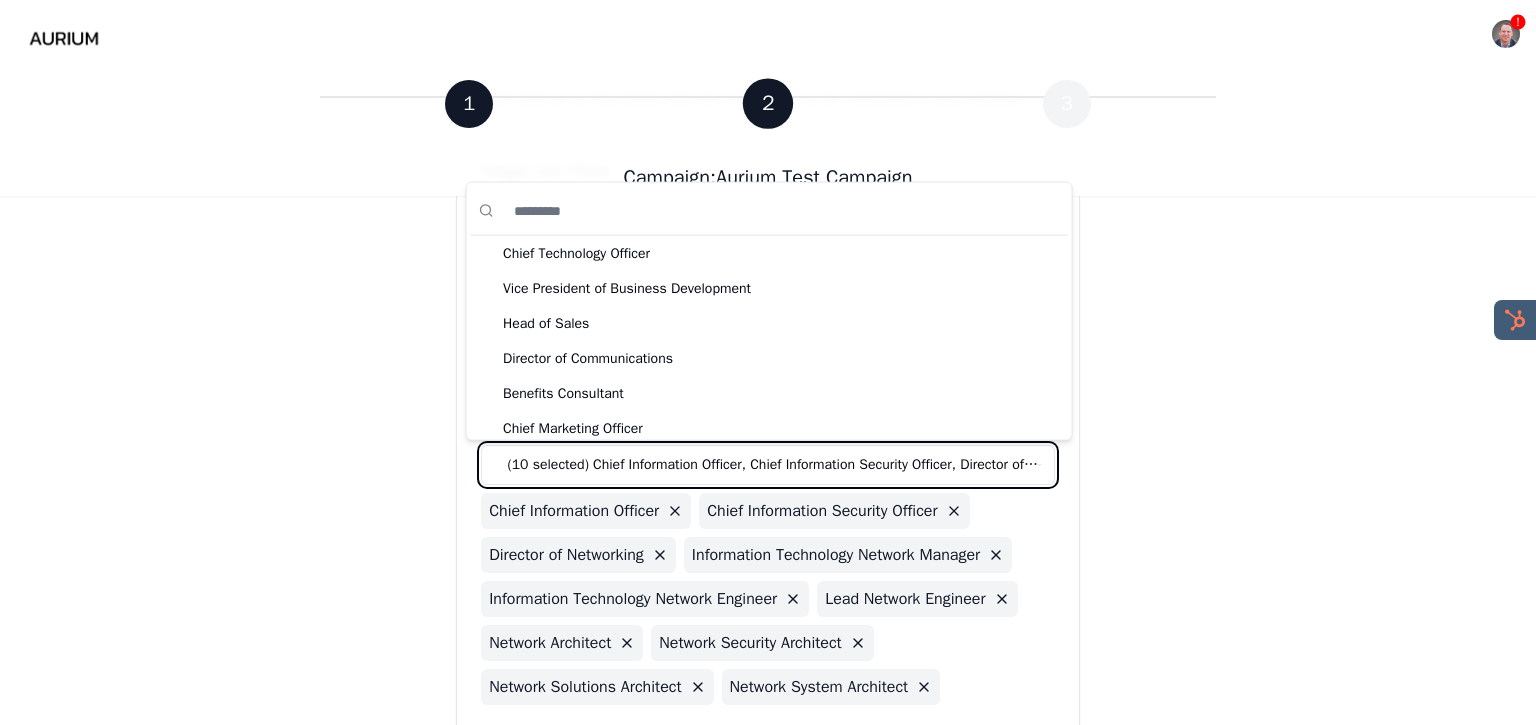 click on "**********" at bounding box center [768, 329] 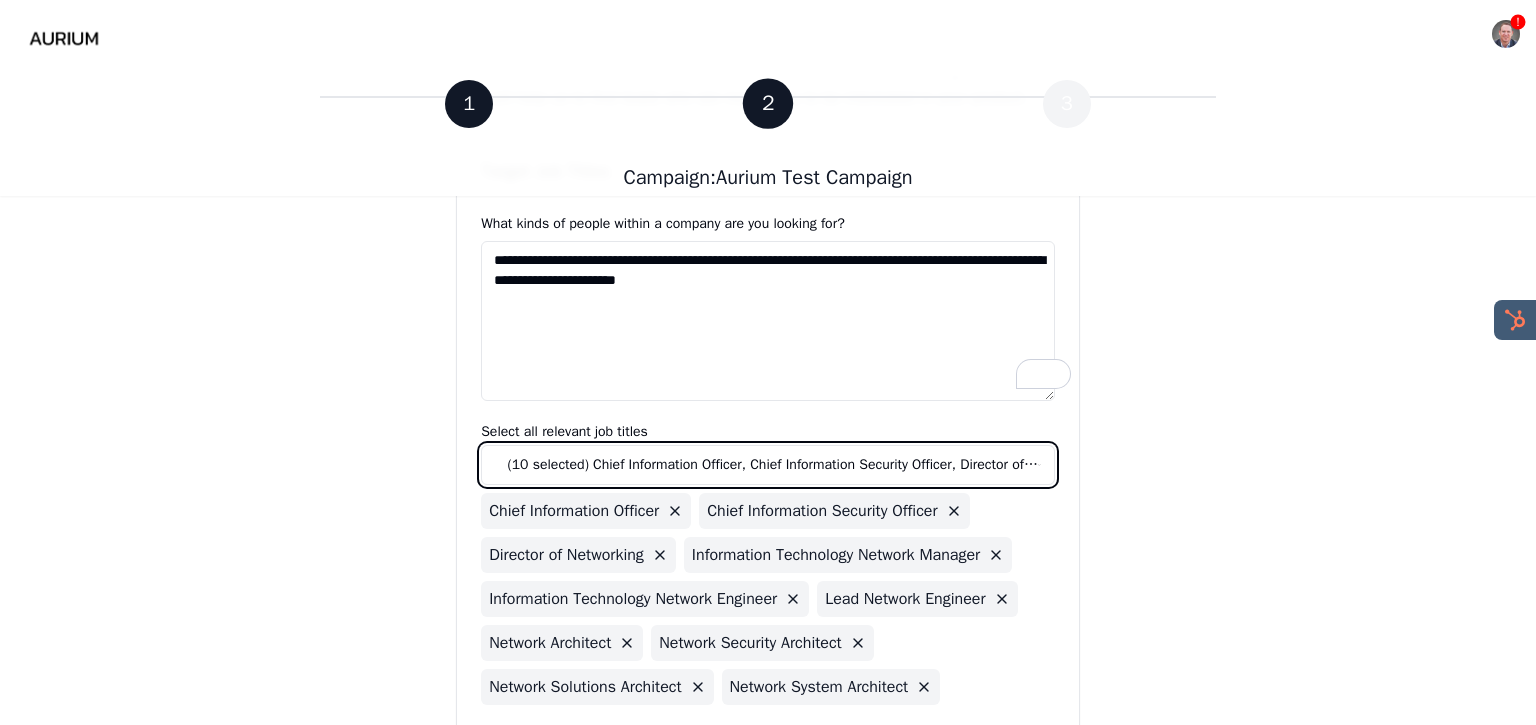 scroll, scrollTop: 492, scrollLeft: 0, axis: vertical 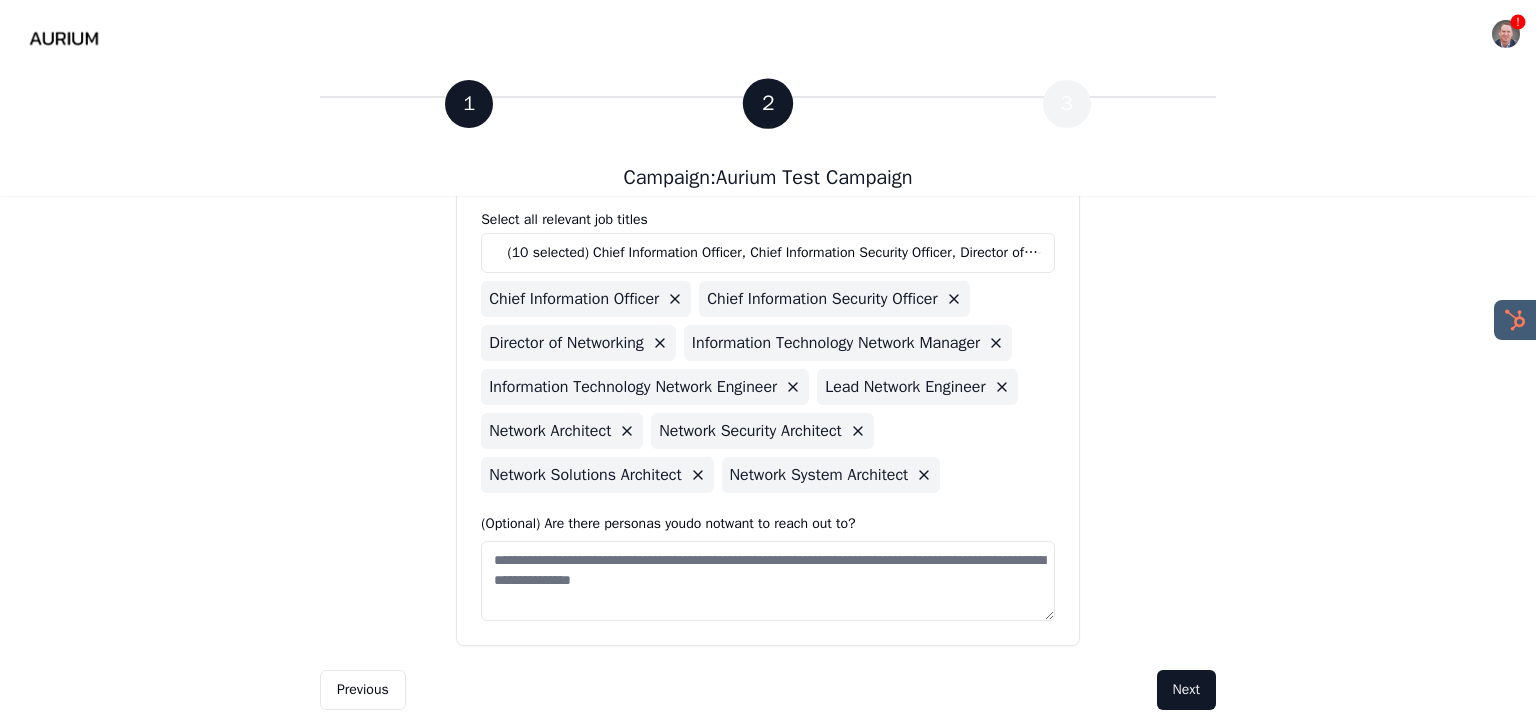click at bounding box center (768, 581) 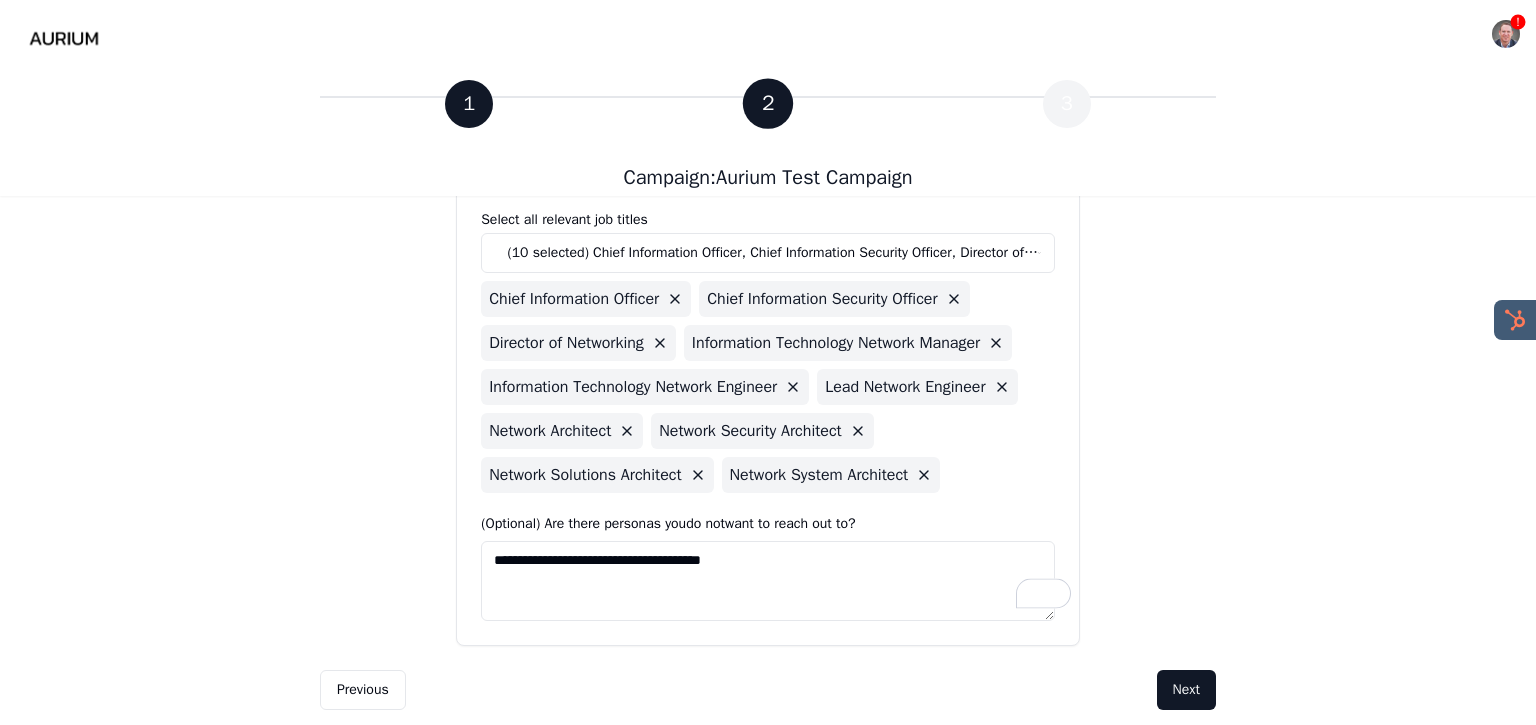 drag, startPoint x: 702, startPoint y: 557, endPoint x: 702, endPoint y: 614, distance: 57 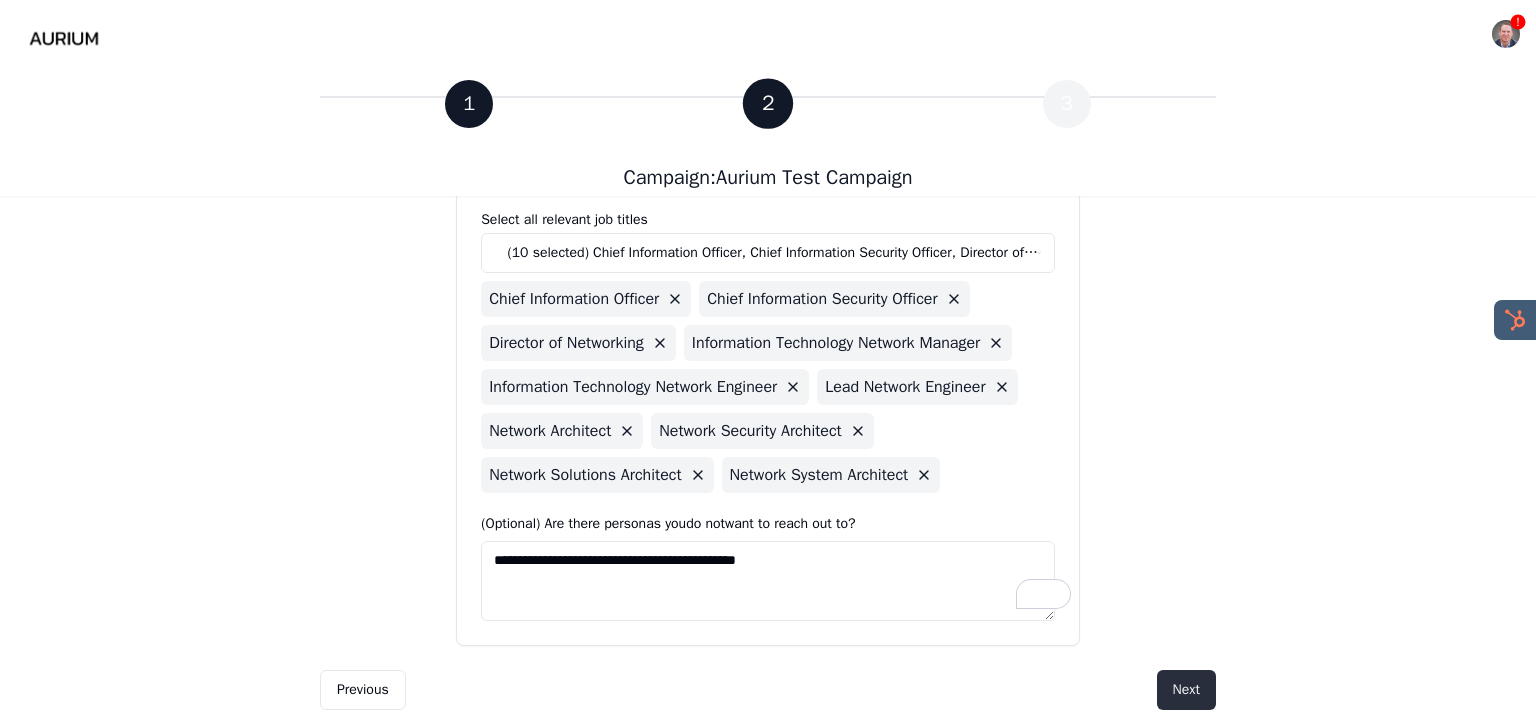 type on "**********" 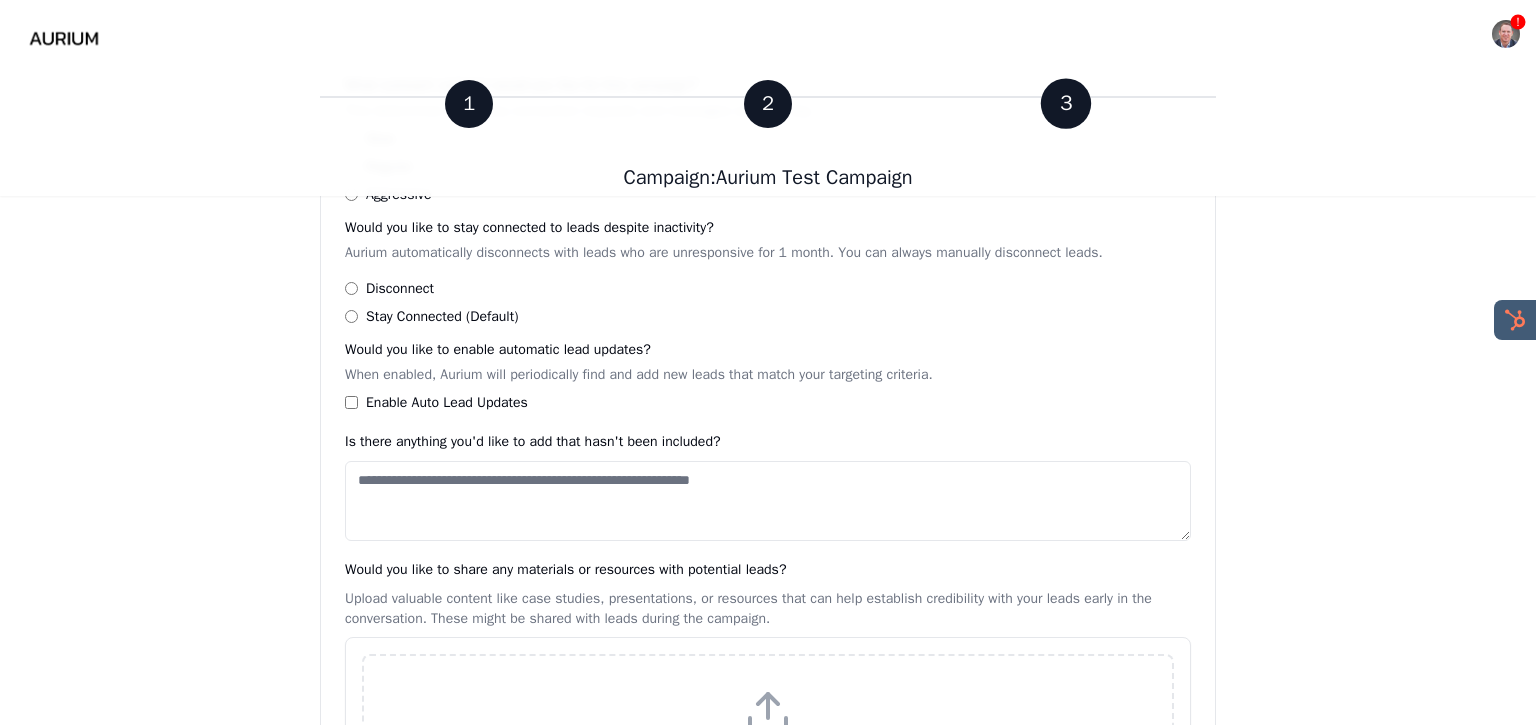 scroll, scrollTop: 437, scrollLeft: 0, axis: vertical 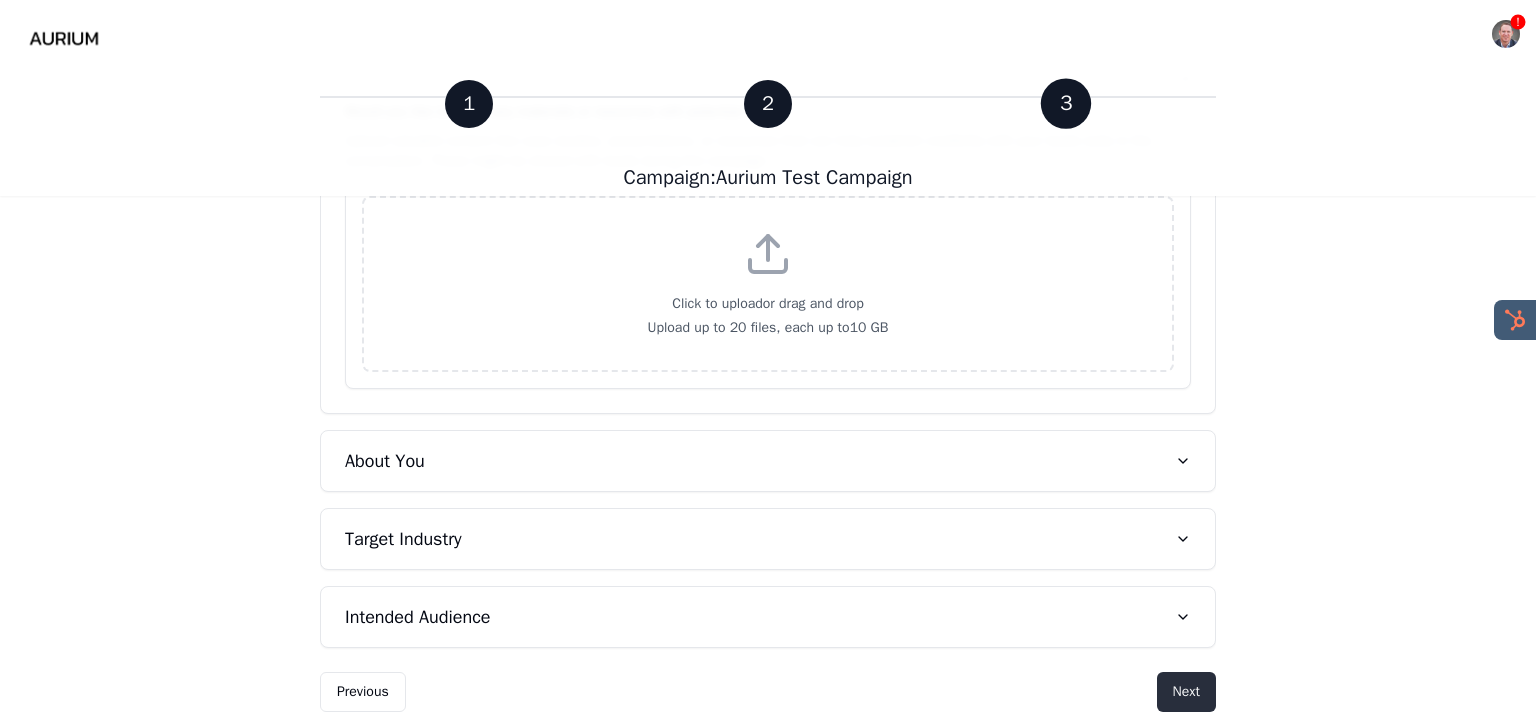 click on "Next" at bounding box center [1186, 692] 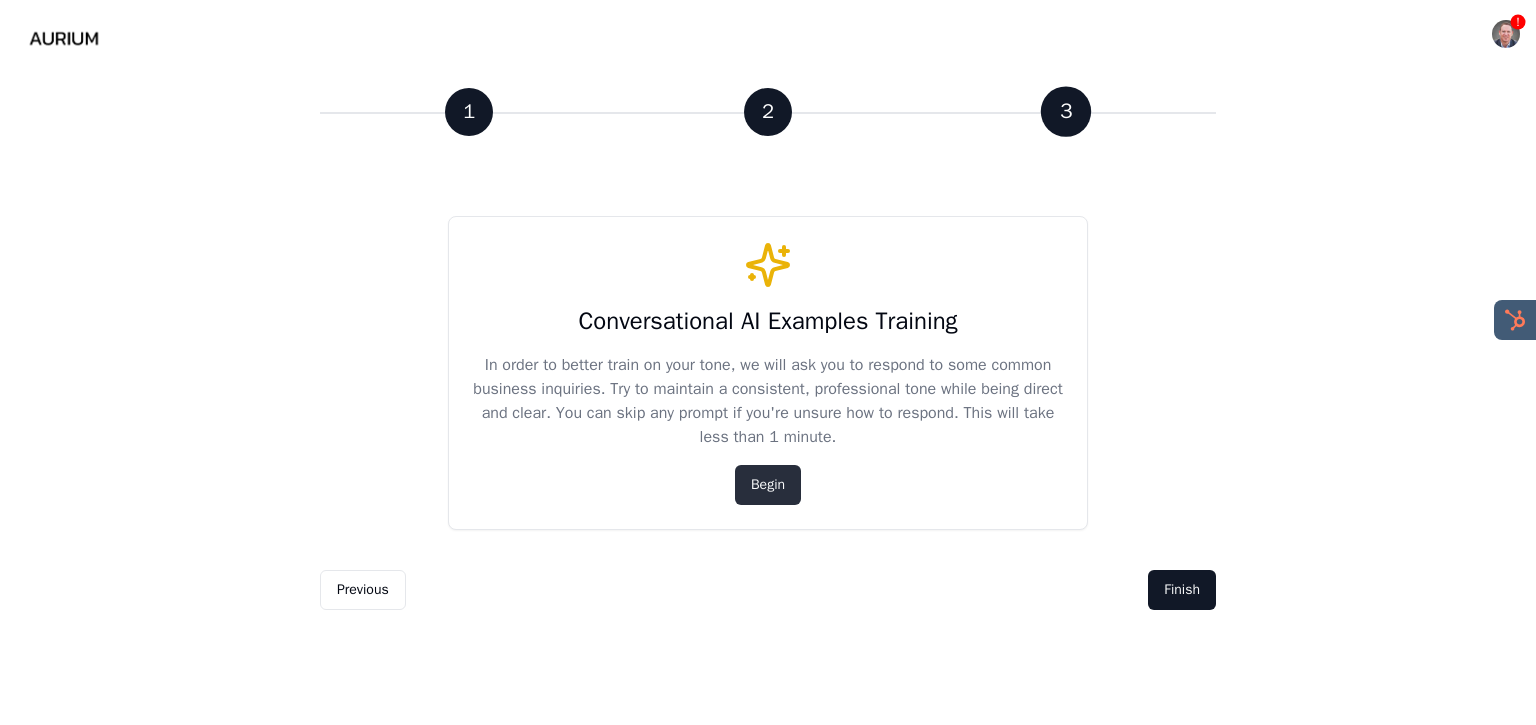 click on "Begin" at bounding box center [768, 485] 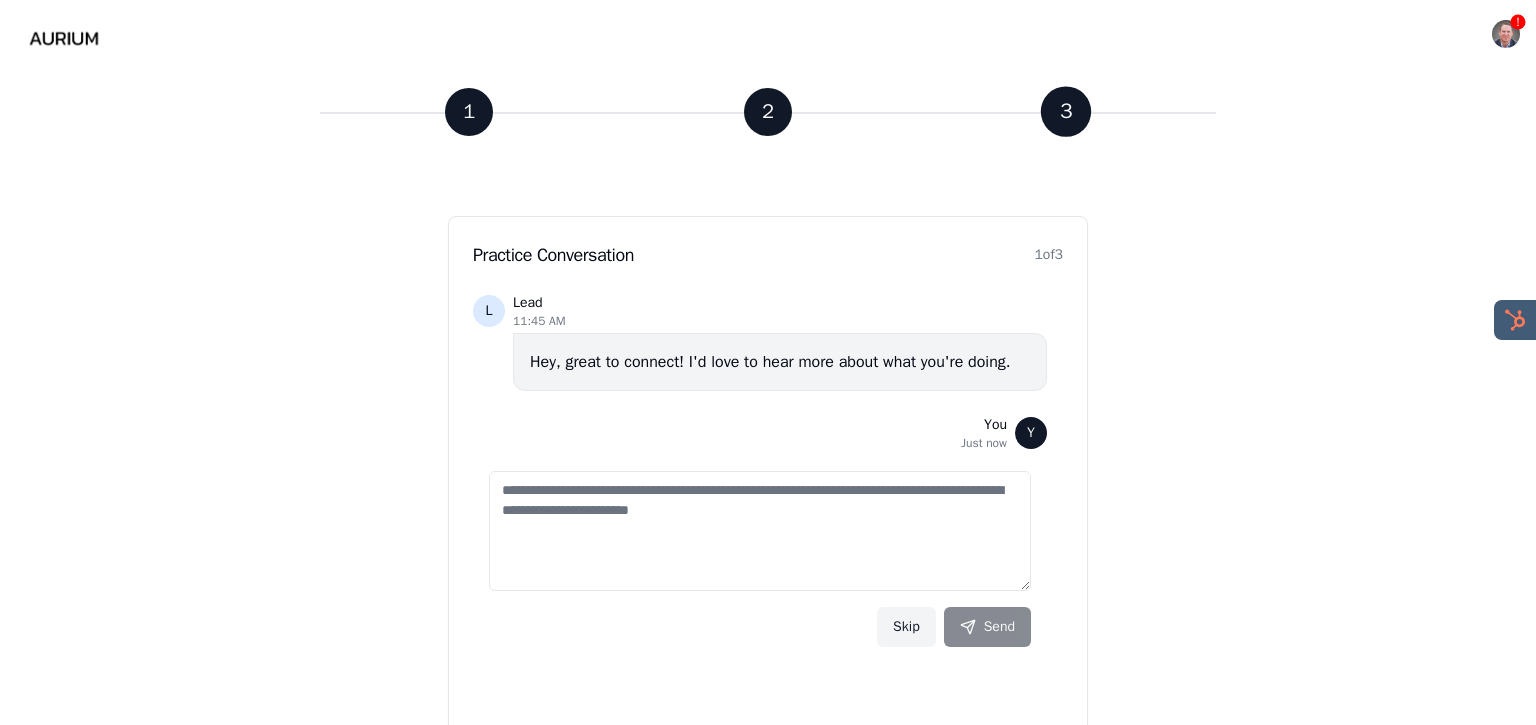 click at bounding box center (760, 531) 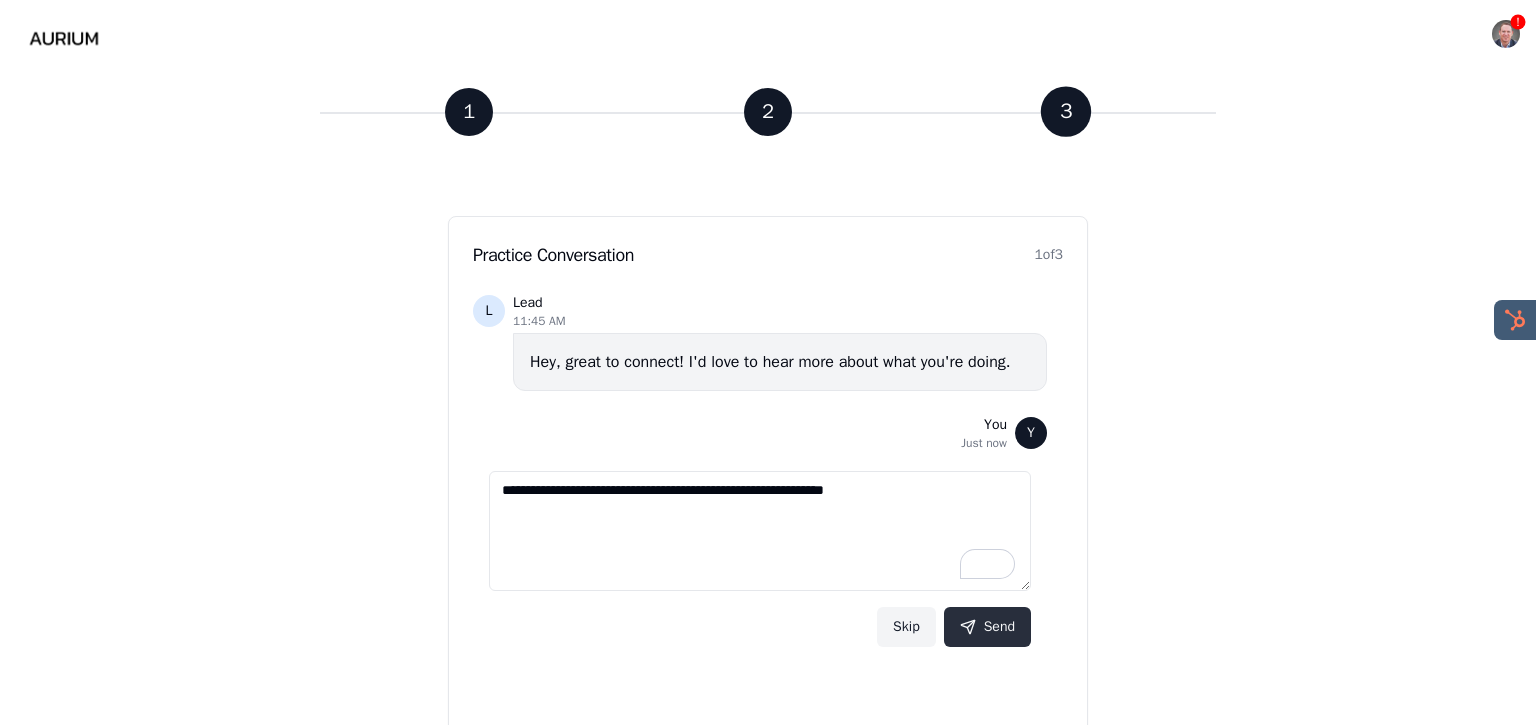 type on "**********" 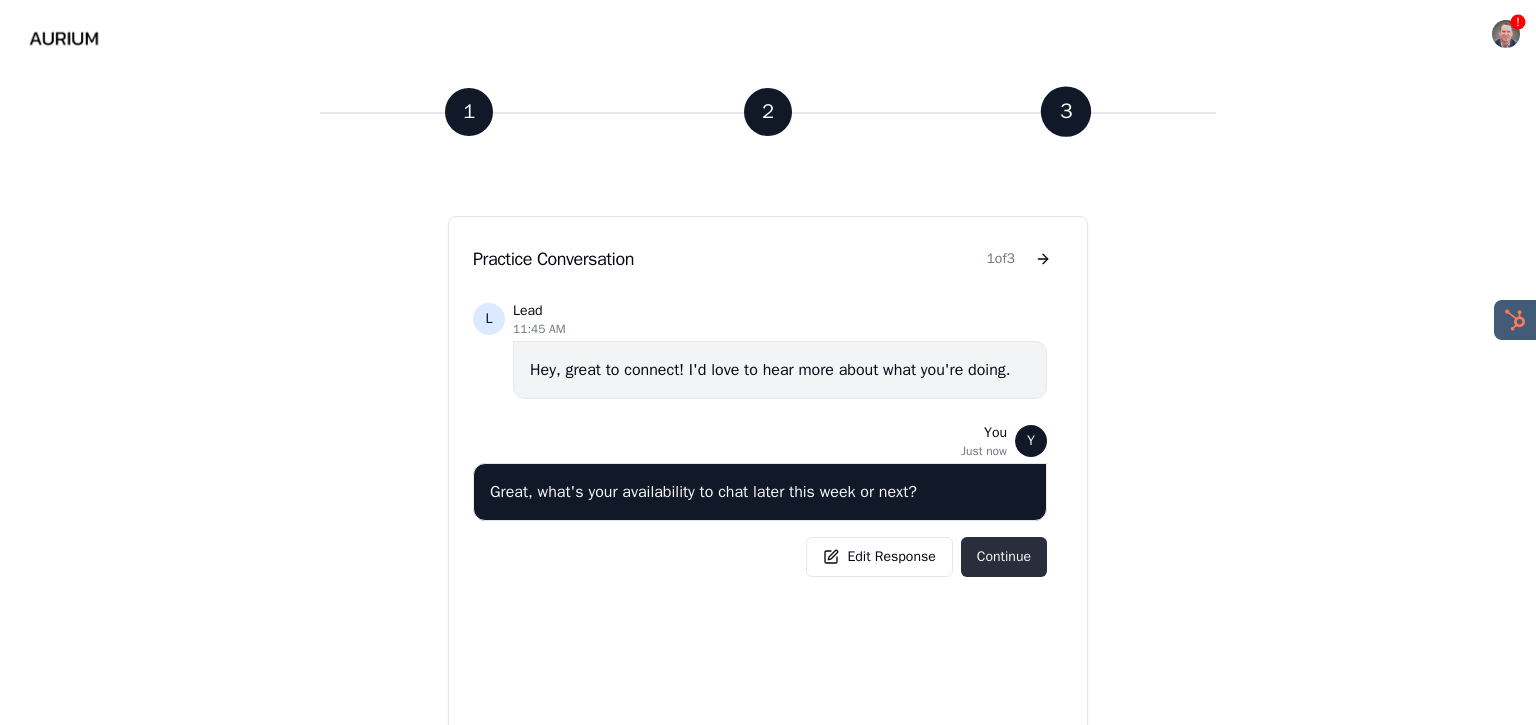 click on "Continue" at bounding box center [1004, 557] 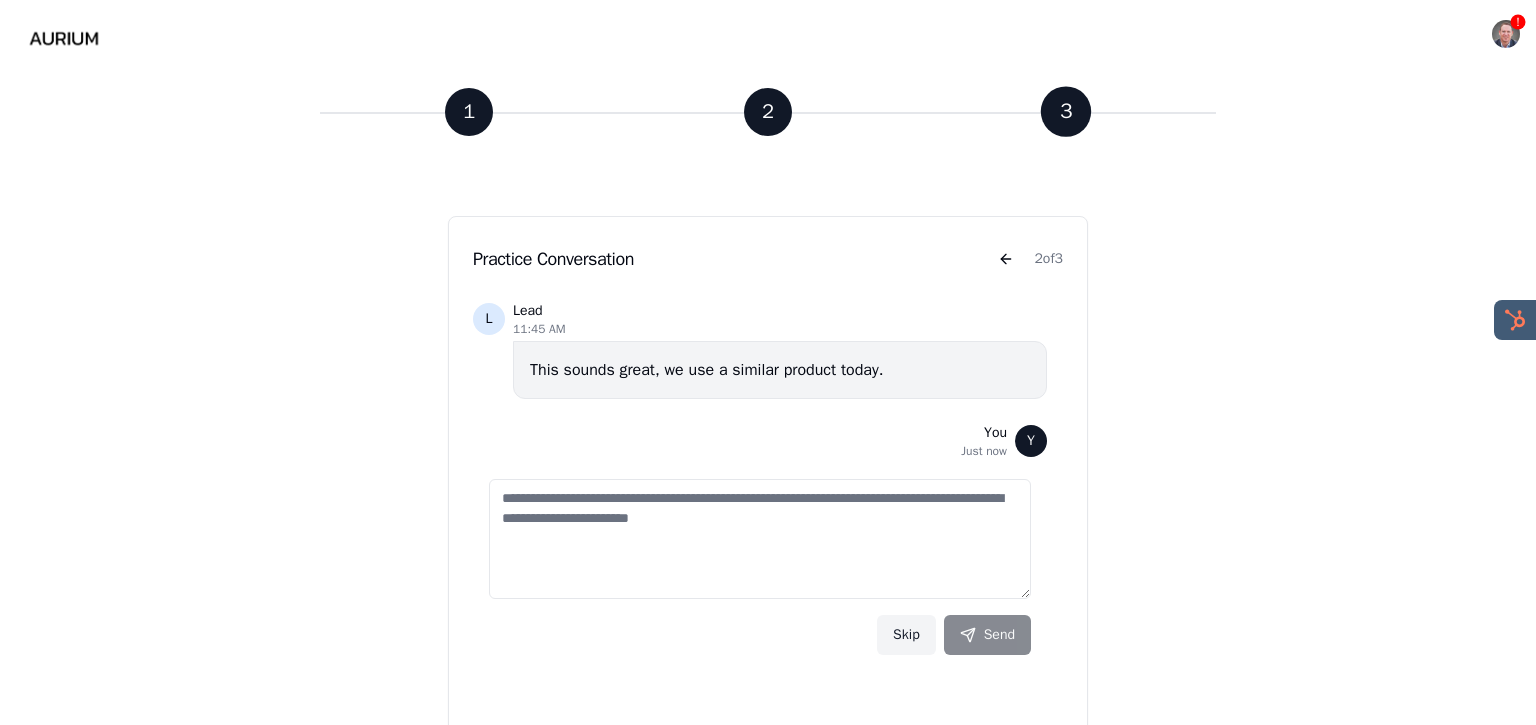 click at bounding box center (760, 539) 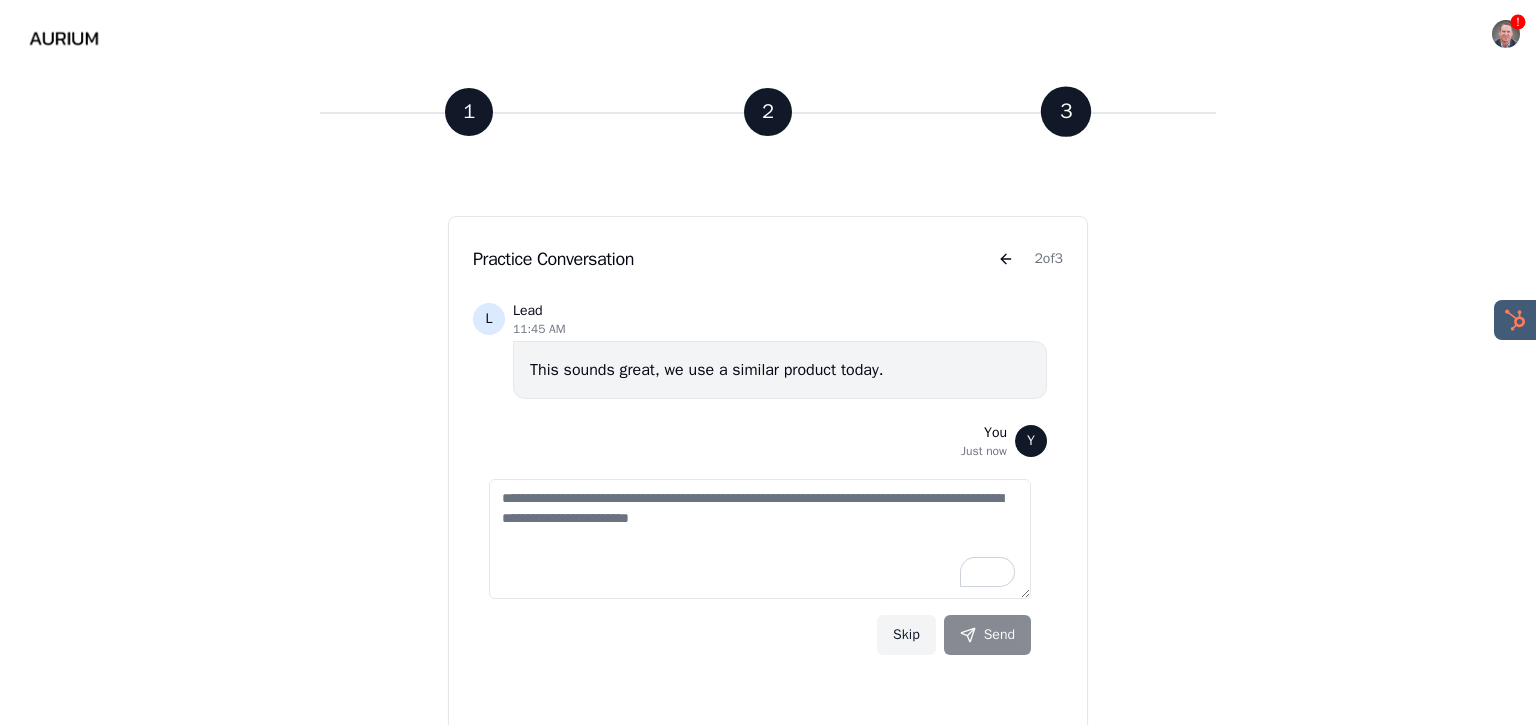 type on "*" 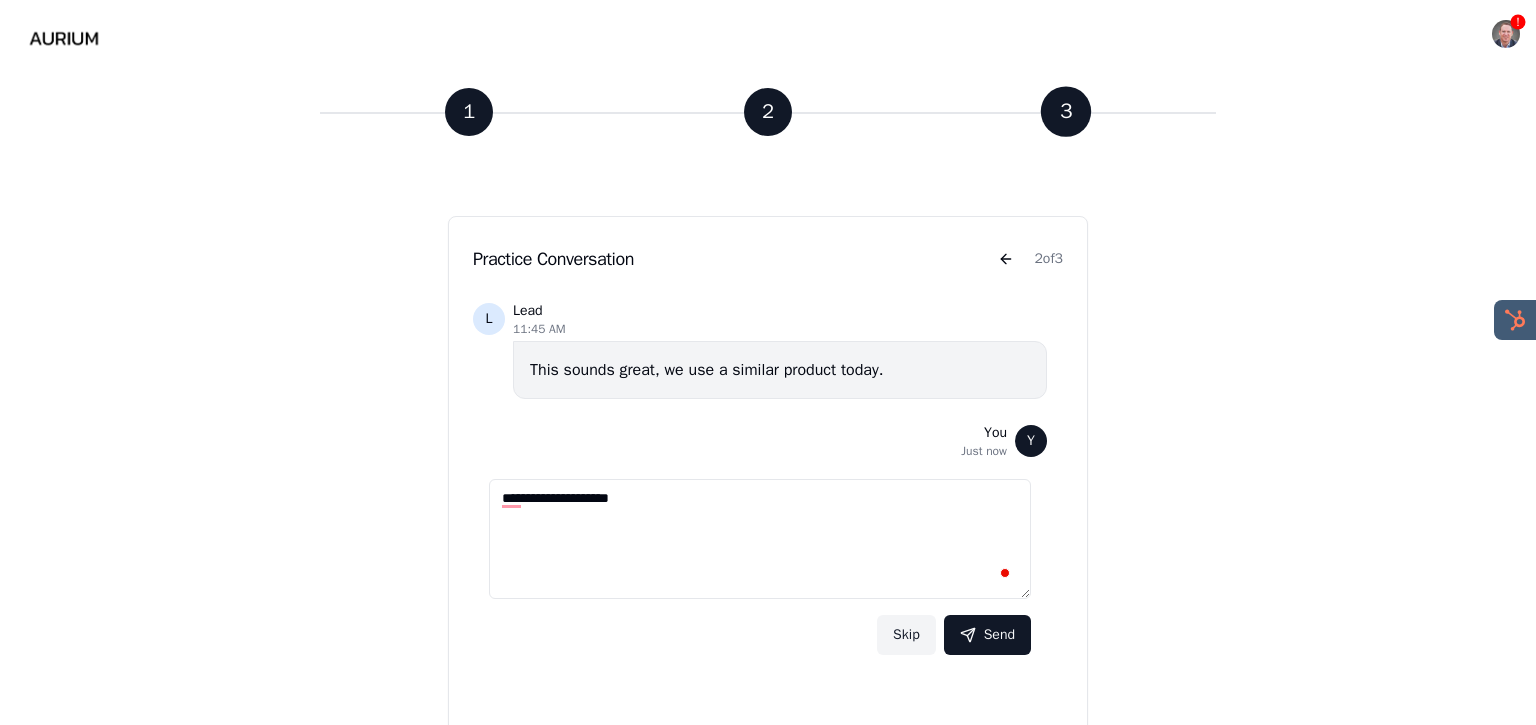 type on "**********" 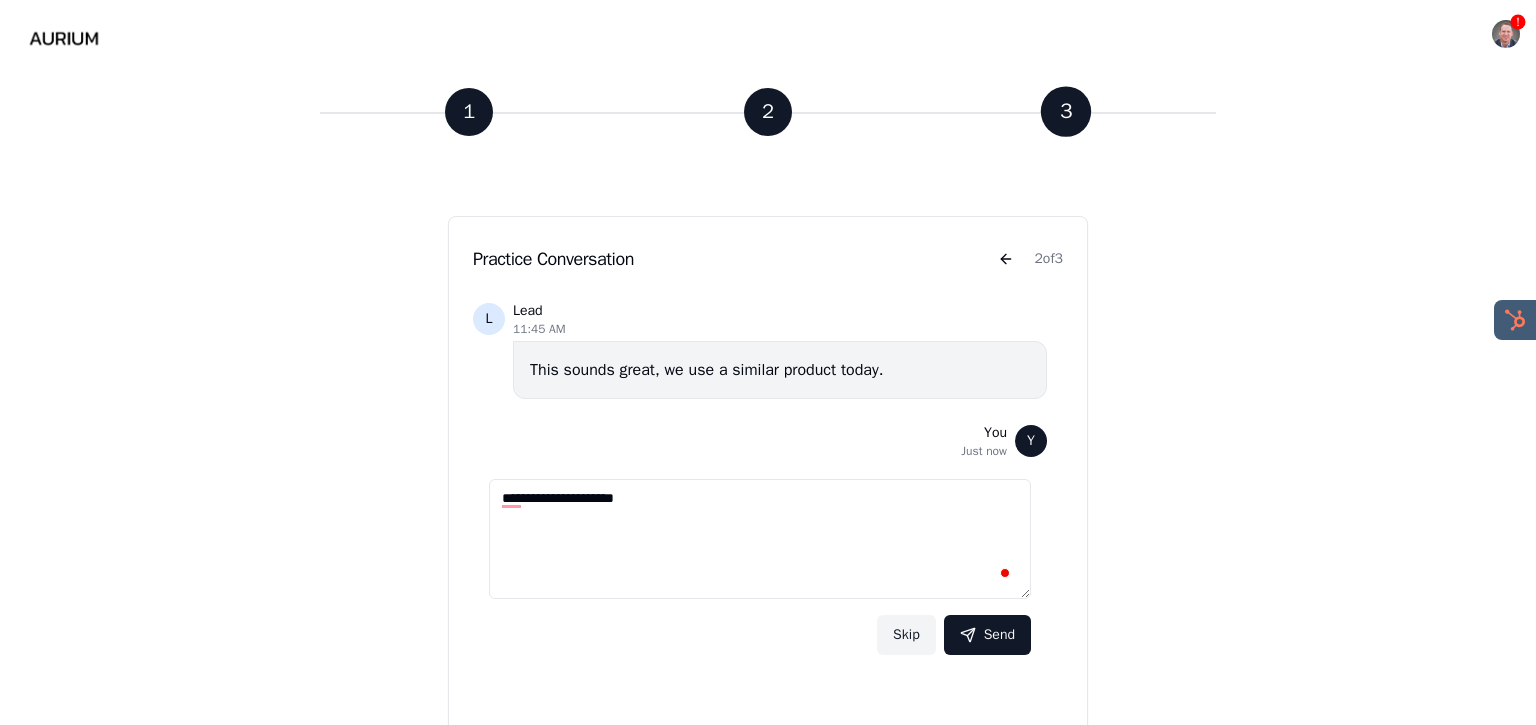 scroll, scrollTop: 0, scrollLeft: 0, axis: both 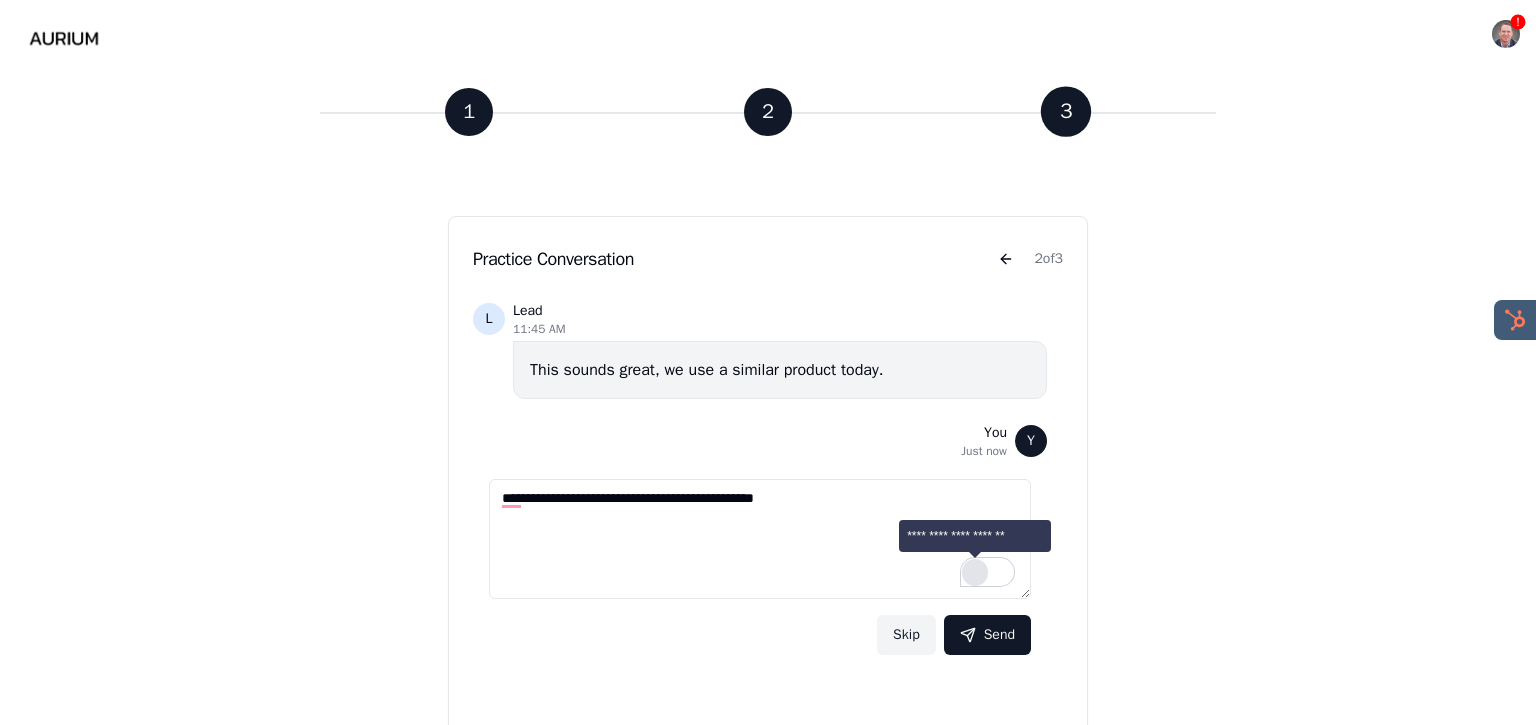 click at bounding box center [975, 572] 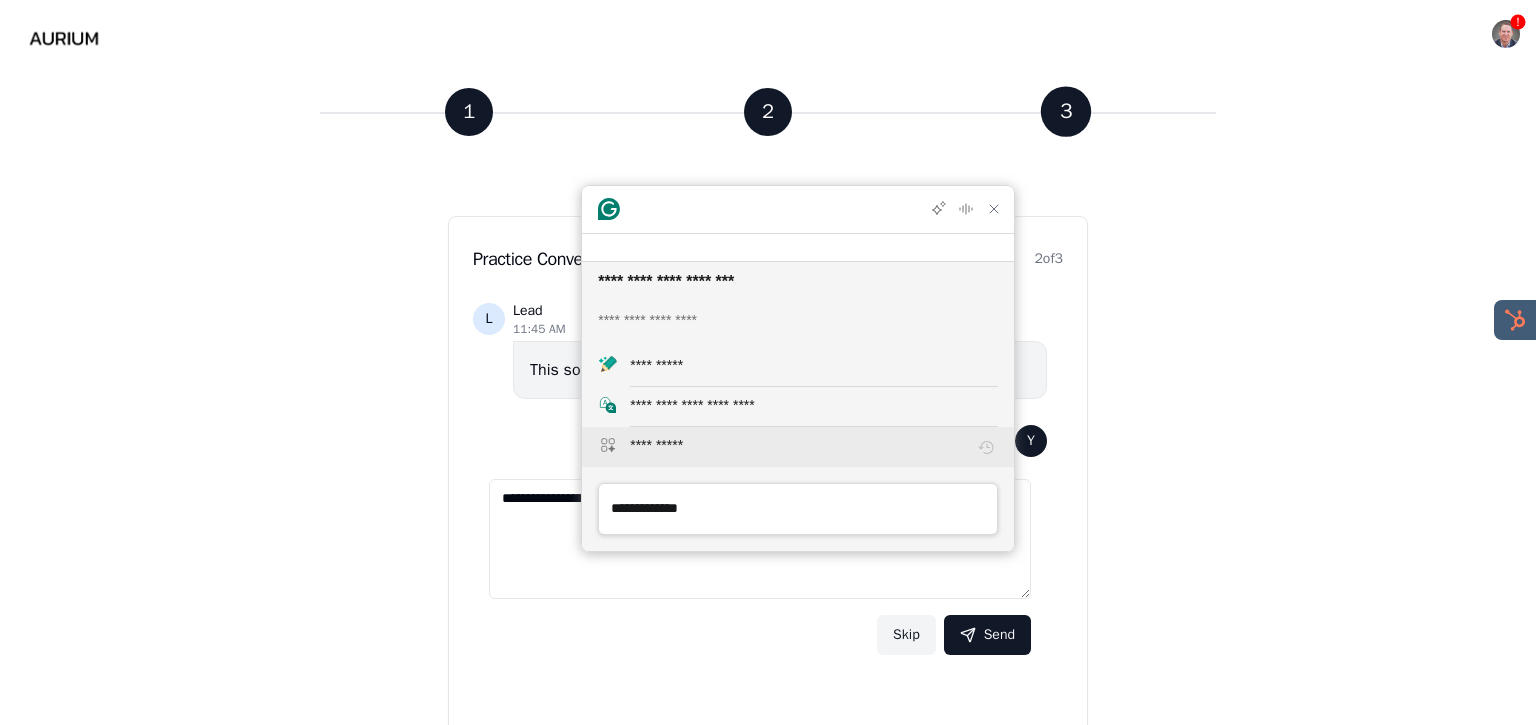 scroll, scrollTop: 0, scrollLeft: 0, axis: both 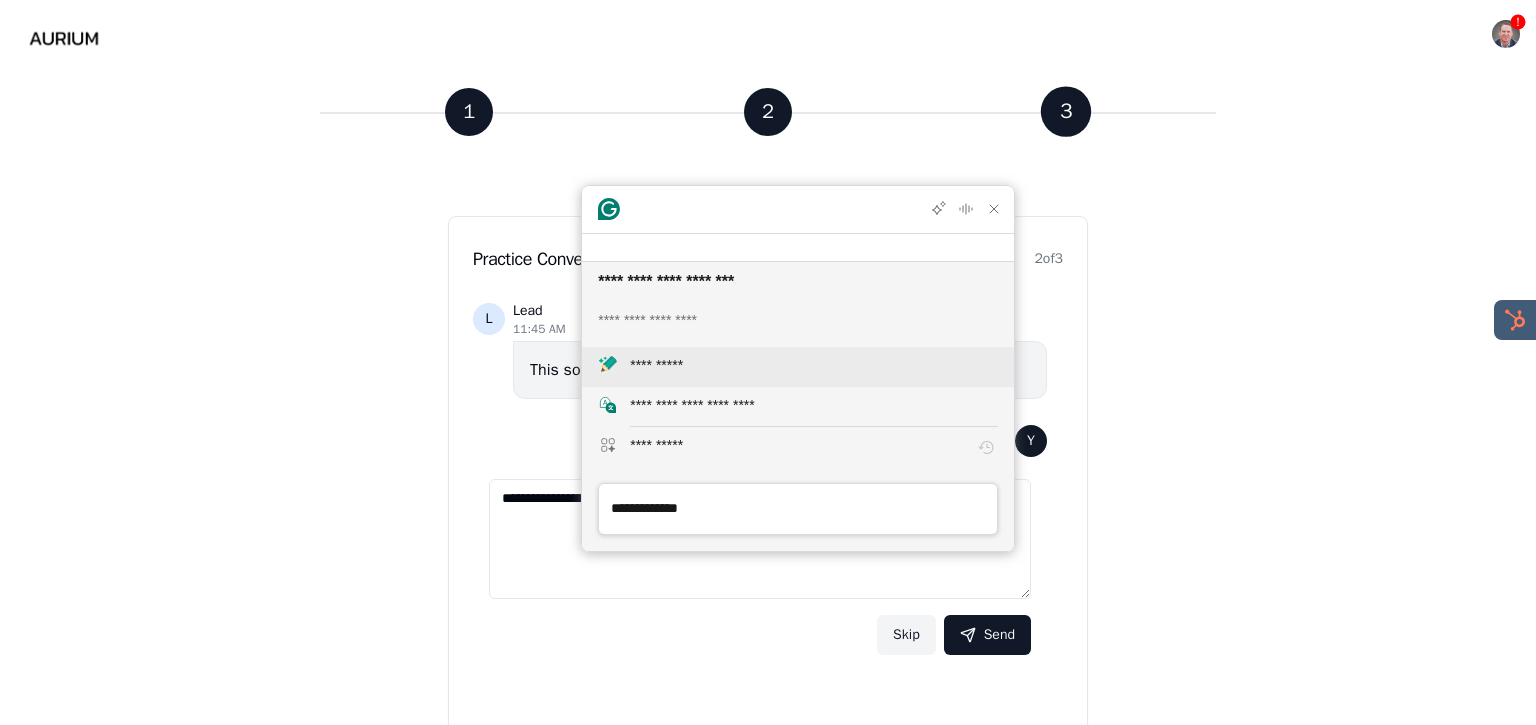 click on "**********" 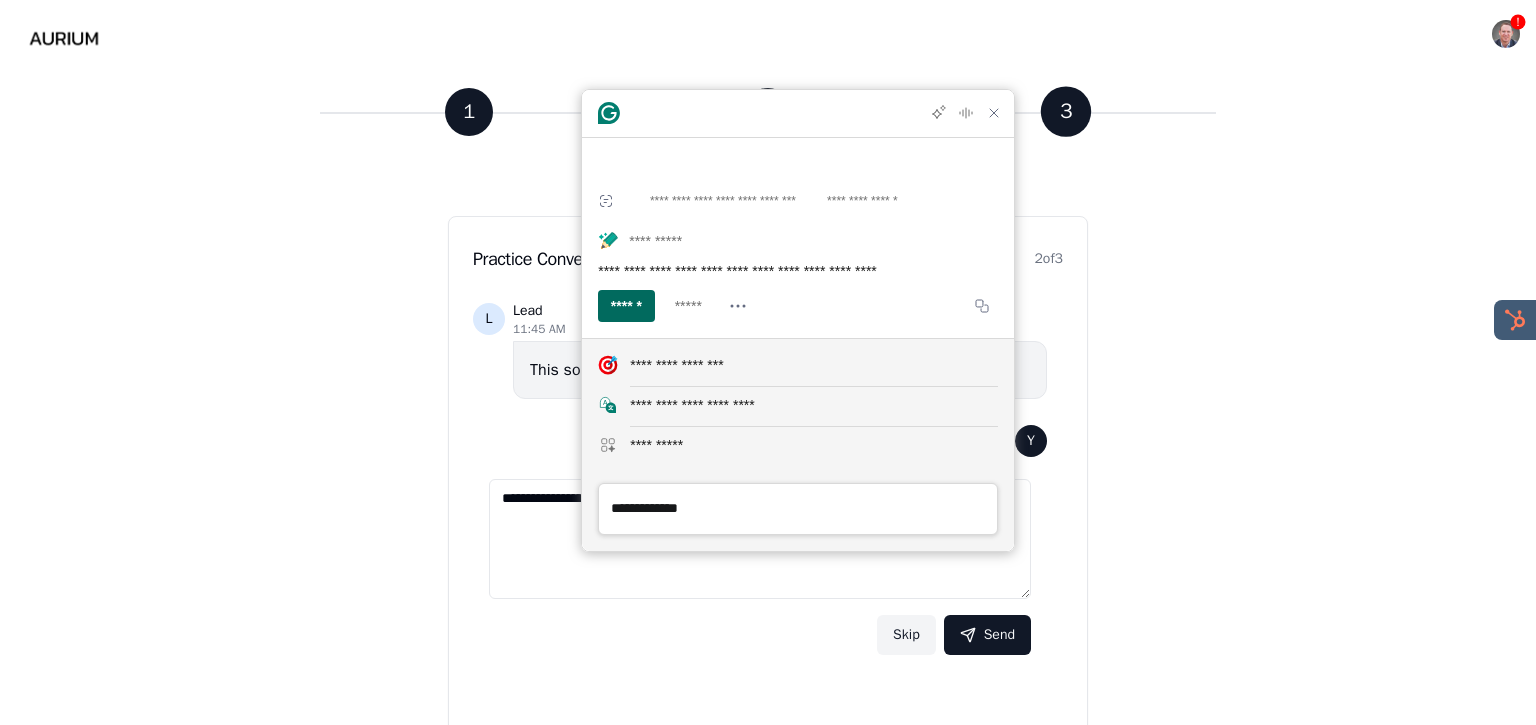 click on "******" 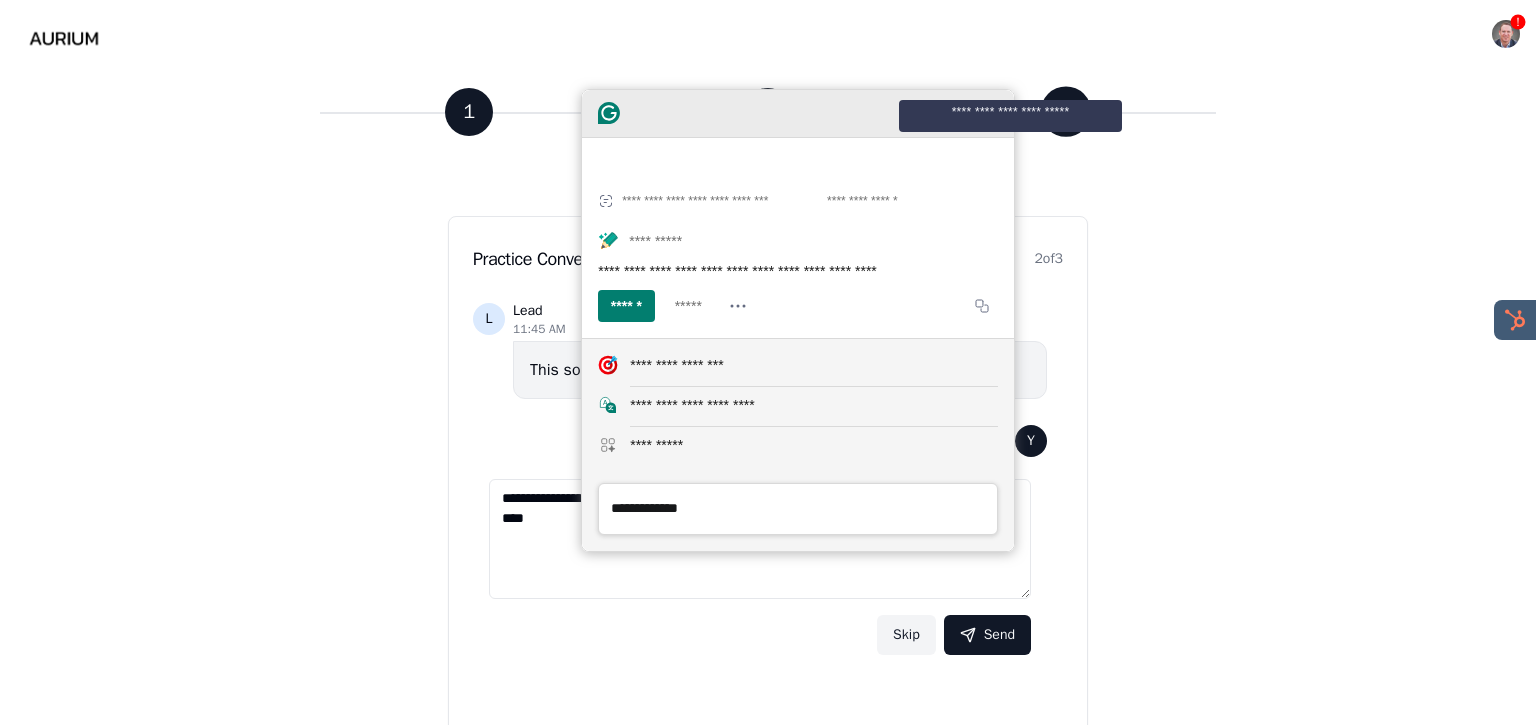 type on "**********" 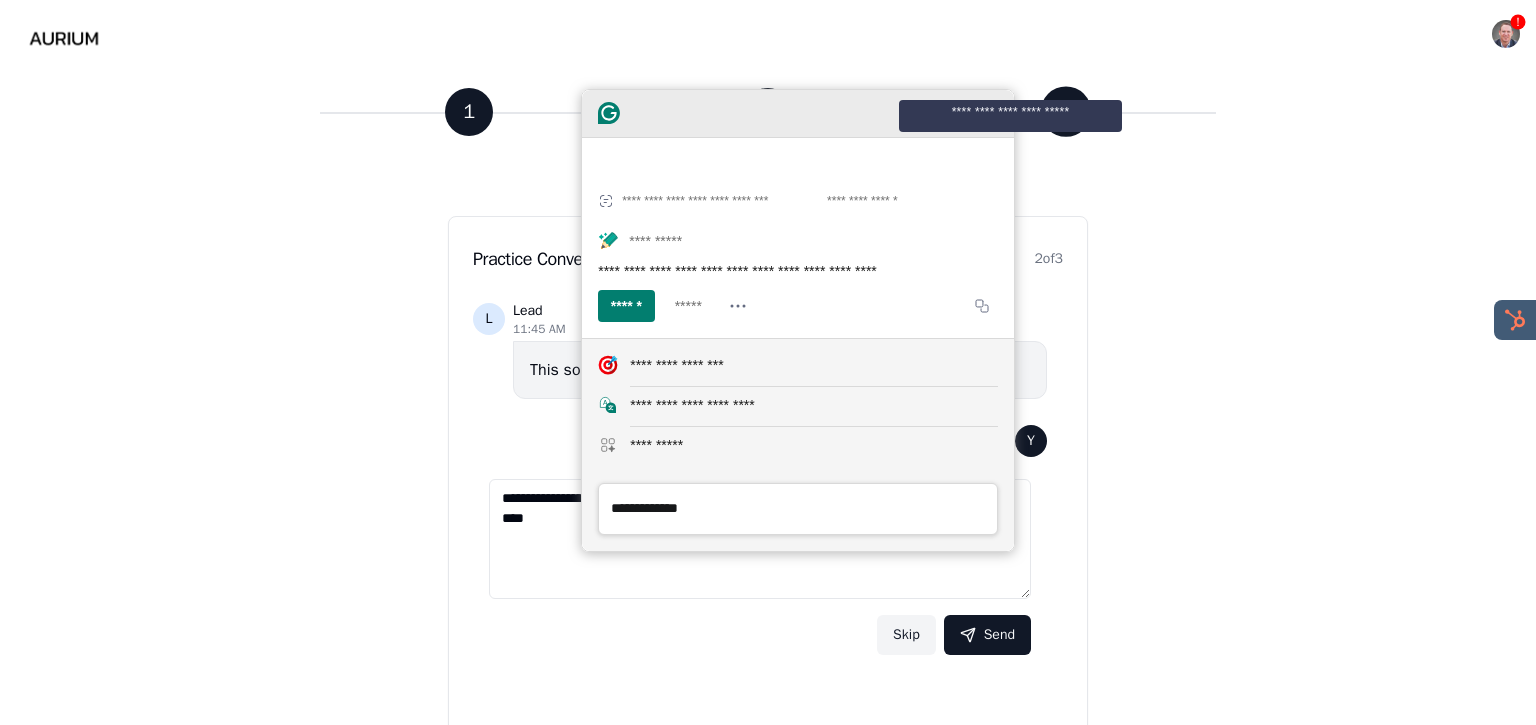 click 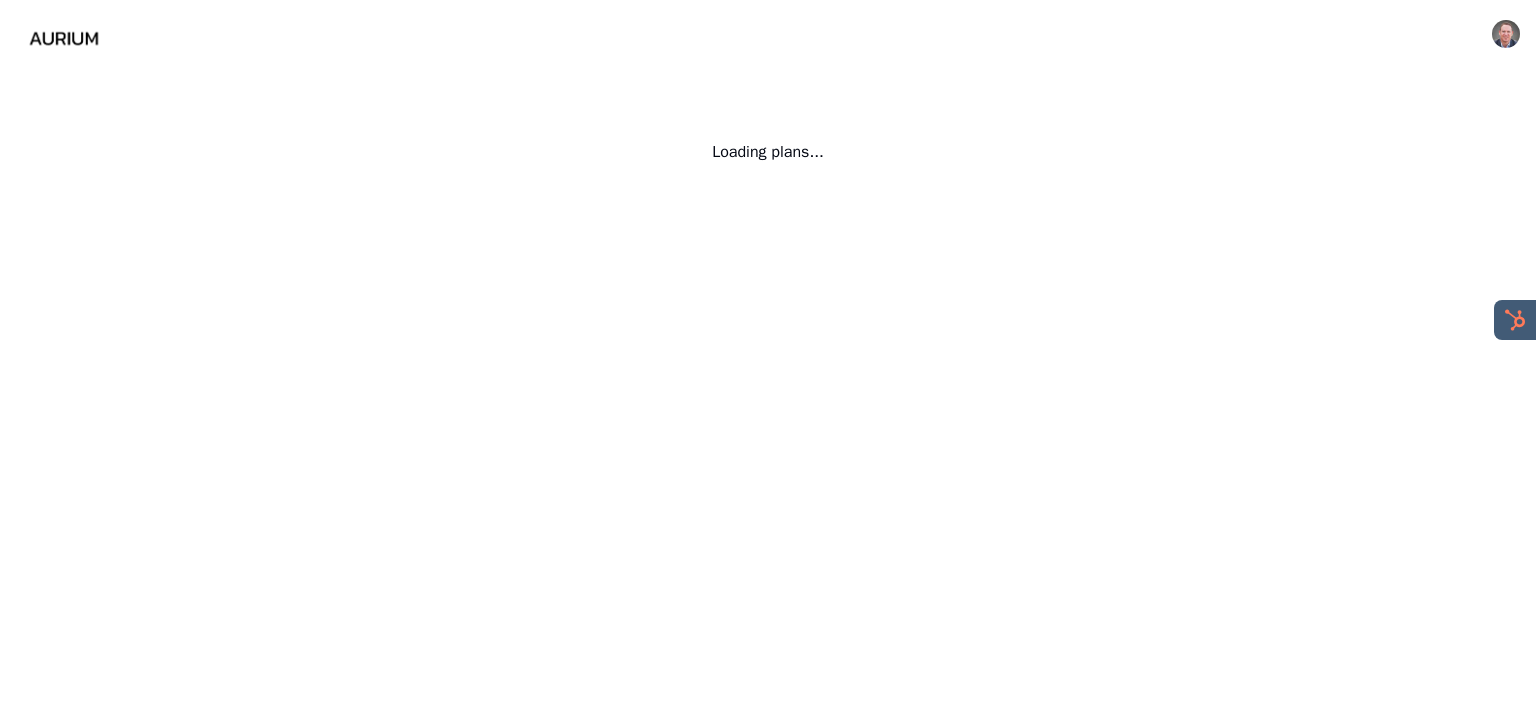 scroll, scrollTop: 0, scrollLeft: 0, axis: both 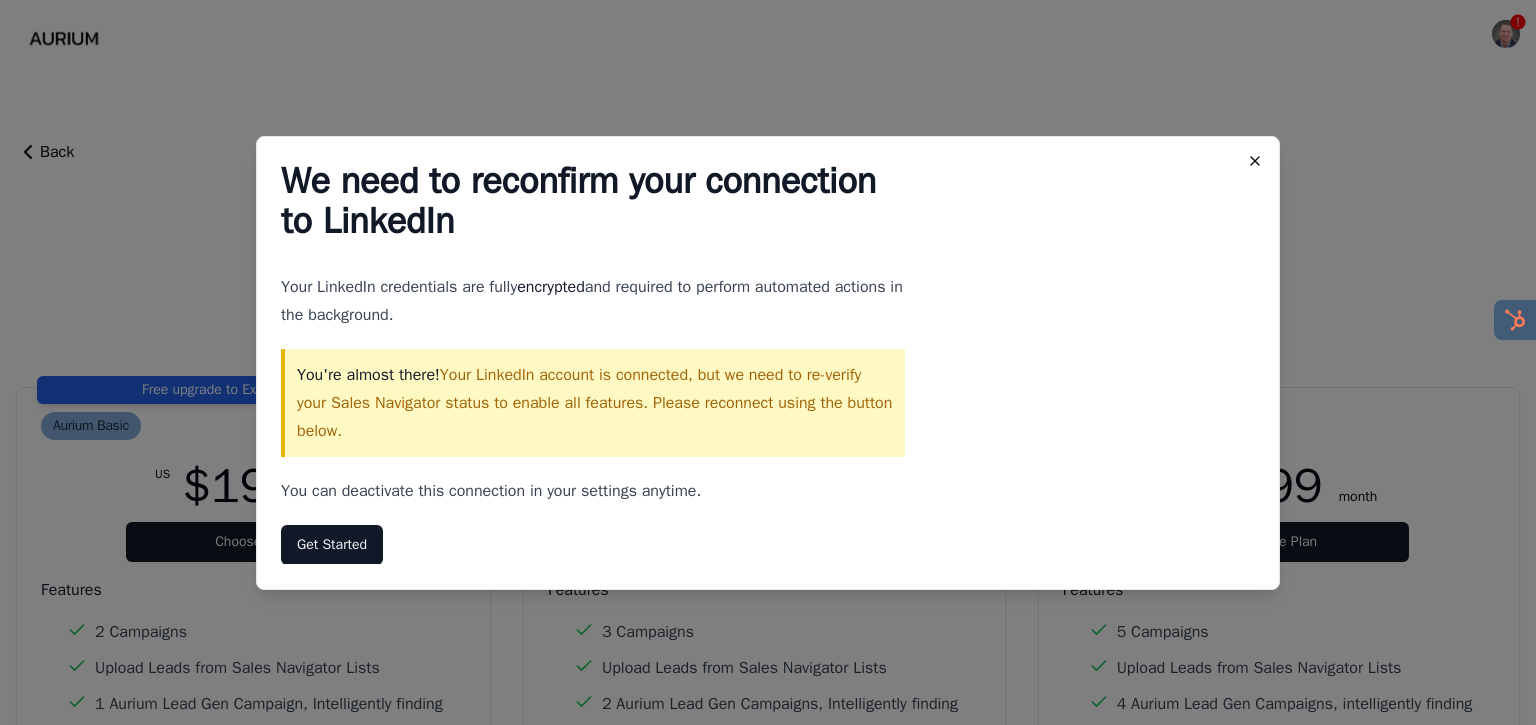 click 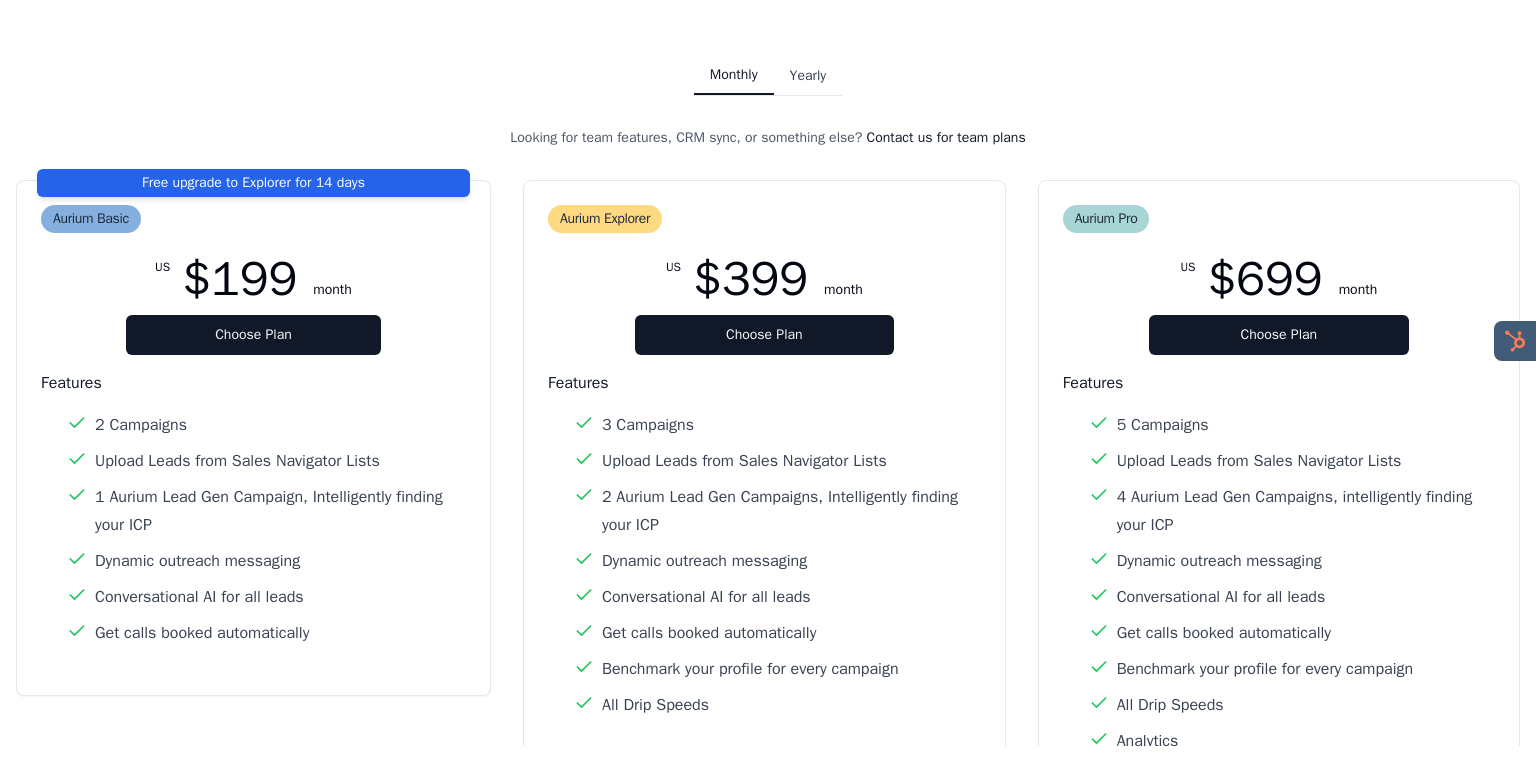 scroll, scrollTop: 0, scrollLeft: 0, axis: both 